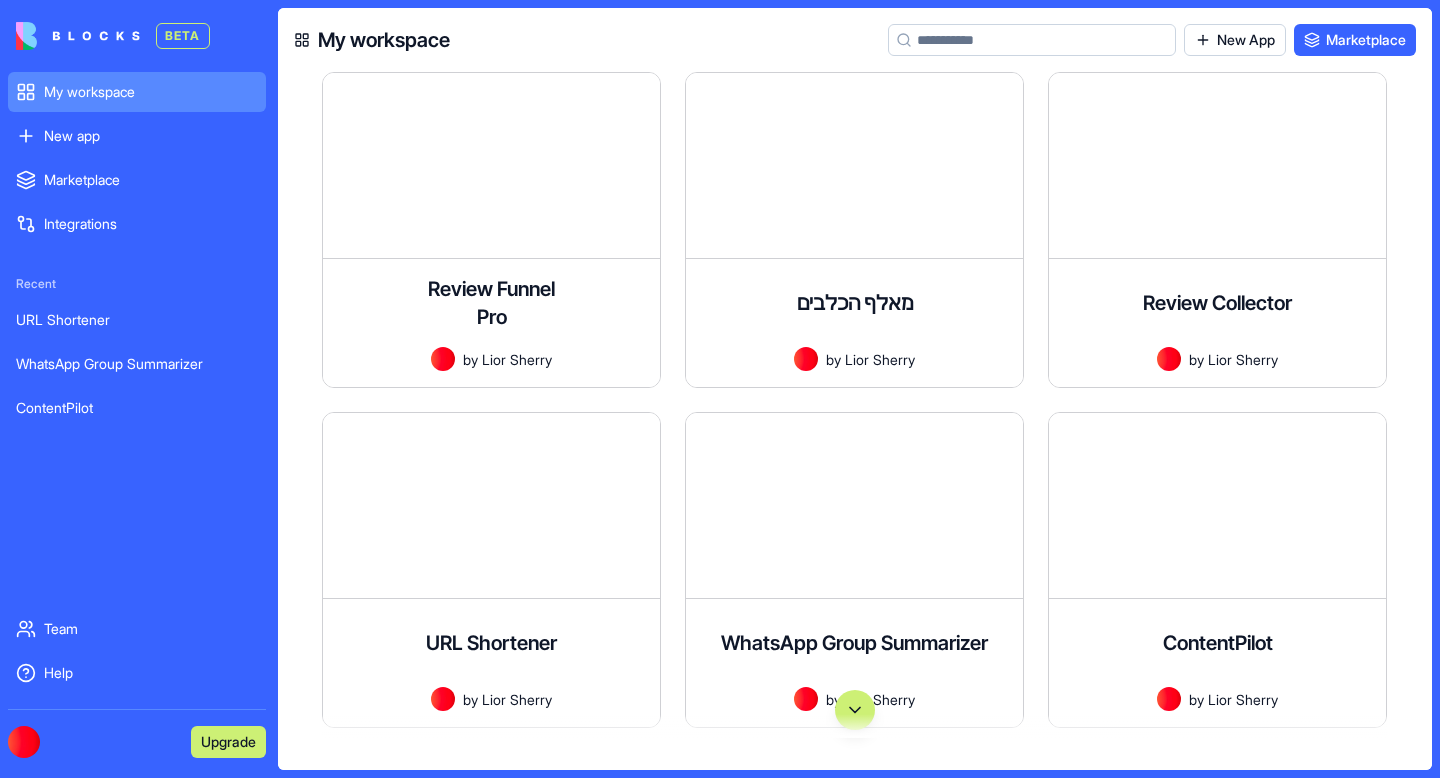 scroll, scrollTop: 0, scrollLeft: 0, axis: both 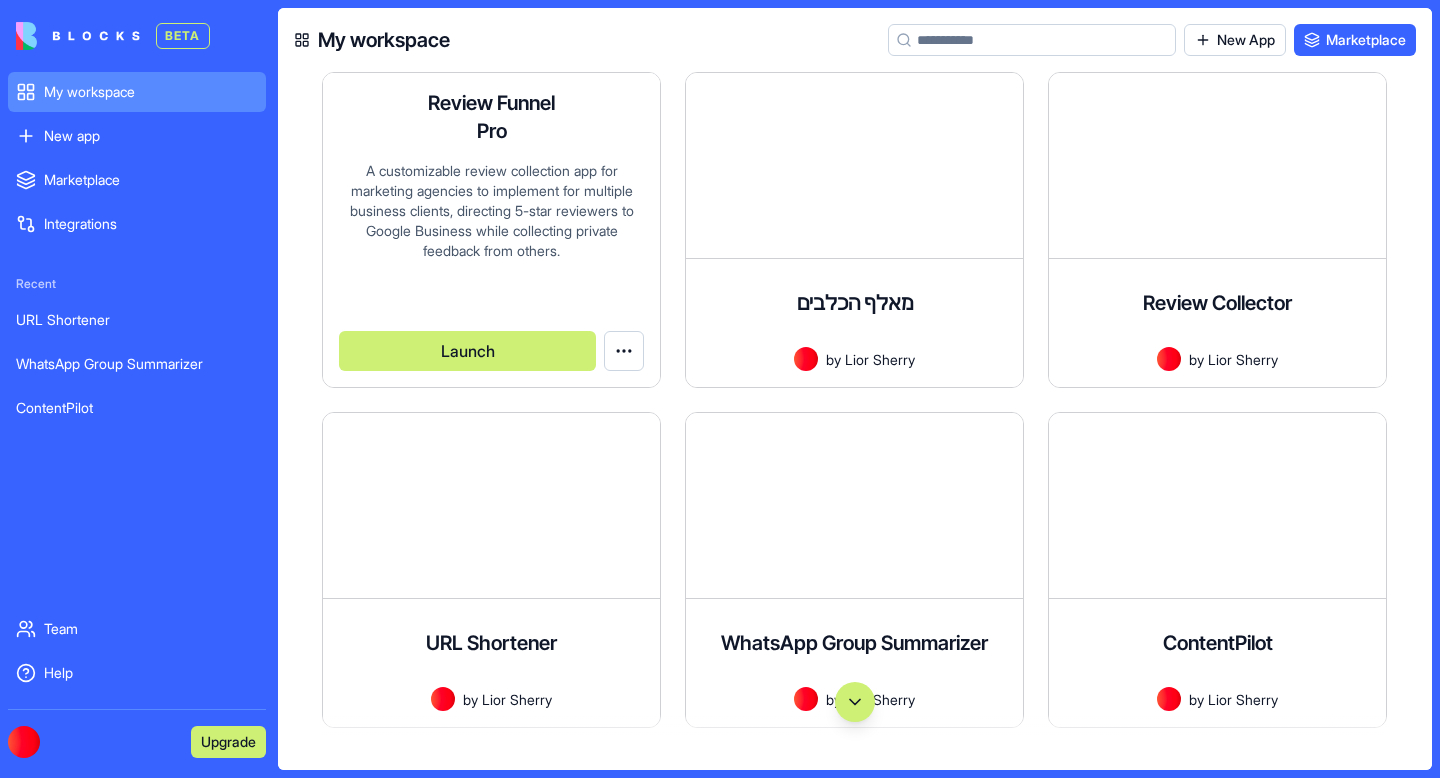 click on "Review Funnel Pro" at bounding box center [492, 117] 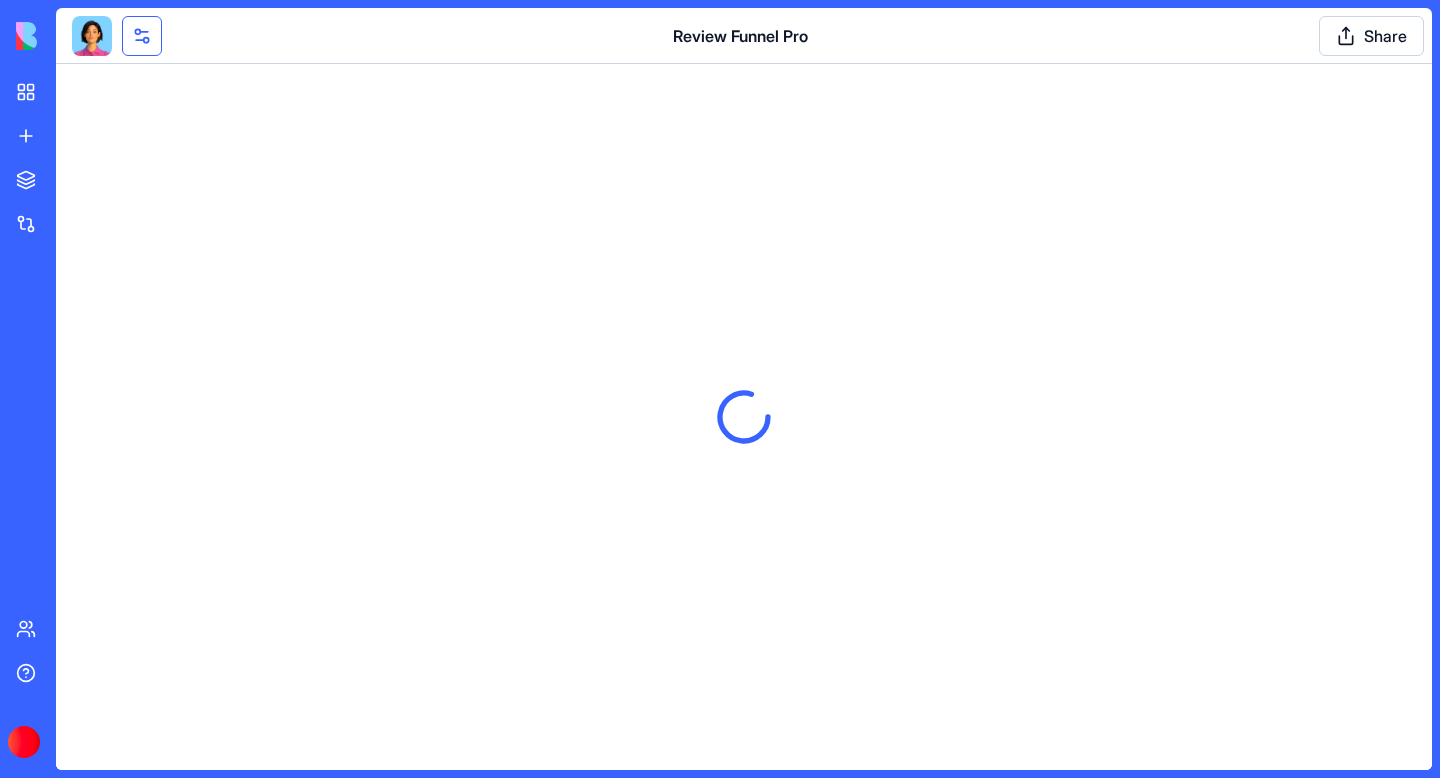 scroll, scrollTop: 0, scrollLeft: 0, axis: both 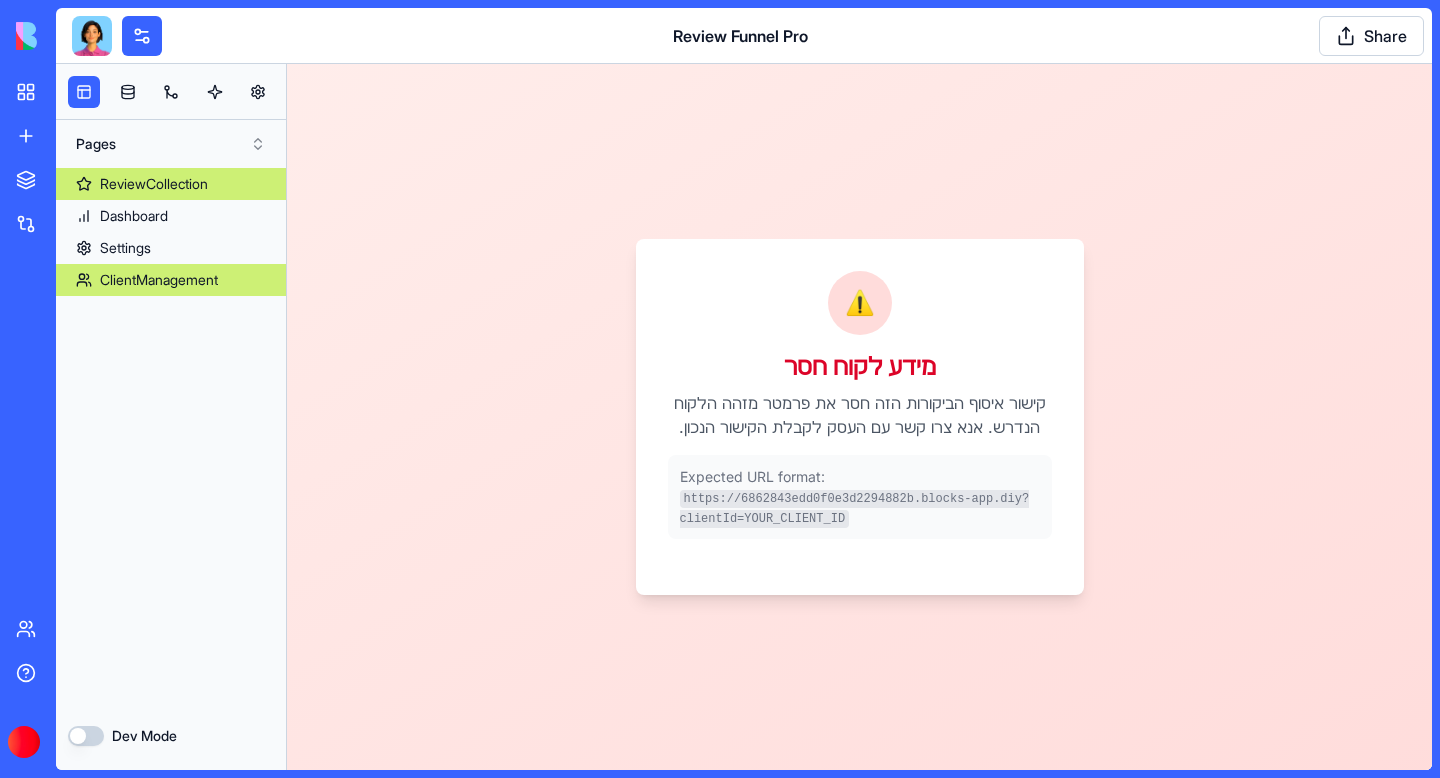 click on "ClientManagement" at bounding box center (159, 280) 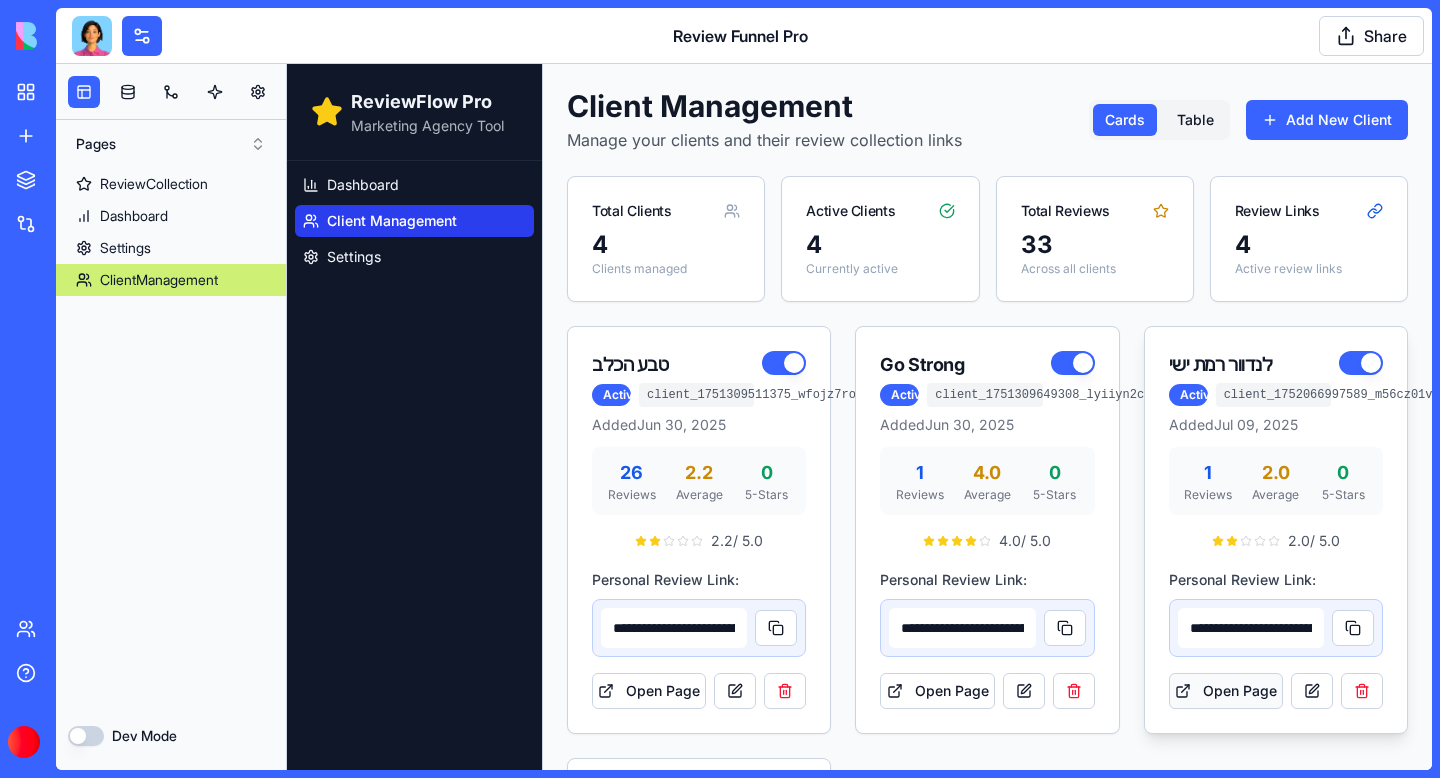 click on "Open Page" at bounding box center [1226, 691] 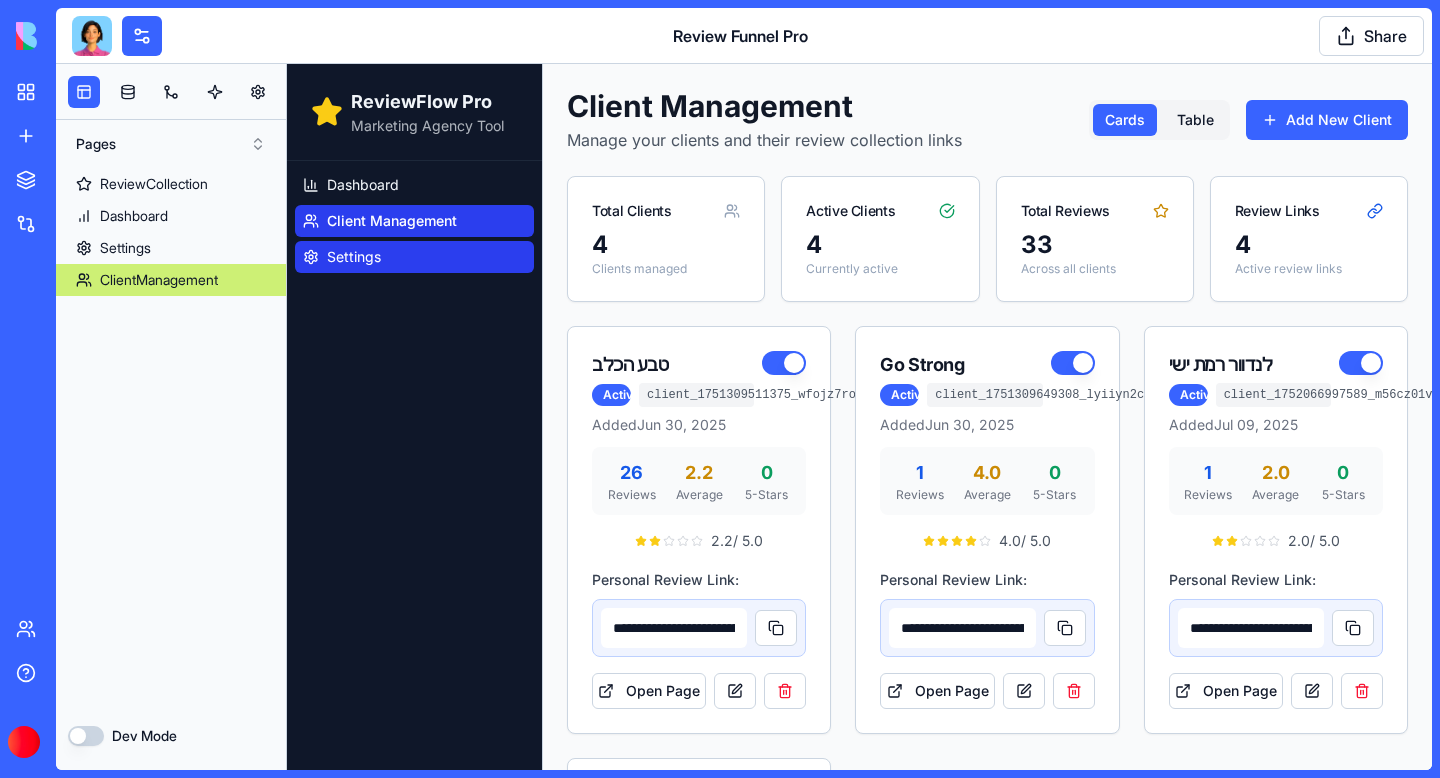 click on "Settings" at bounding box center (414, 257) 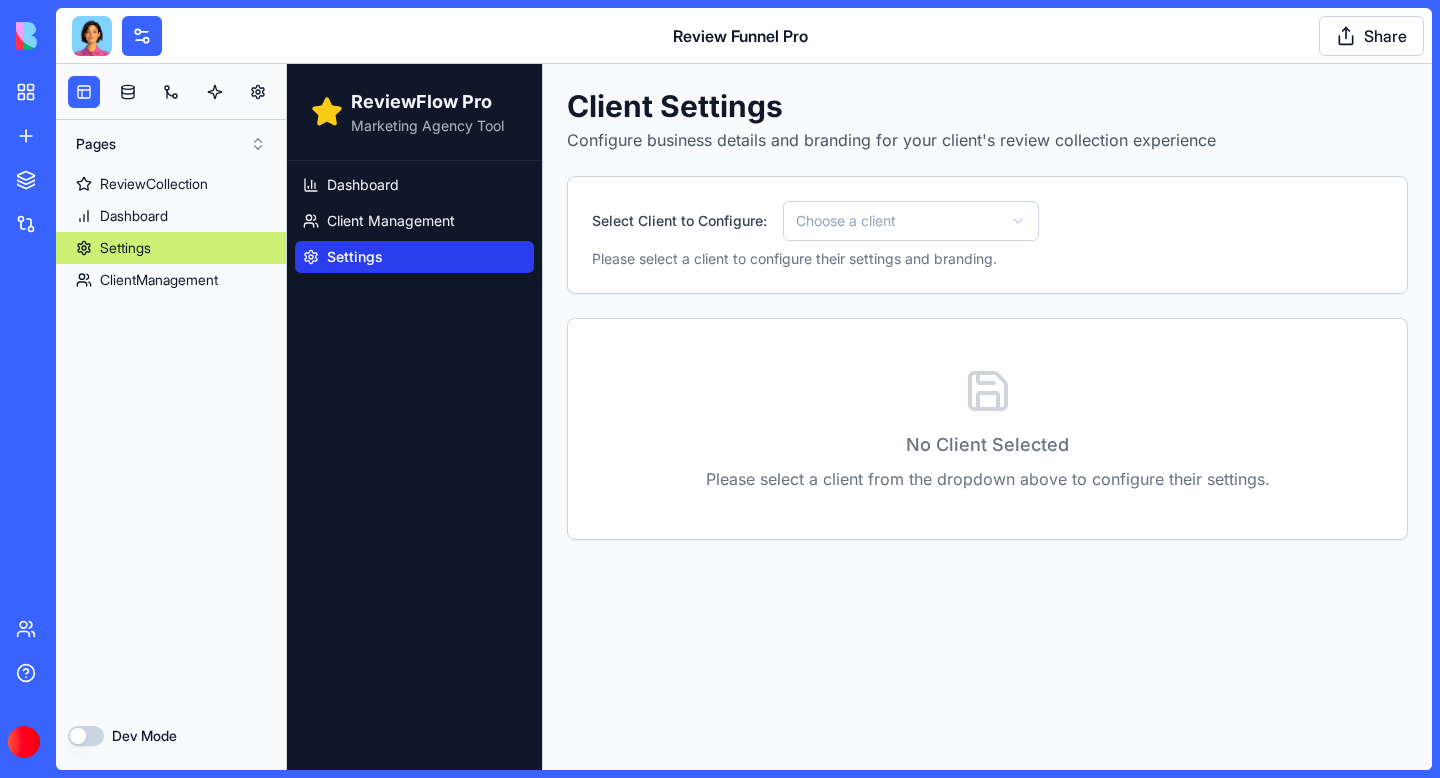click on "ReviewFlow Pro Marketing Agency Tool Dashboard Client Management Settings Client Settings Configure business details and branding for your client's review collection experience Select Client to Configure: Choose a client Please select a client to configure their settings and branding. No Client Selected Please select a client from the dropdown above to configure their settings." at bounding box center [859, 417] 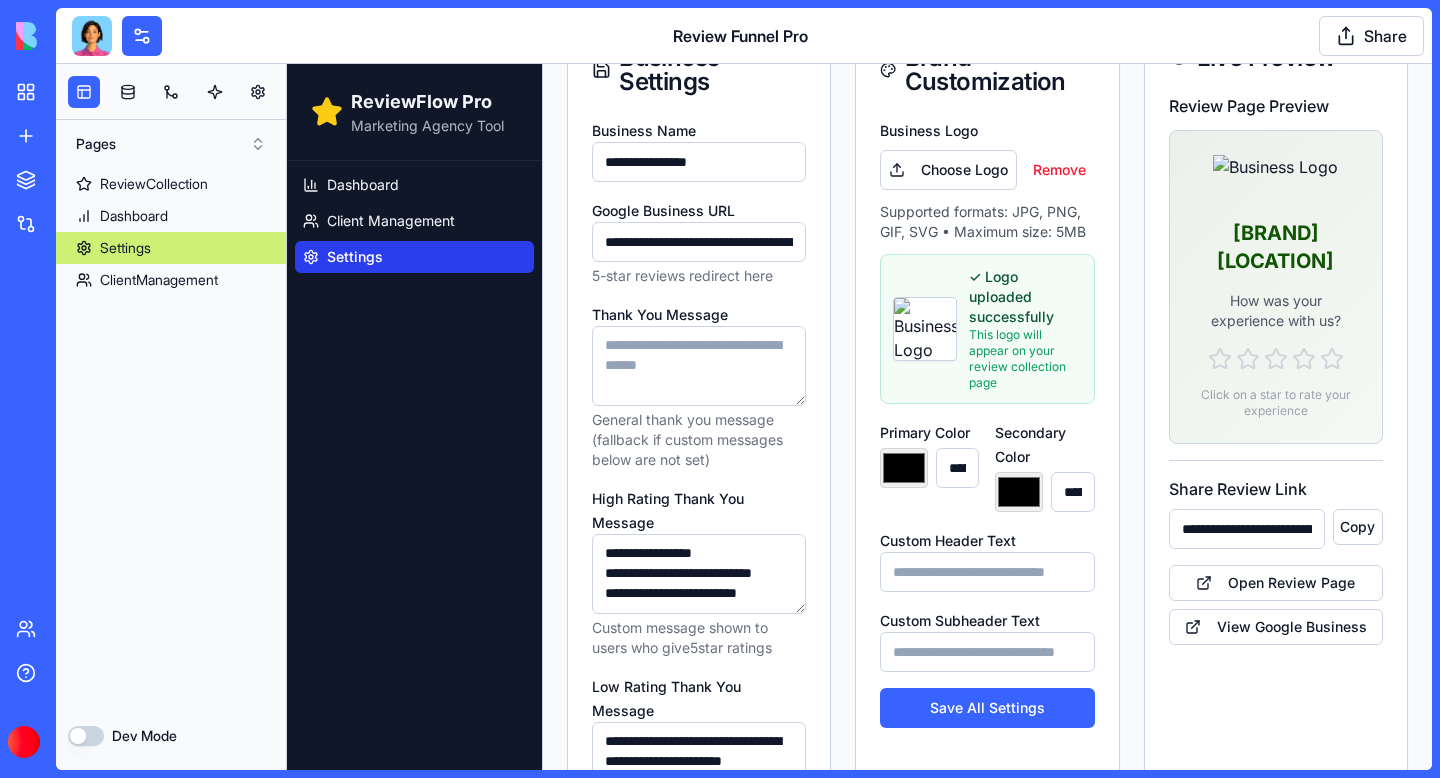 scroll, scrollTop: 283, scrollLeft: 0, axis: vertical 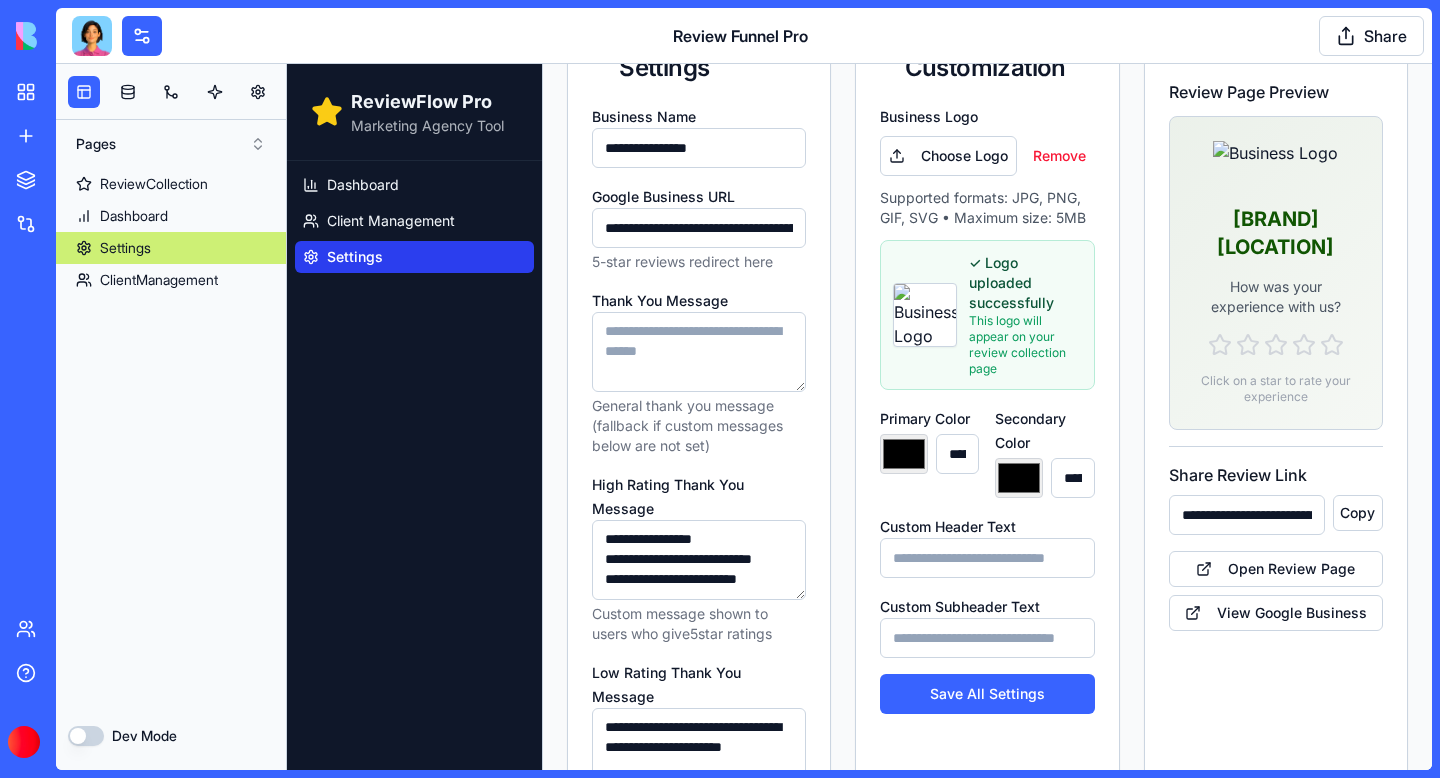 click on "**********" at bounding box center (699, 228) 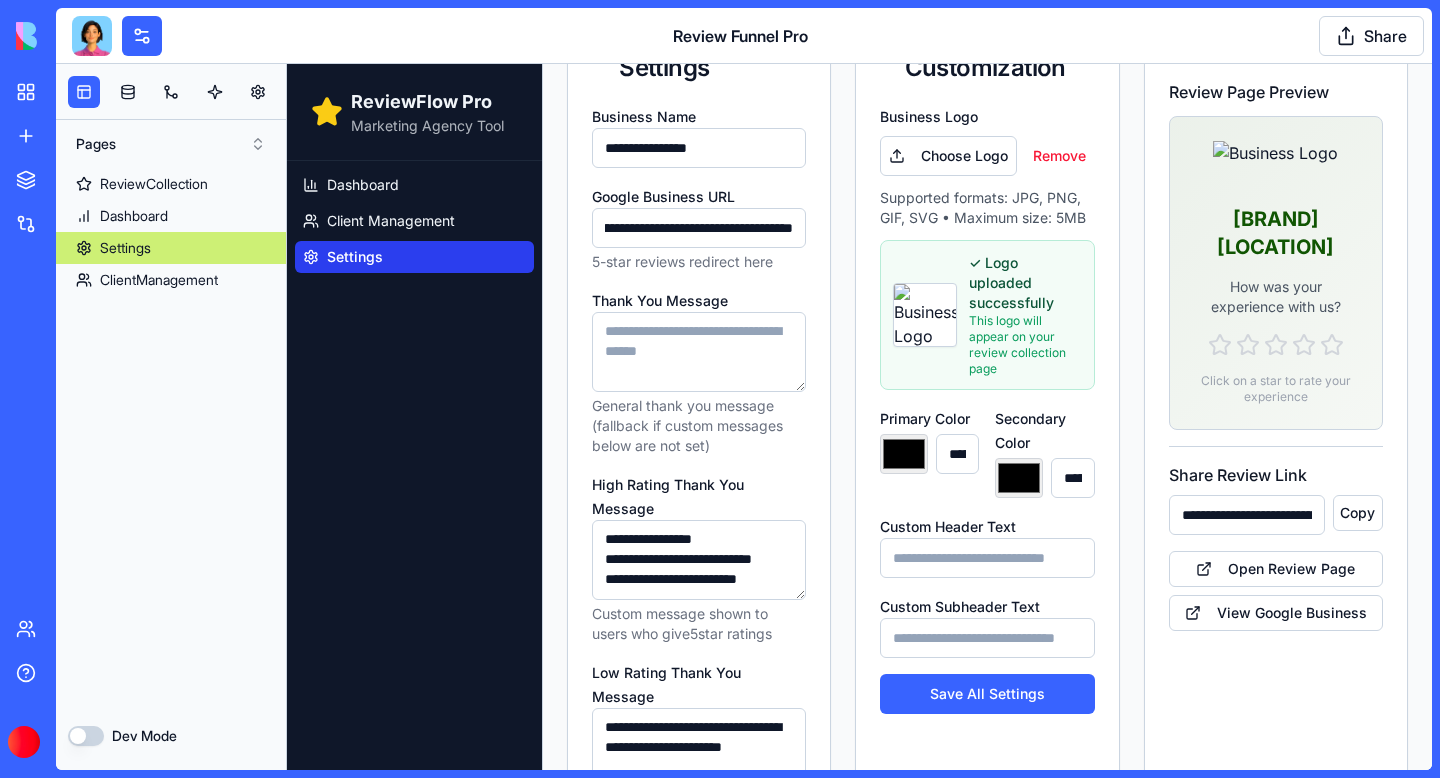 type on "**********" 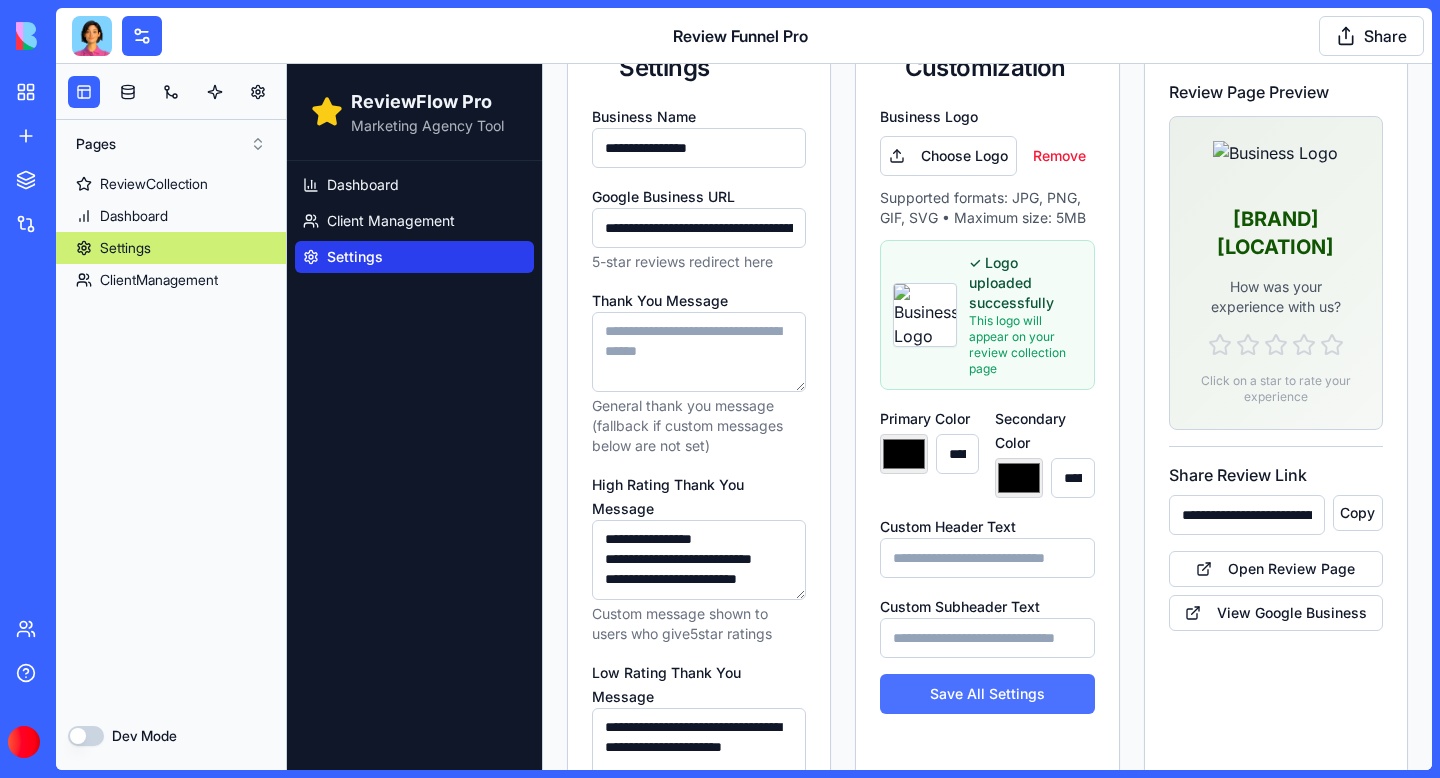 click on "Save All Settings" at bounding box center [987, 694] 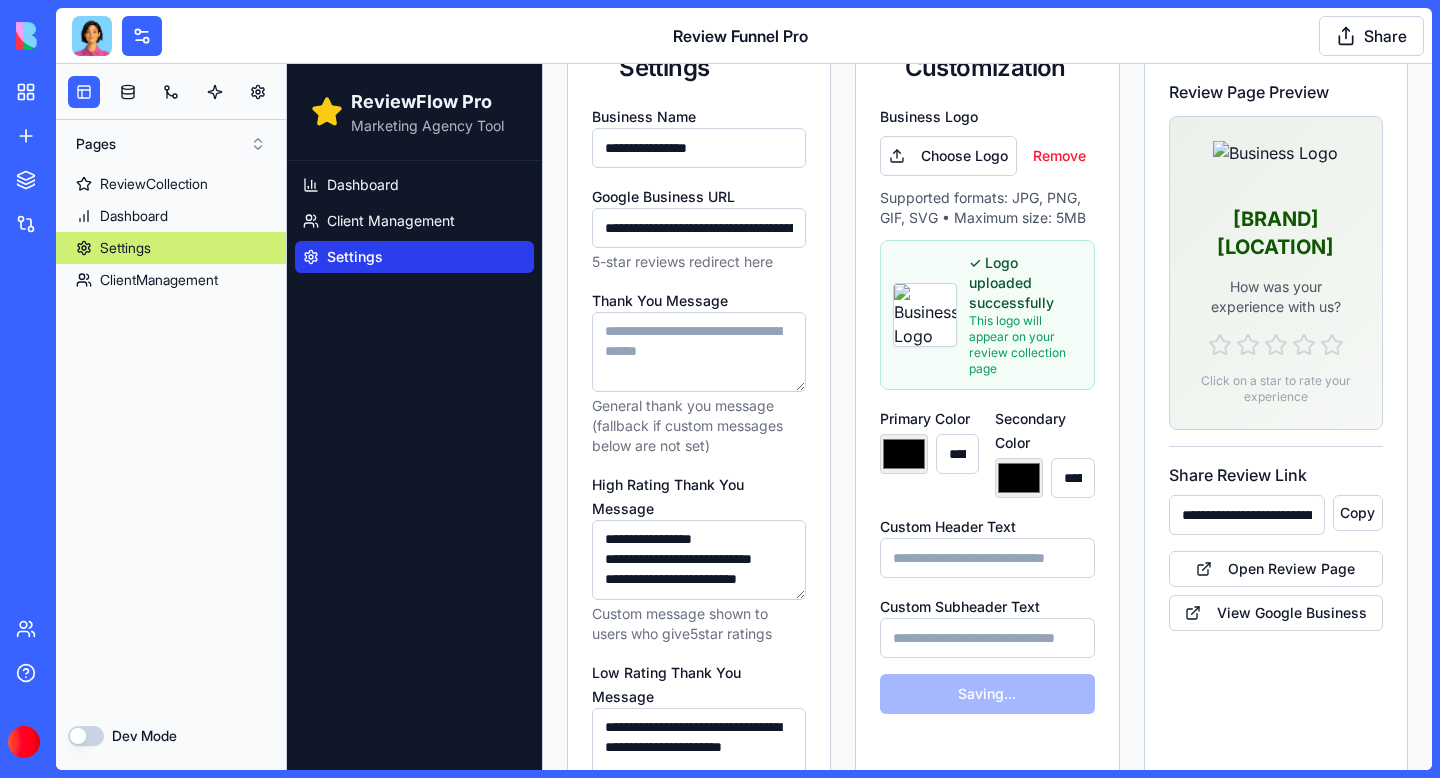 select on "*" 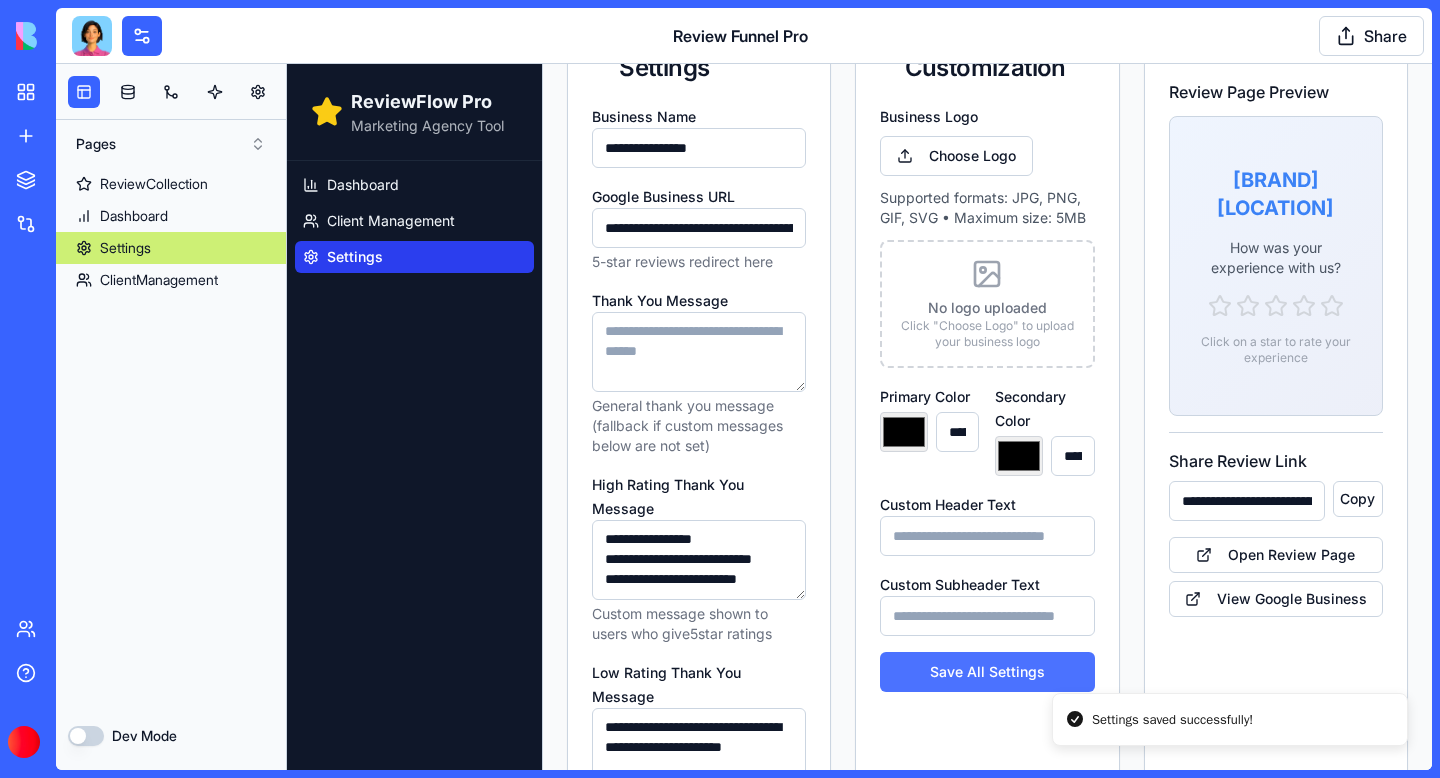 type on "*******" 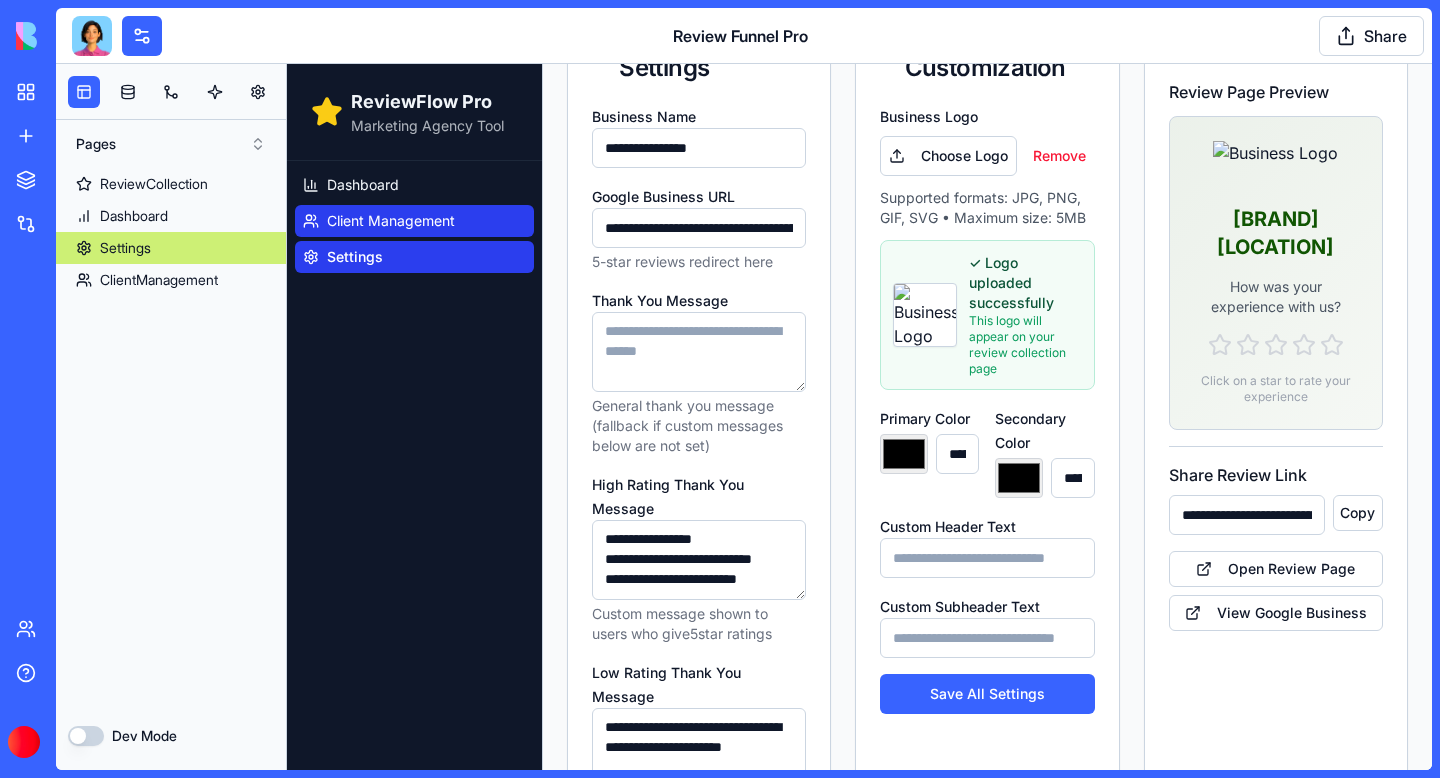 click on "Client Management" at bounding box center (391, 221) 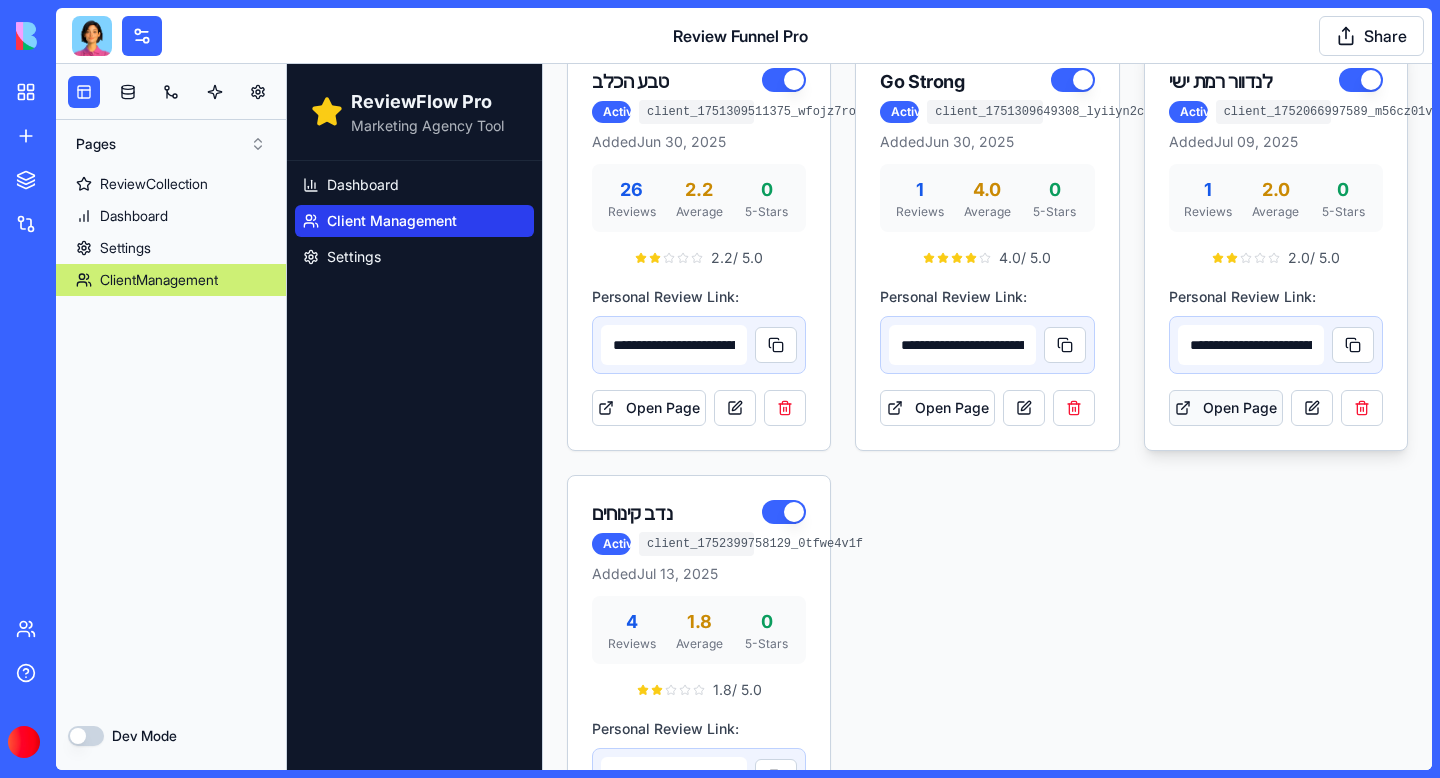 click on "Open Page" at bounding box center (1226, 408) 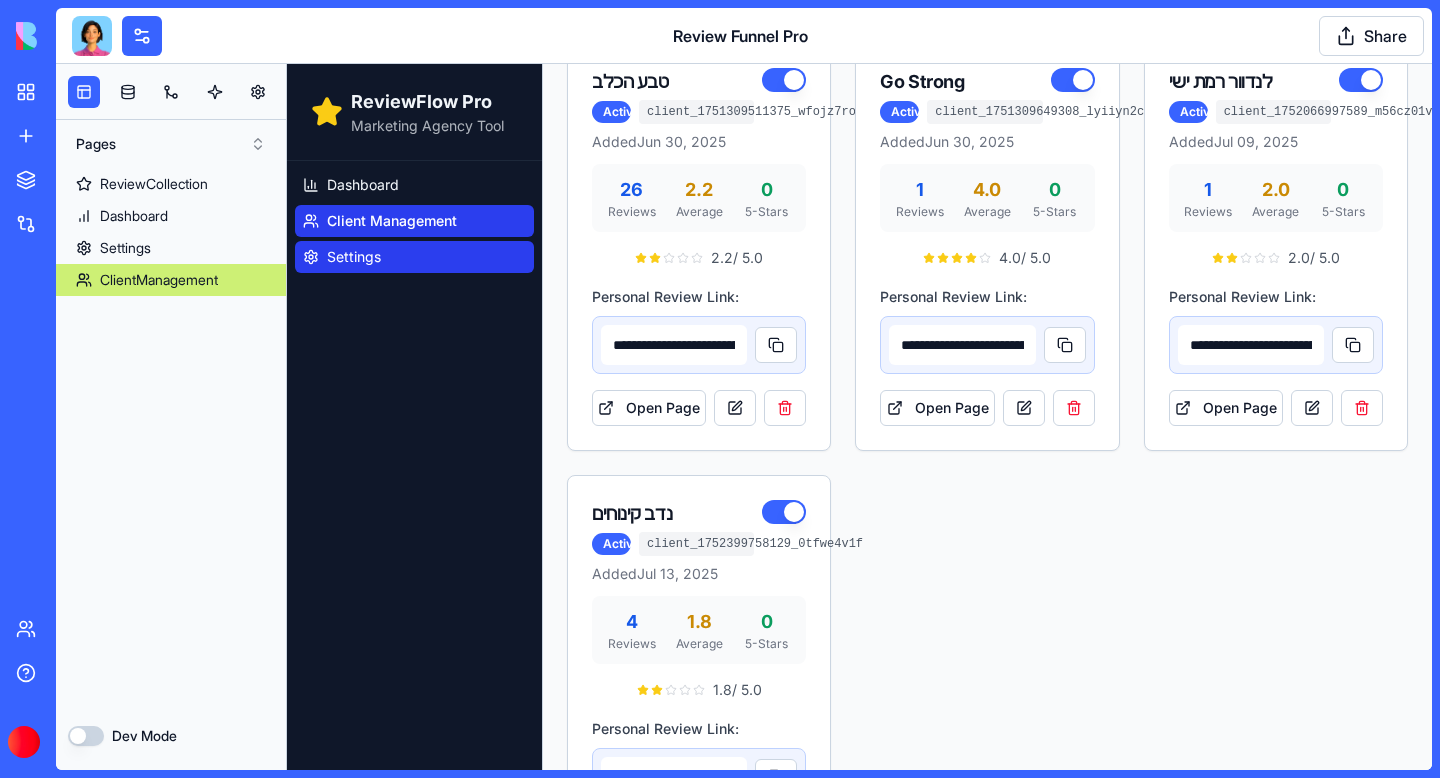 click on "Settings" at bounding box center (414, 257) 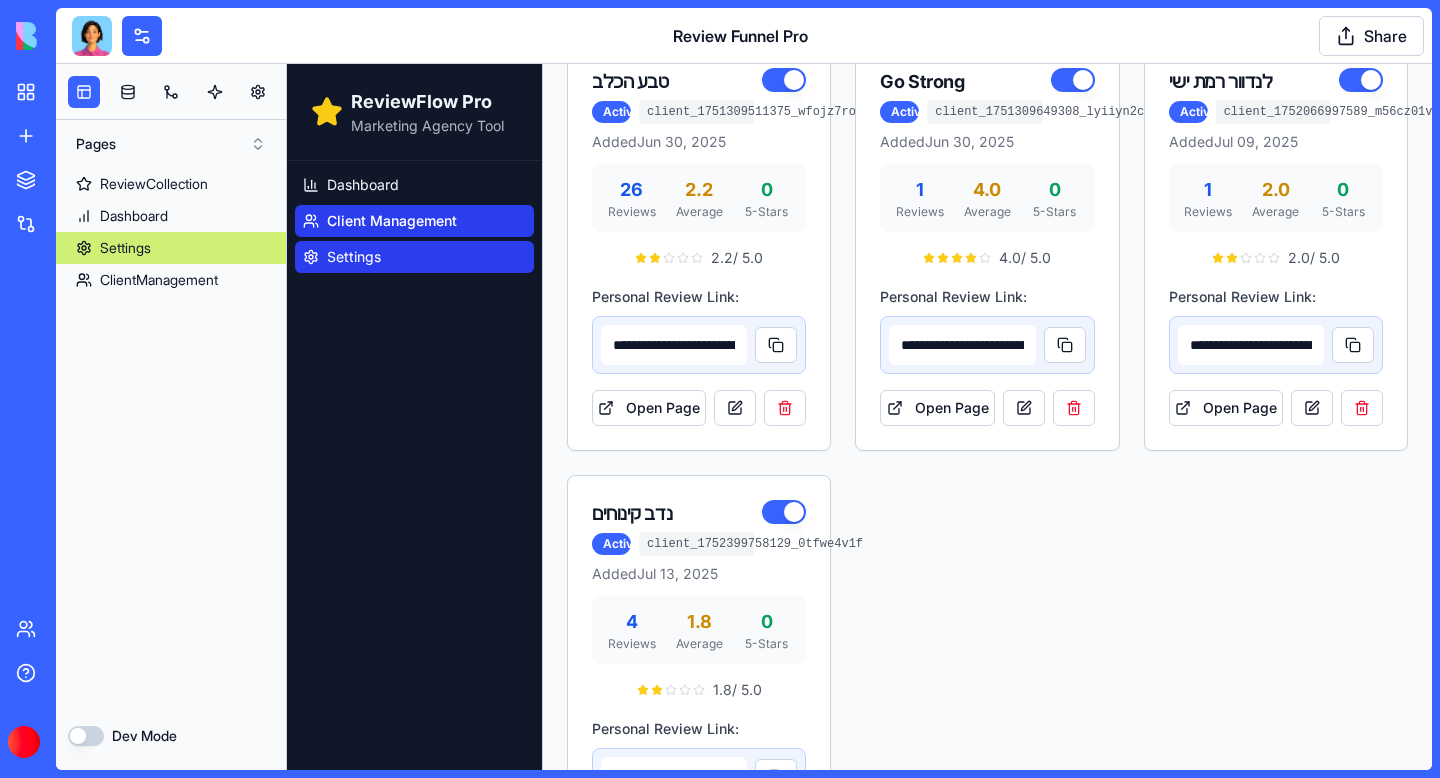 scroll, scrollTop: 0, scrollLeft: 0, axis: both 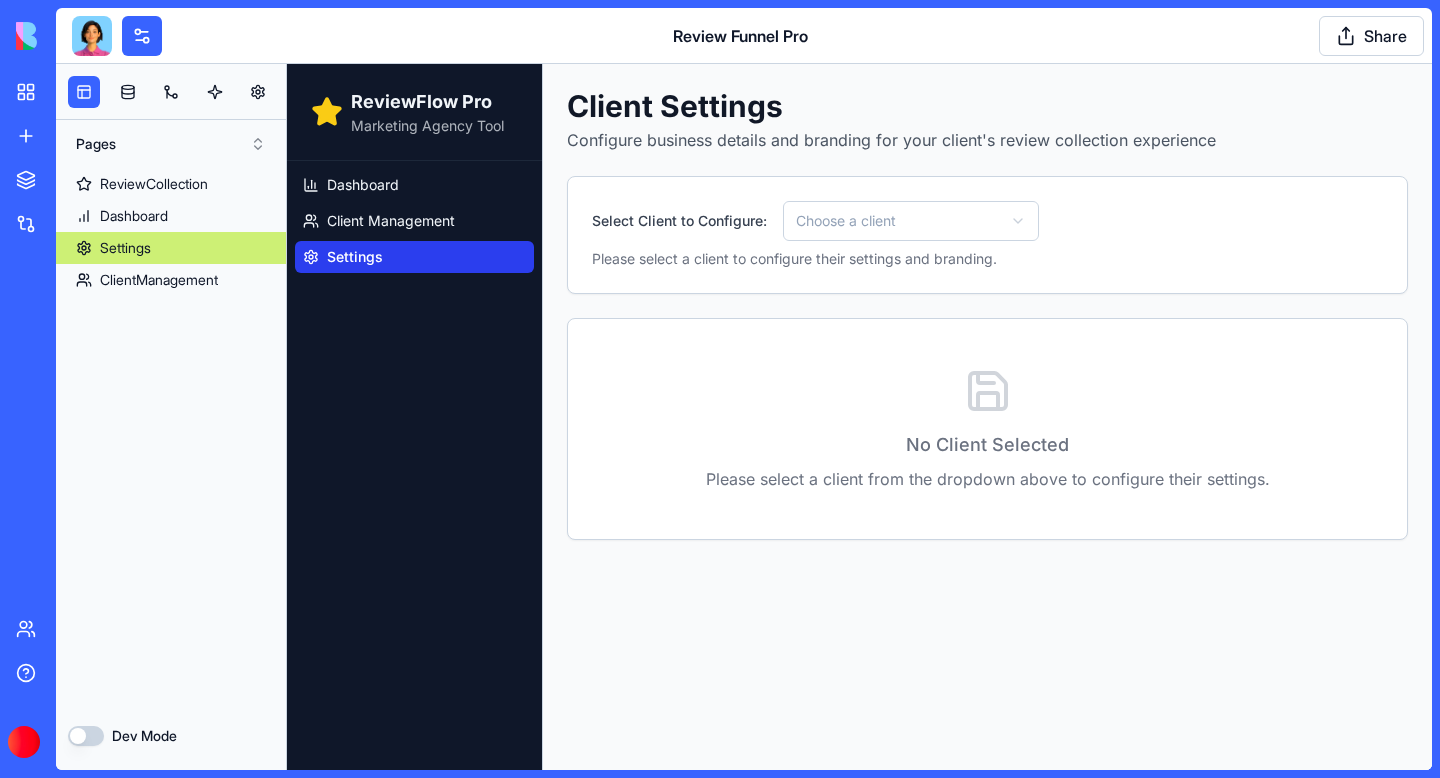 click on "Select Client to Configure: Choose a client Please select a client to configure their settings and branding." at bounding box center [987, 235] 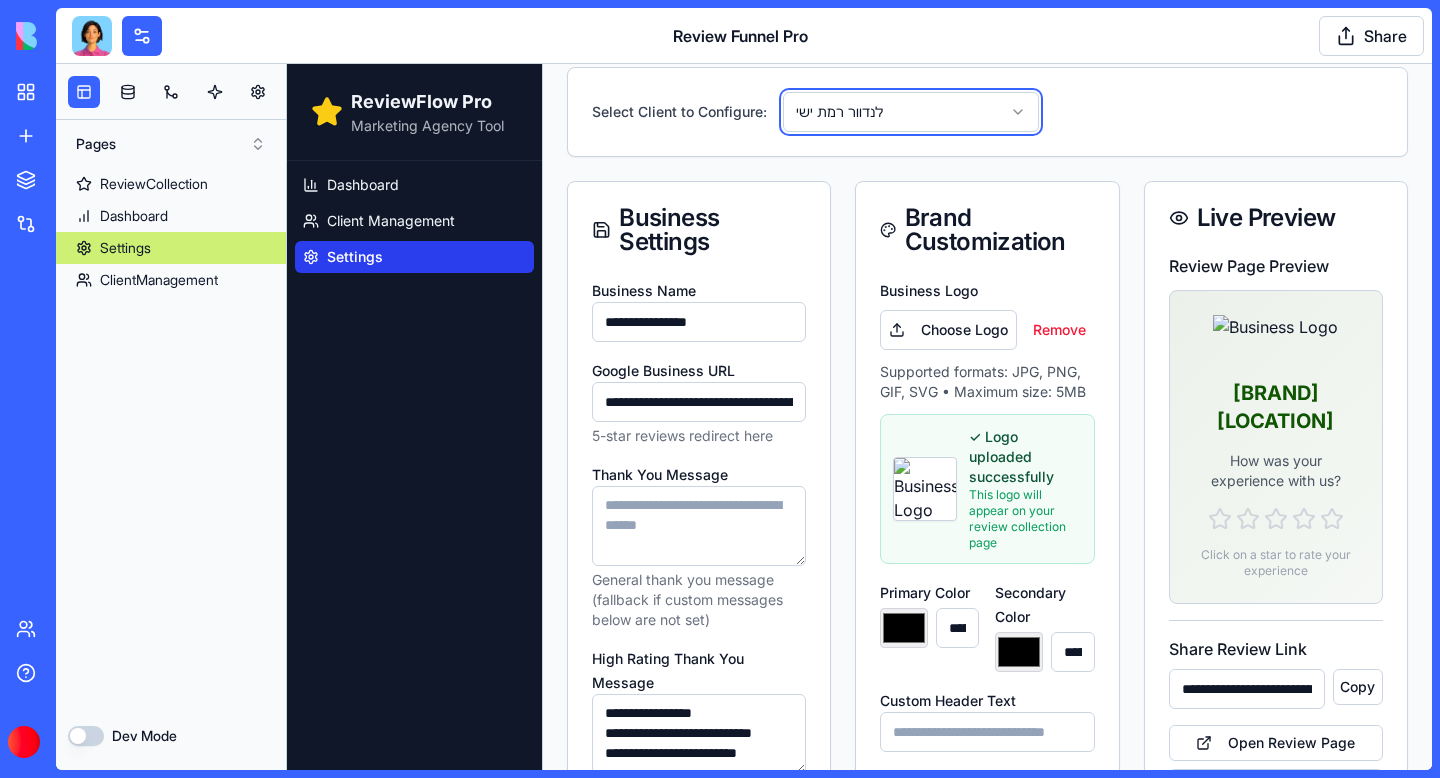 scroll, scrollTop: 111, scrollLeft: 0, axis: vertical 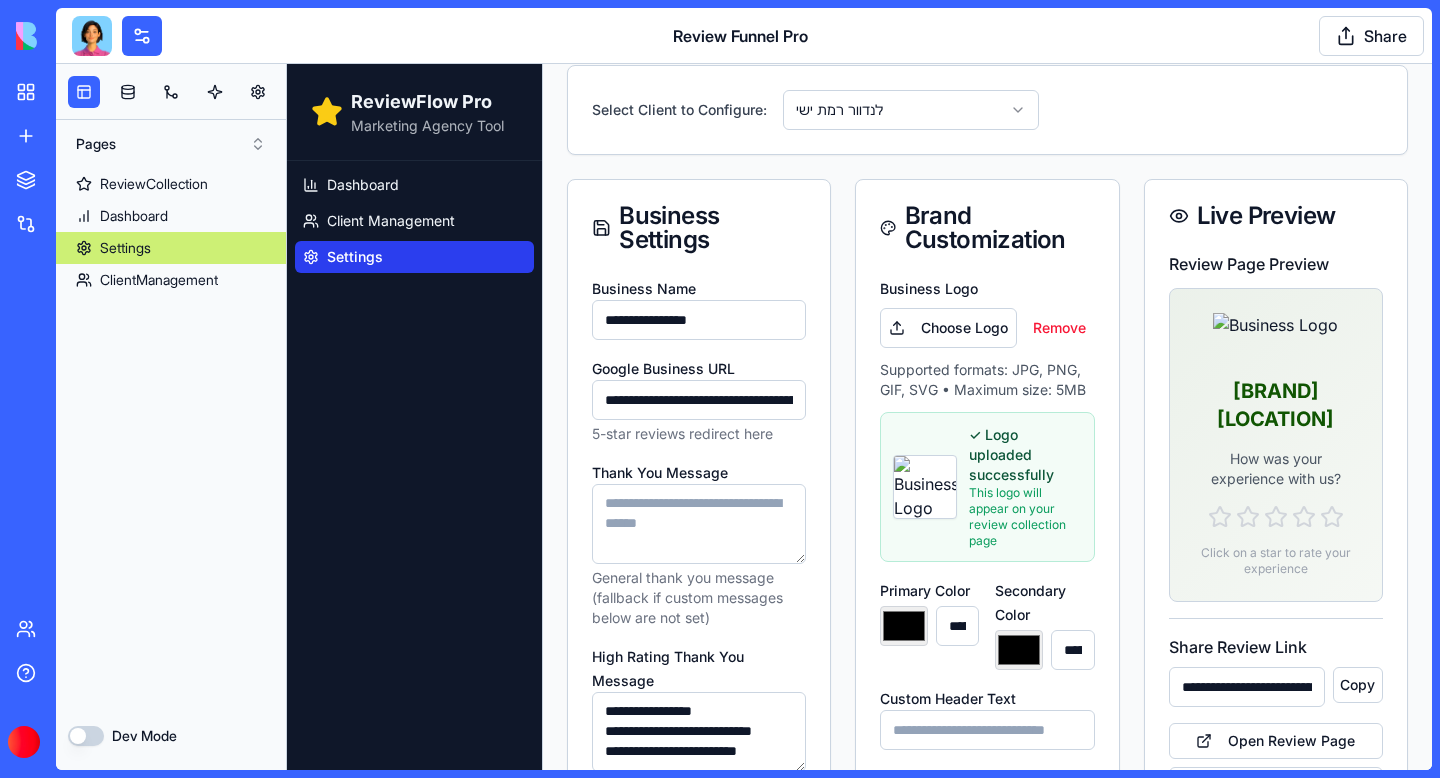 click on "**********" at bounding box center (699, 400) 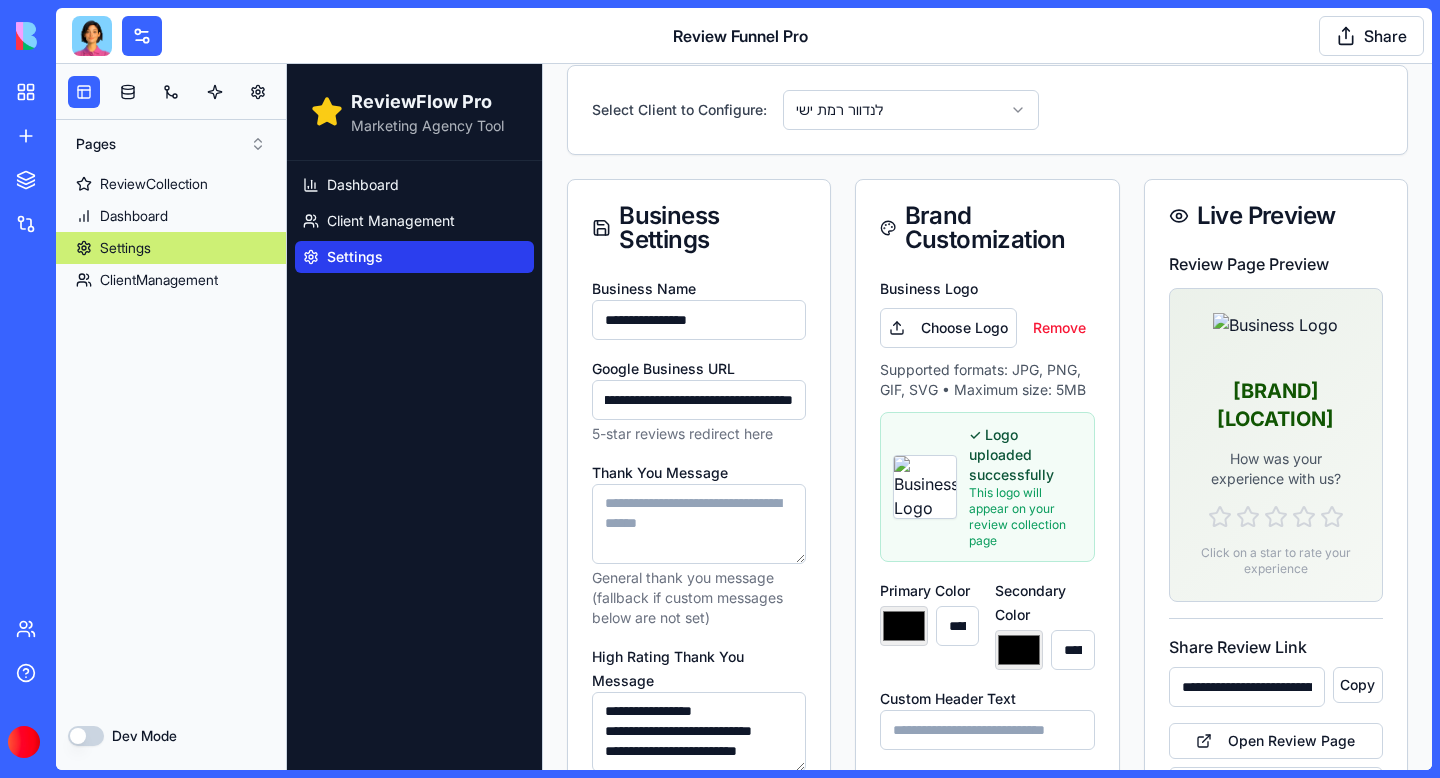 scroll, scrollTop: 0, scrollLeft: 428, axis: horizontal 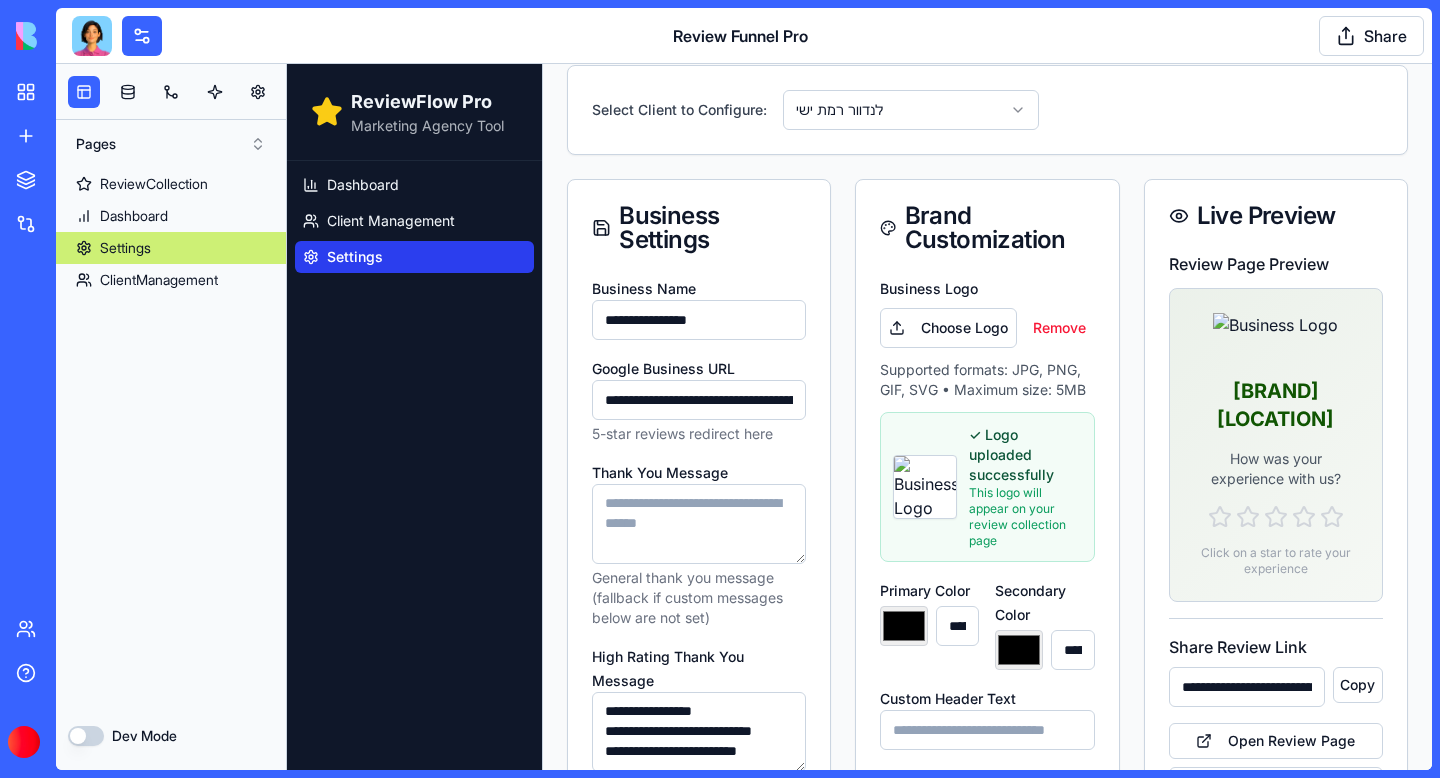 click on "**********" at bounding box center (699, 400) 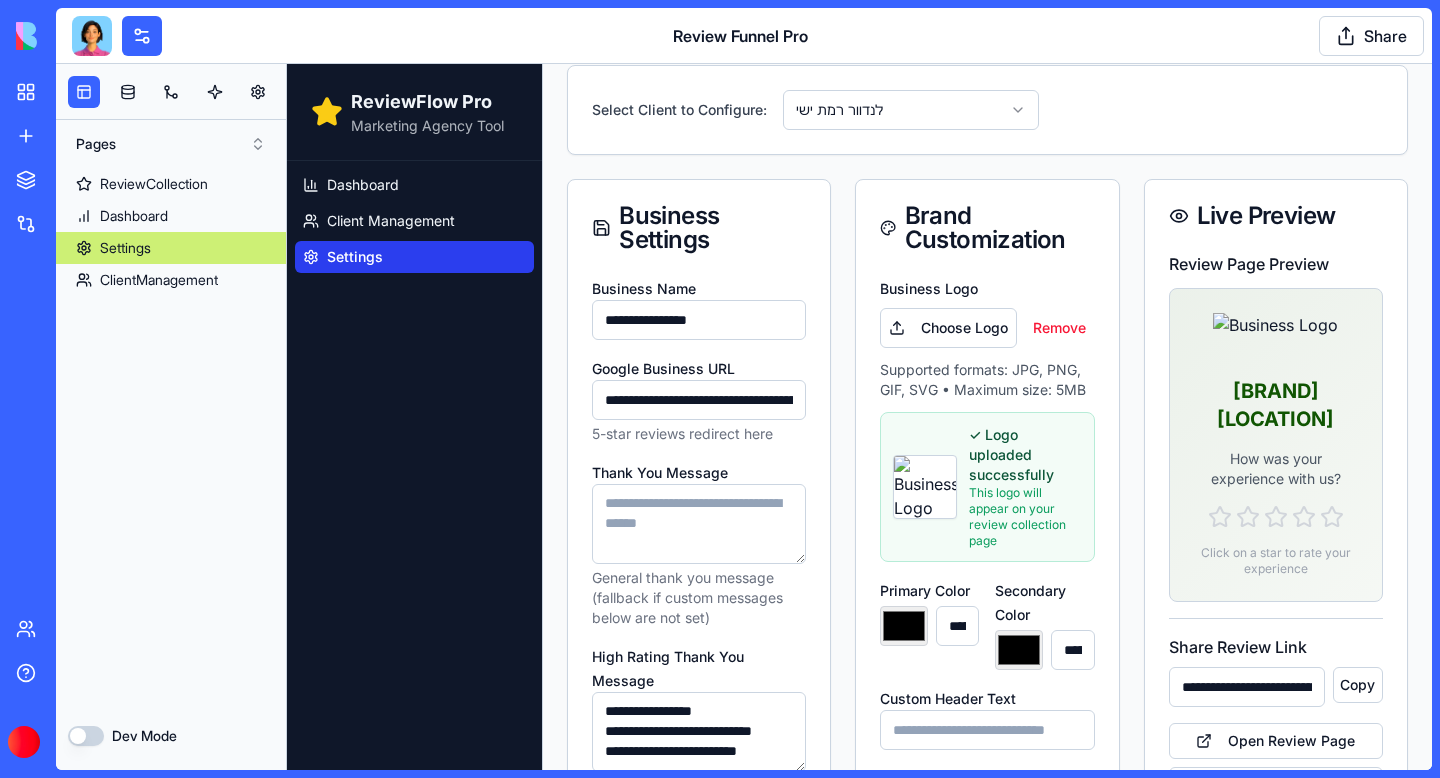 type on "**********" 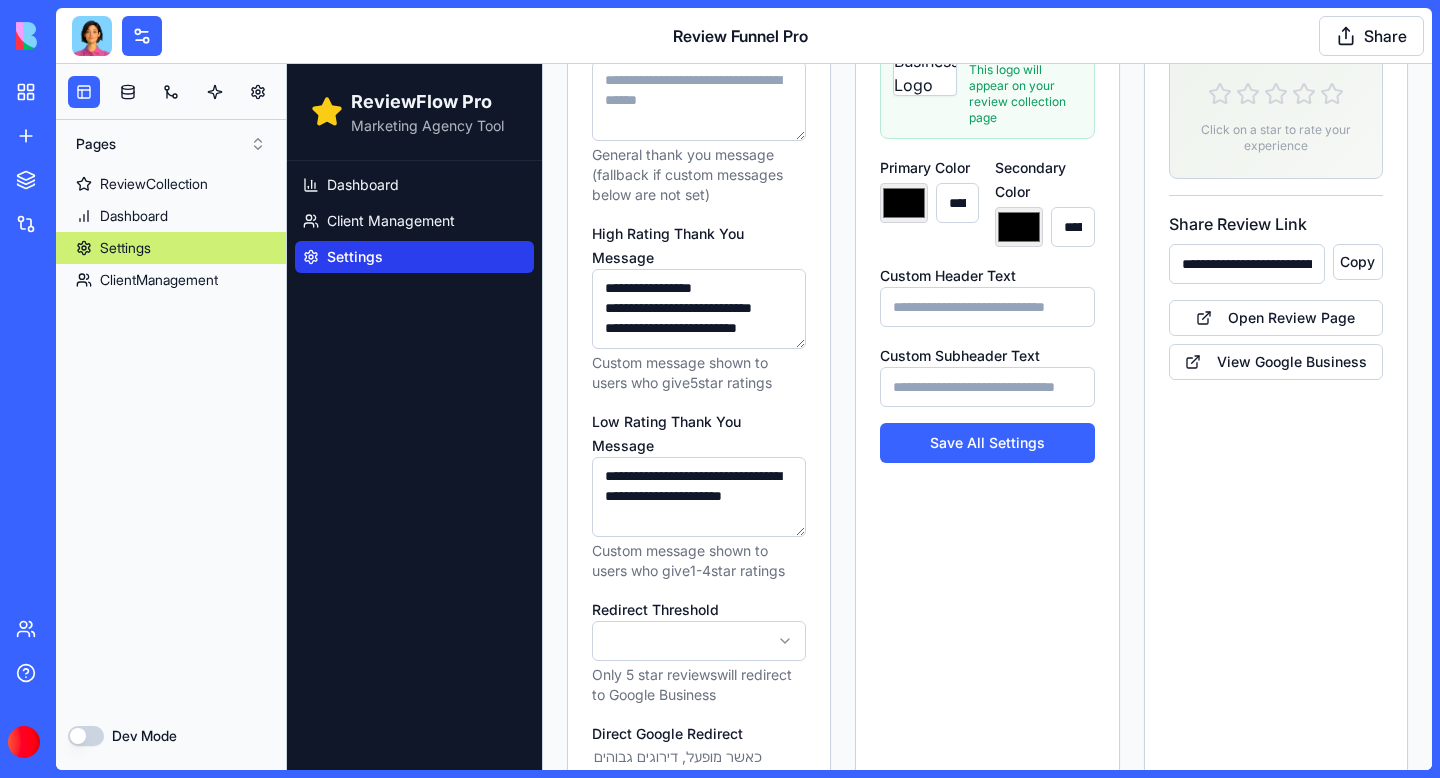 scroll, scrollTop: 565, scrollLeft: 0, axis: vertical 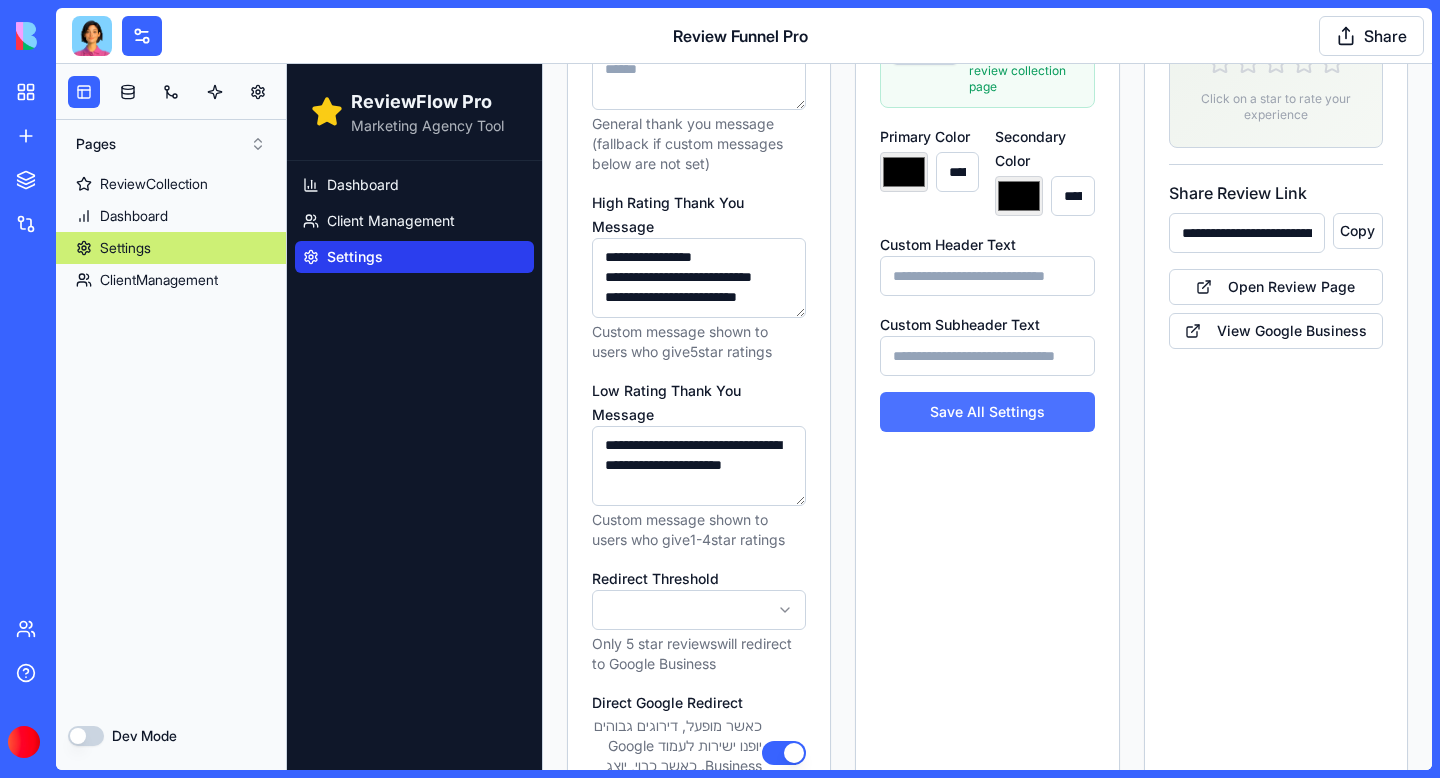 click on "Save All Settings" at bounding box center [987, 412] 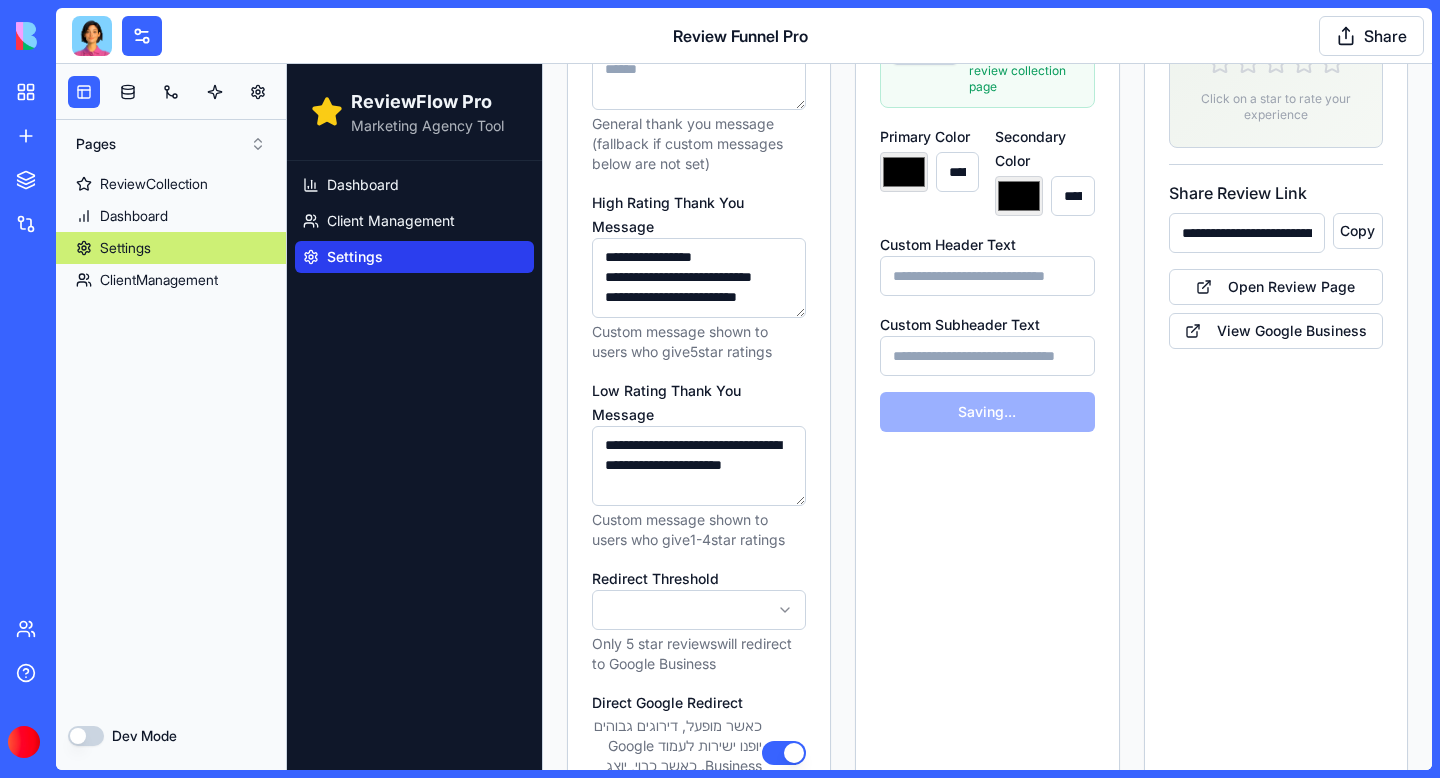 select on "*" 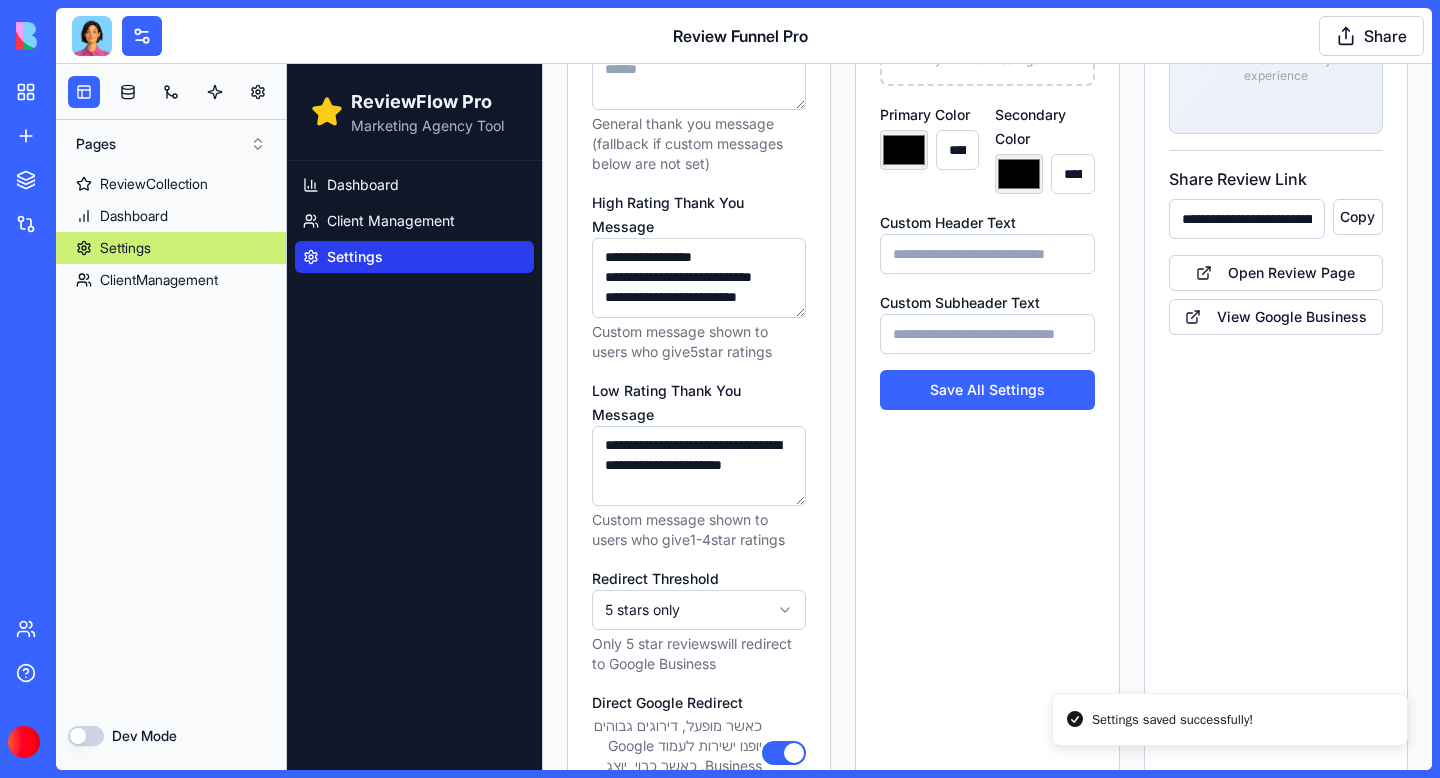 type on "*******" 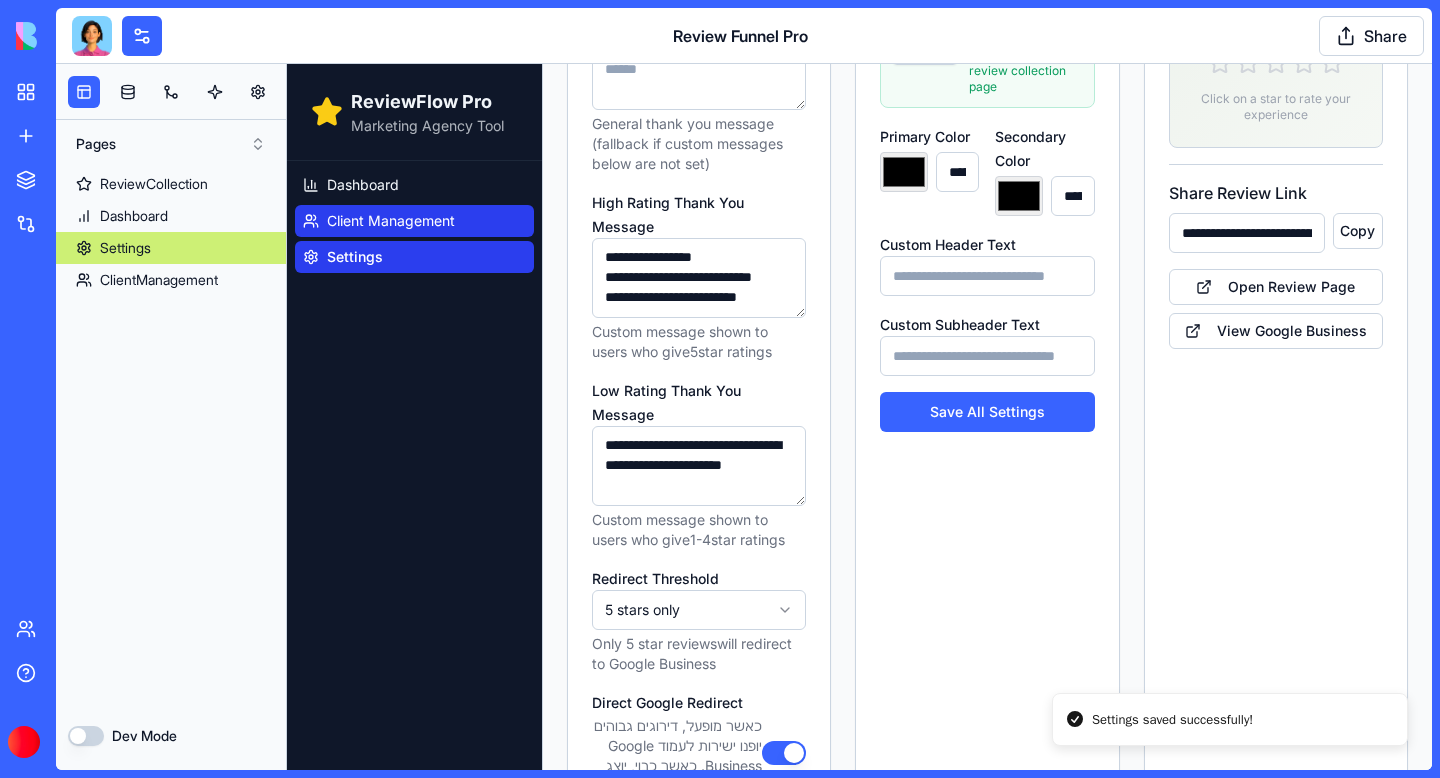 click on "Client Management" at bounding box center (391, 221) 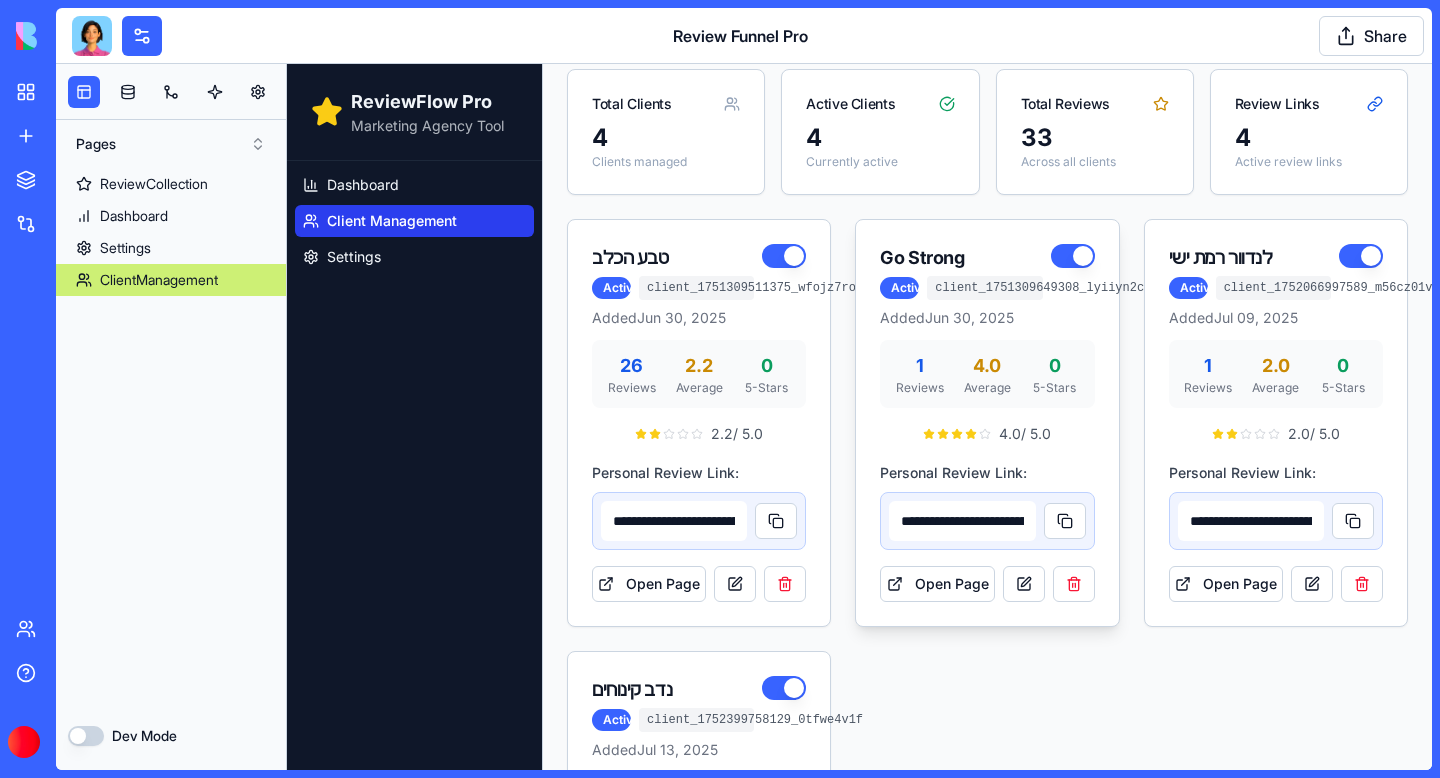 scroll, scrollTop: 78, scrollLeft: 0, axis: vertical 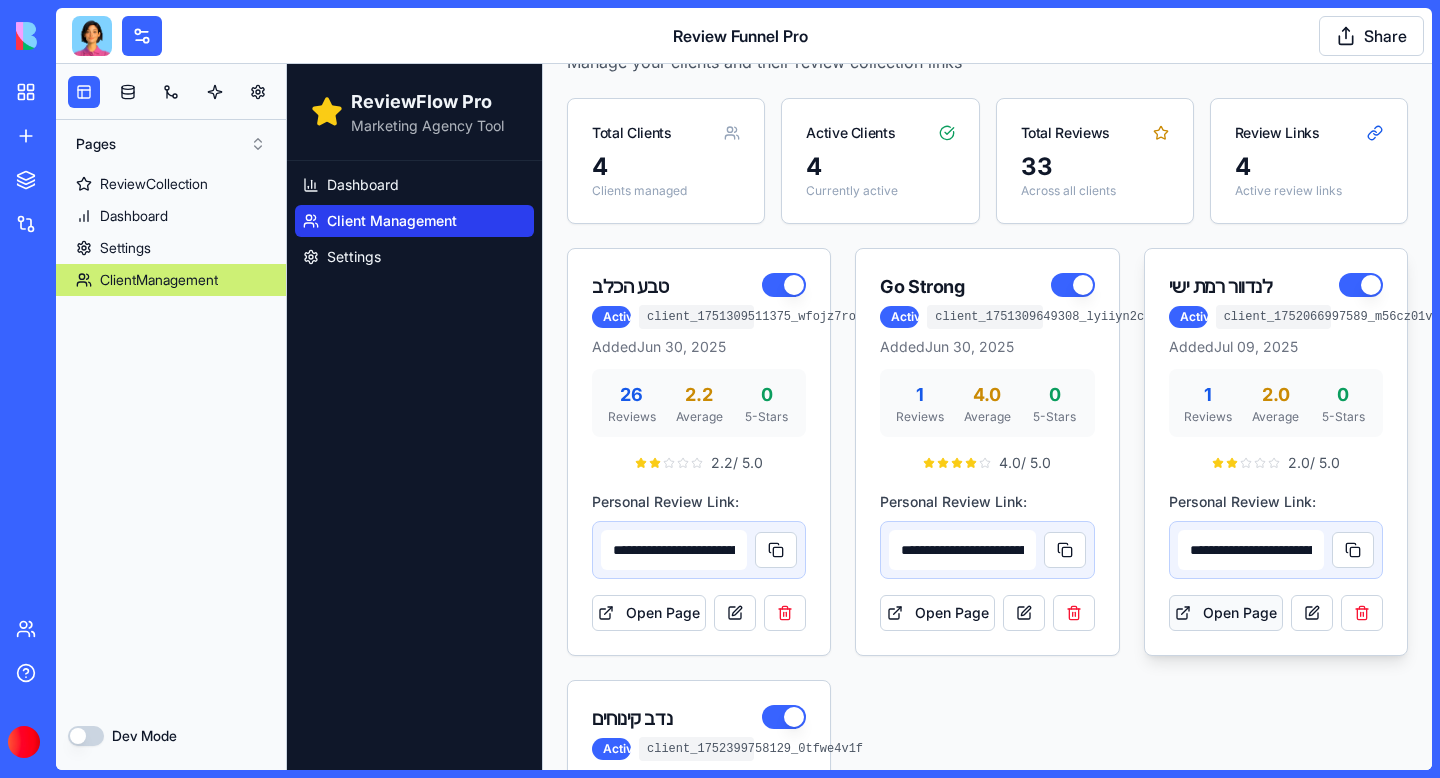 click on "Open Page" at bounding box center (1226, 613) 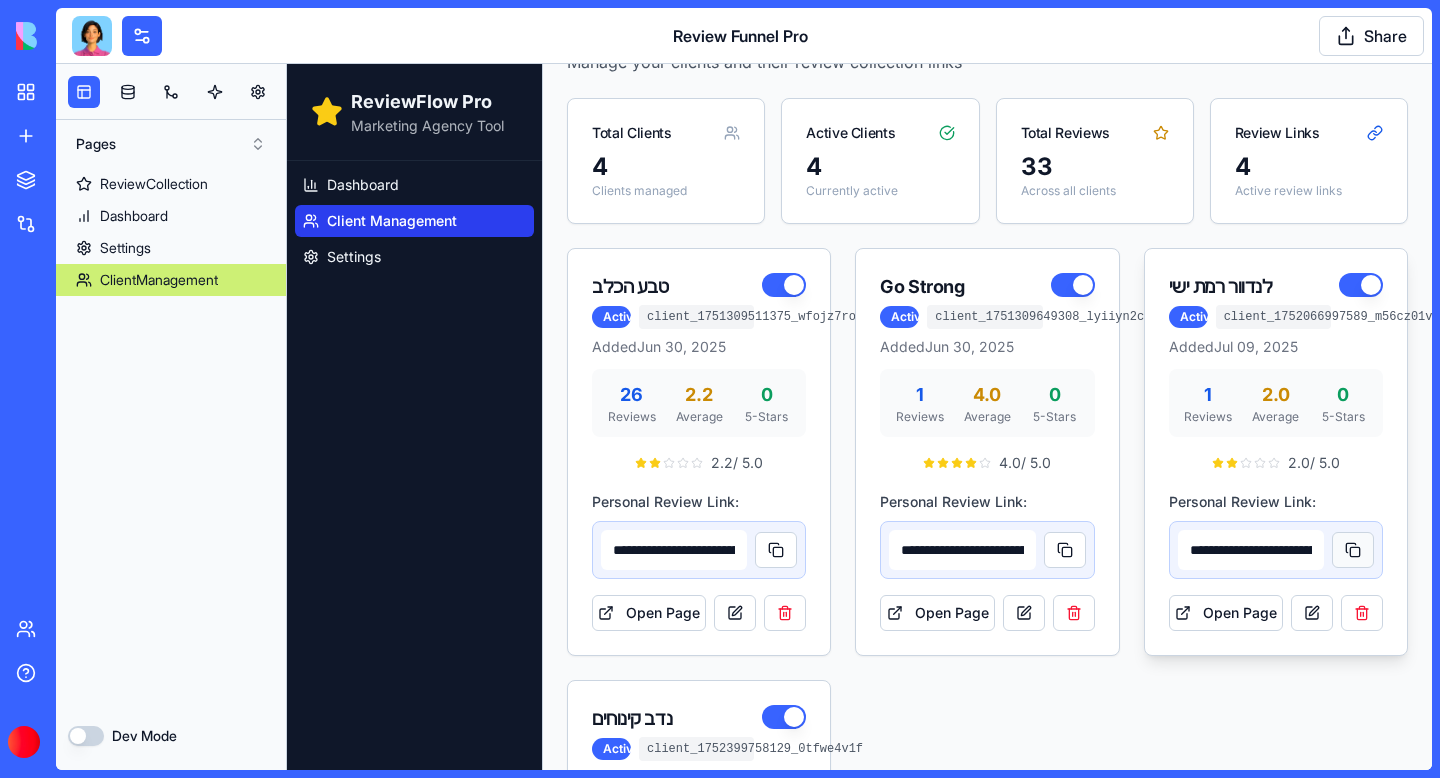 click at bounding box center (1353, 550) 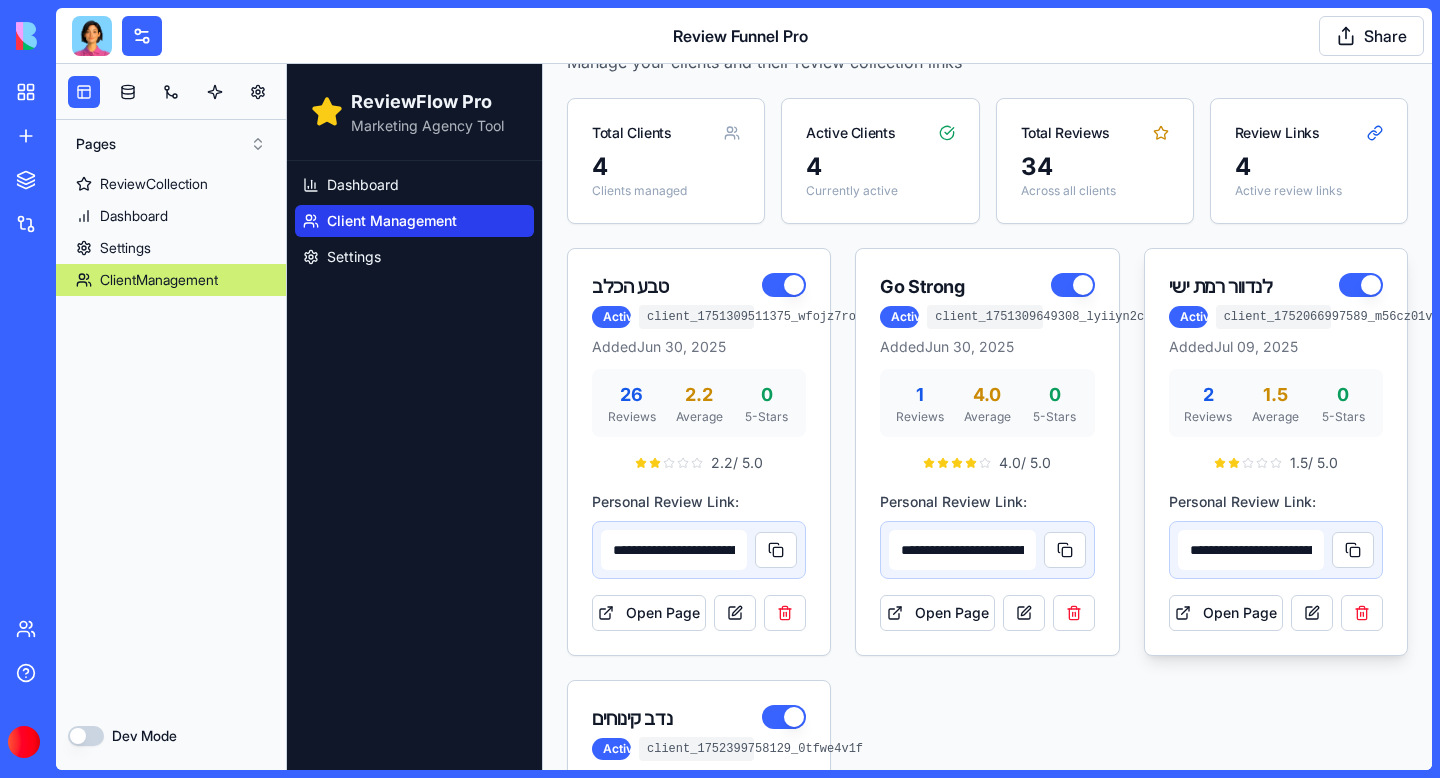 click on "**********" at bounding box center [1251, 550] 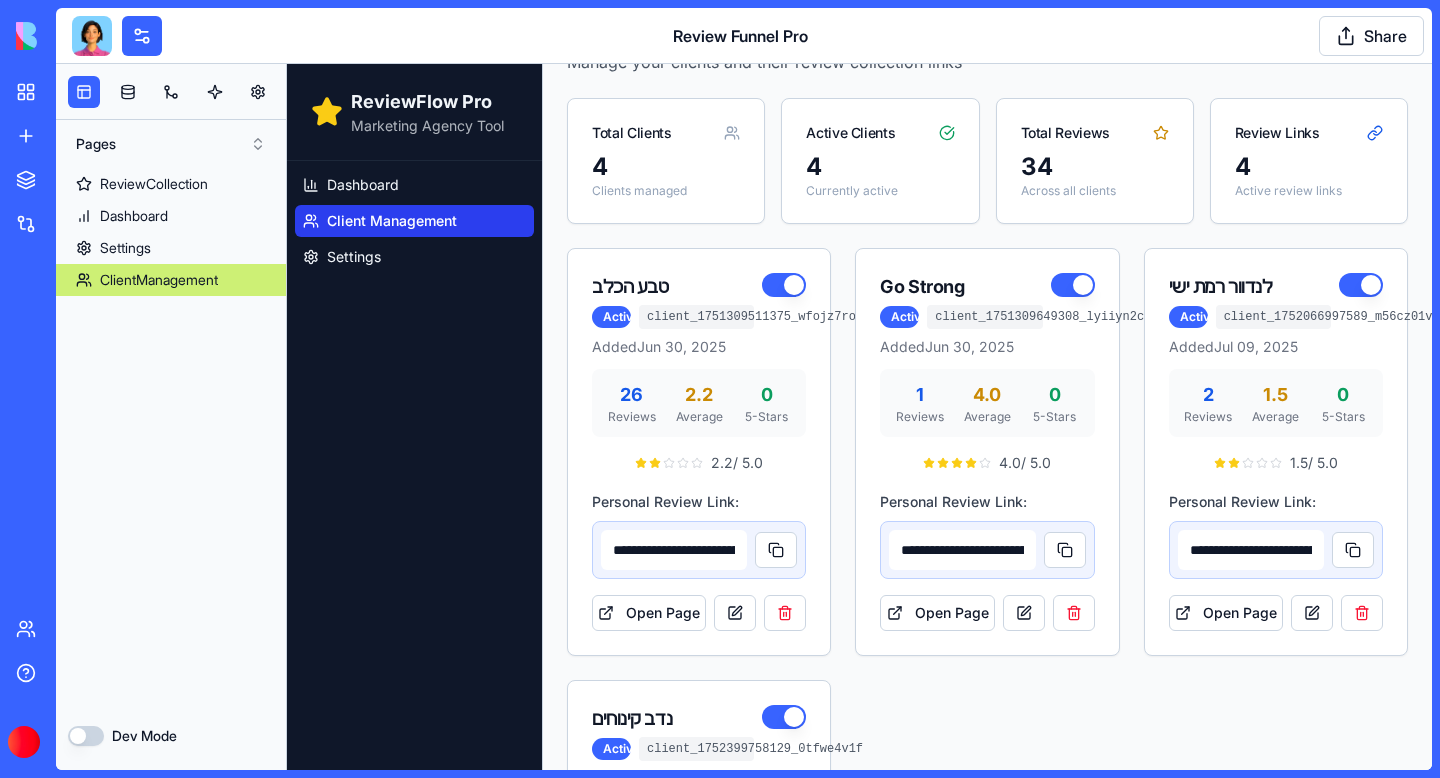 click on "Dashboard Client Management Settings" at bounding box center (414, 221) 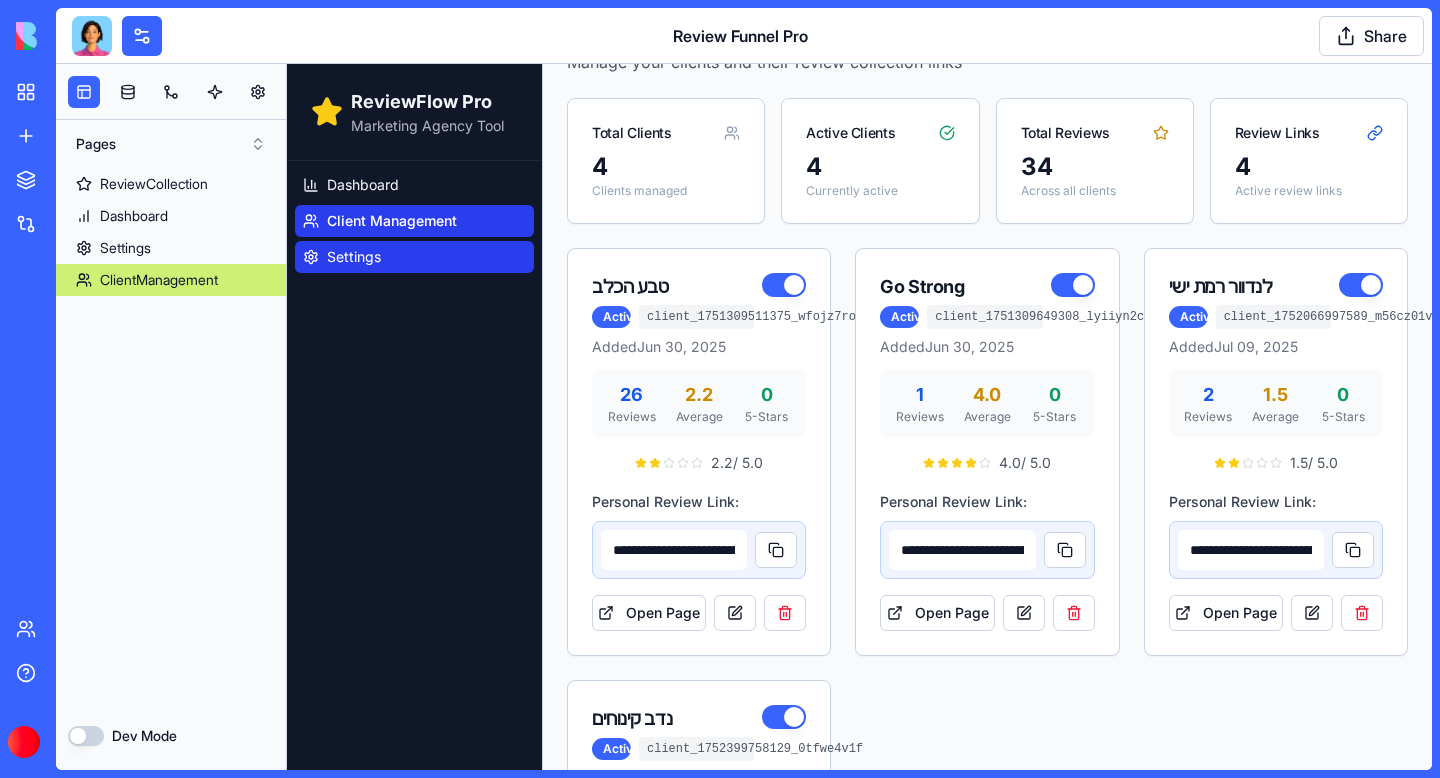 click on "Settings" at bounding box center [354, 257] 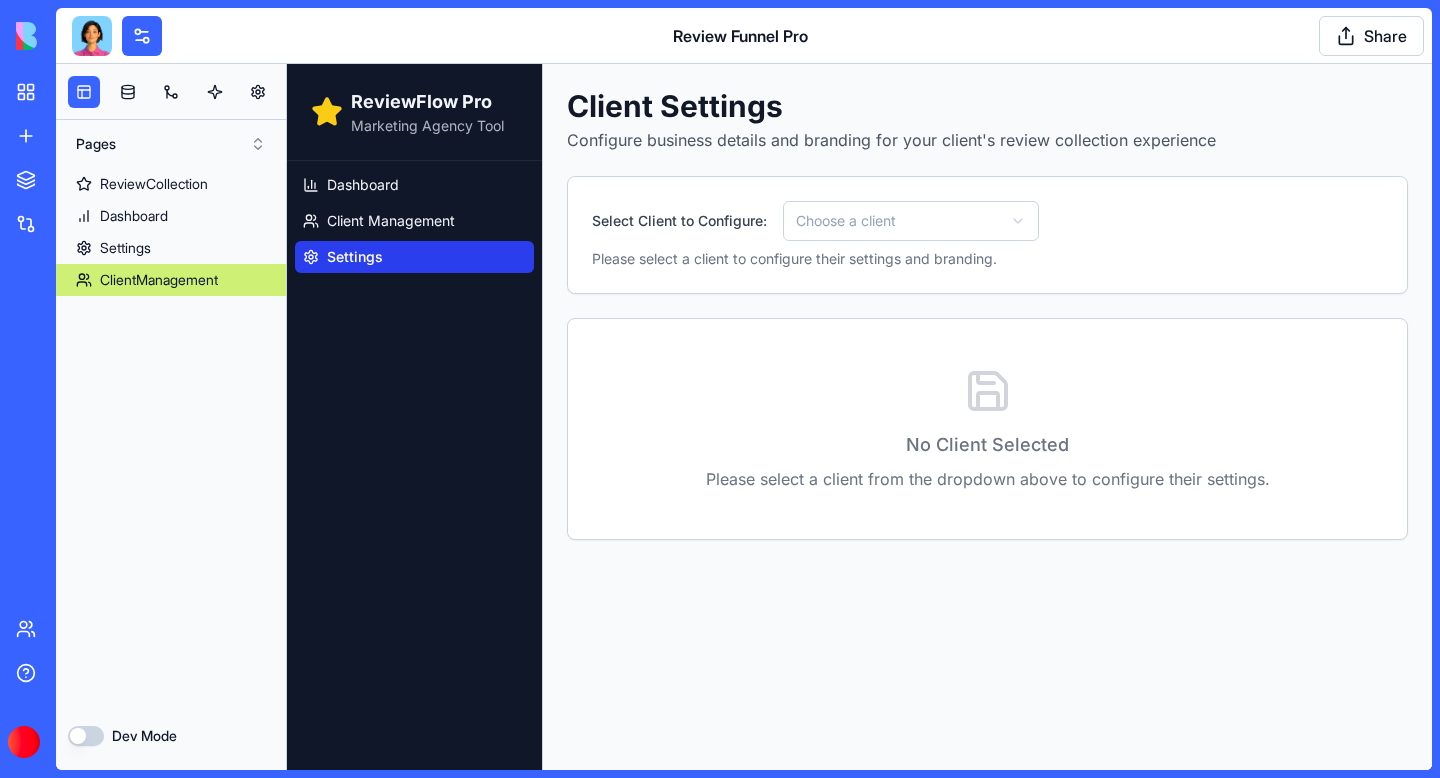 scroll, scrollTop: 0, scrollLeft: 0, axis: both 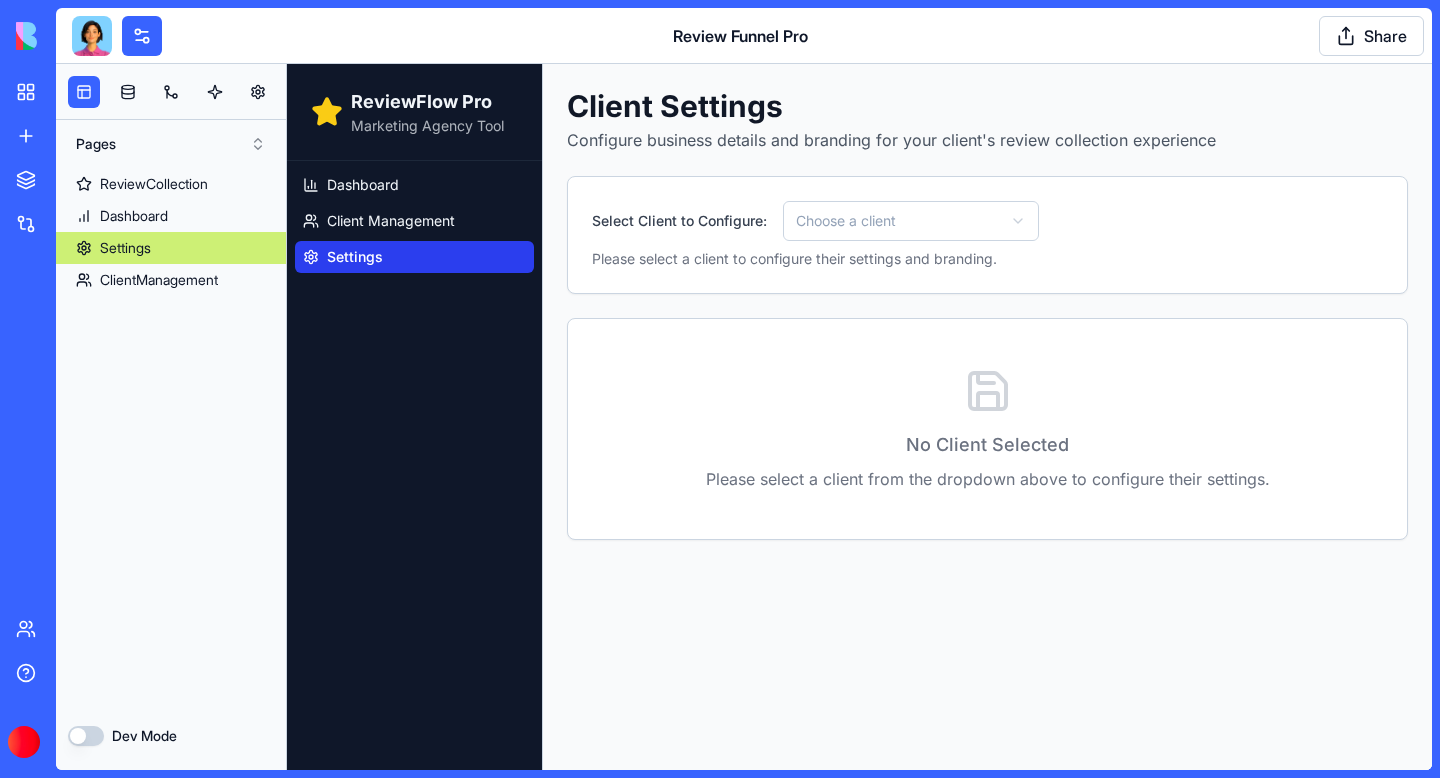 click on "ReviewFlow Pro Marketing Agency Tool Dashboard Client Management Settings Client Settings Configure business details and branding for your client's review collection experience Select Client to Configure: Choose a client Please select a client to configure their settings and branding. No Client Selected Please select a client from the dropdown above to configure their settings." at bounding box center [859, 417] 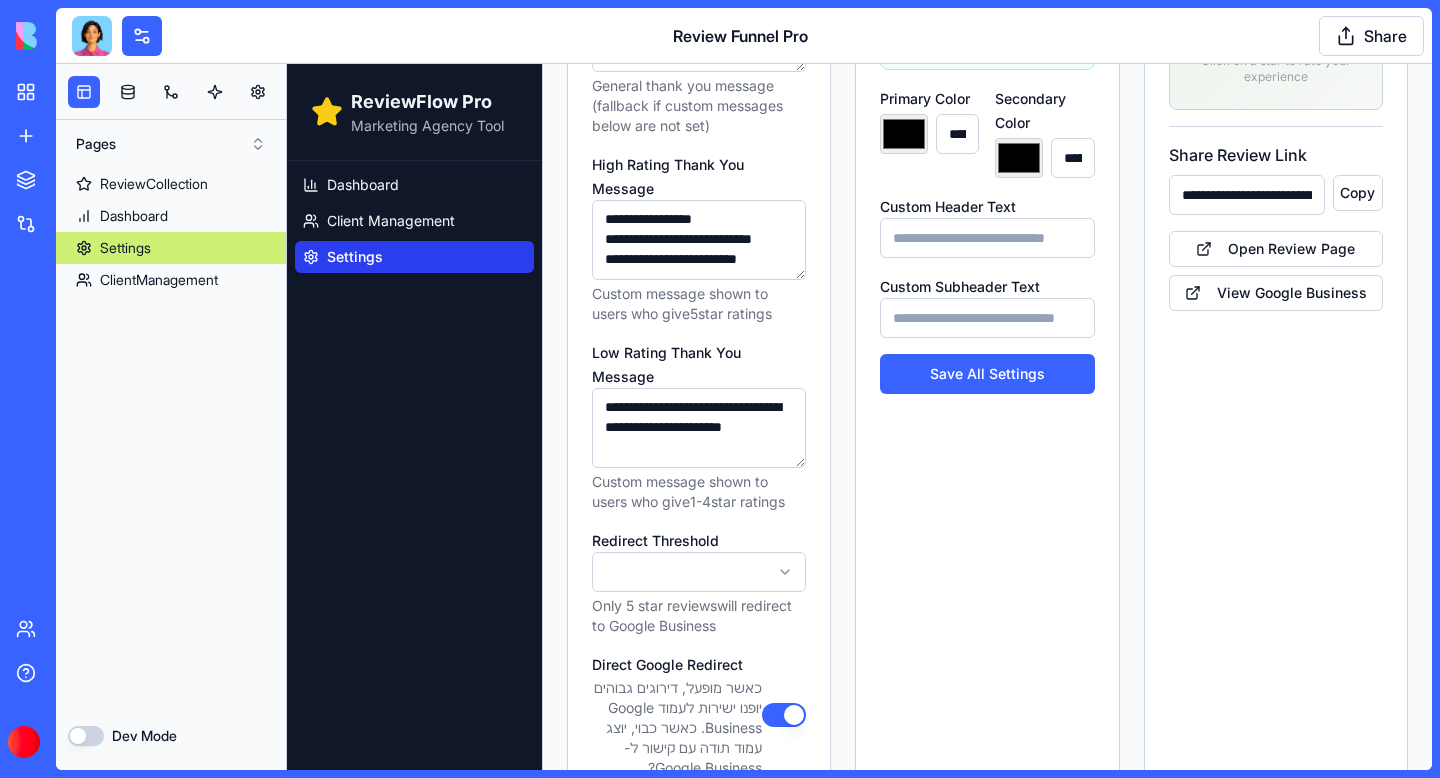 scroll, scrollTop: 601, scrollLeft: 0, axis: vertical 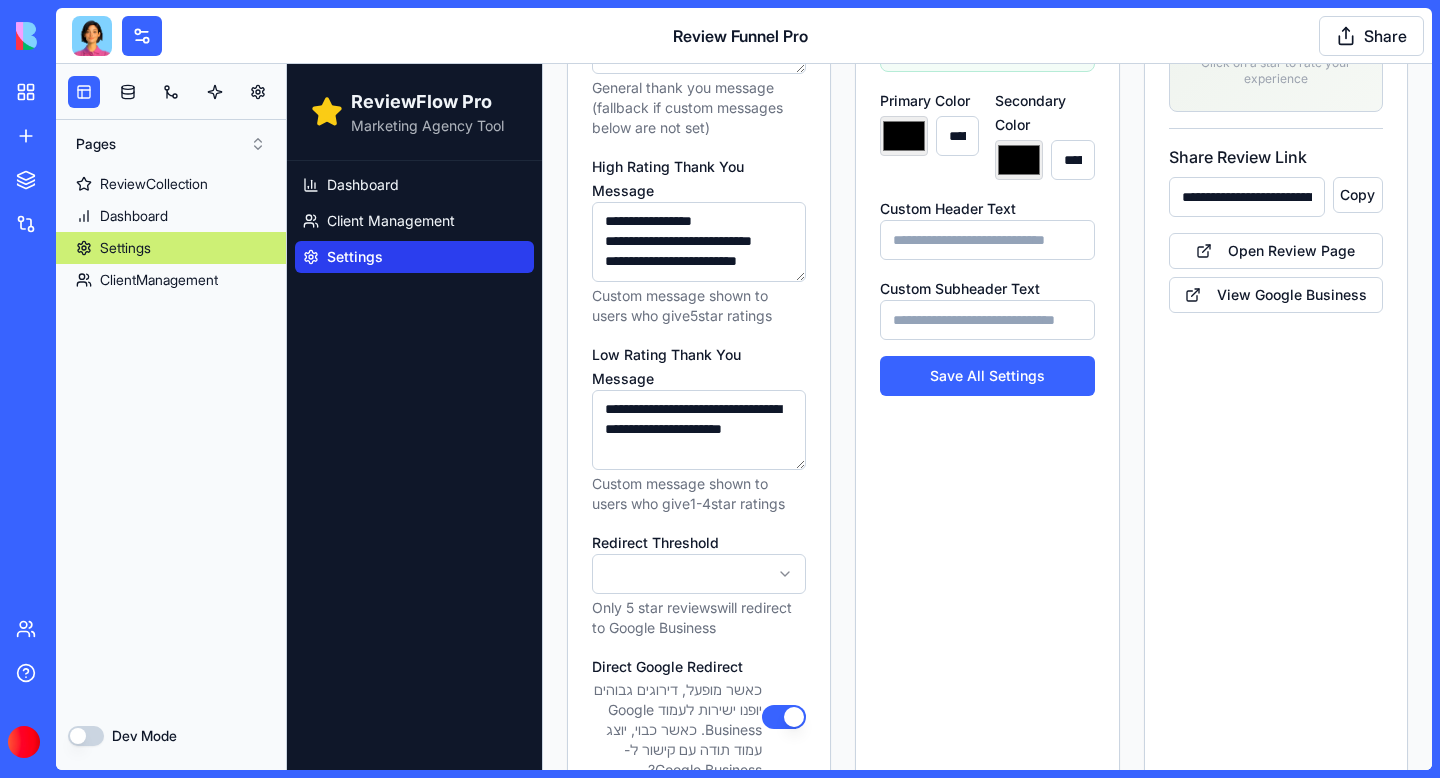 click on "Direct Google Redirect" at bounding box center [784, 717] 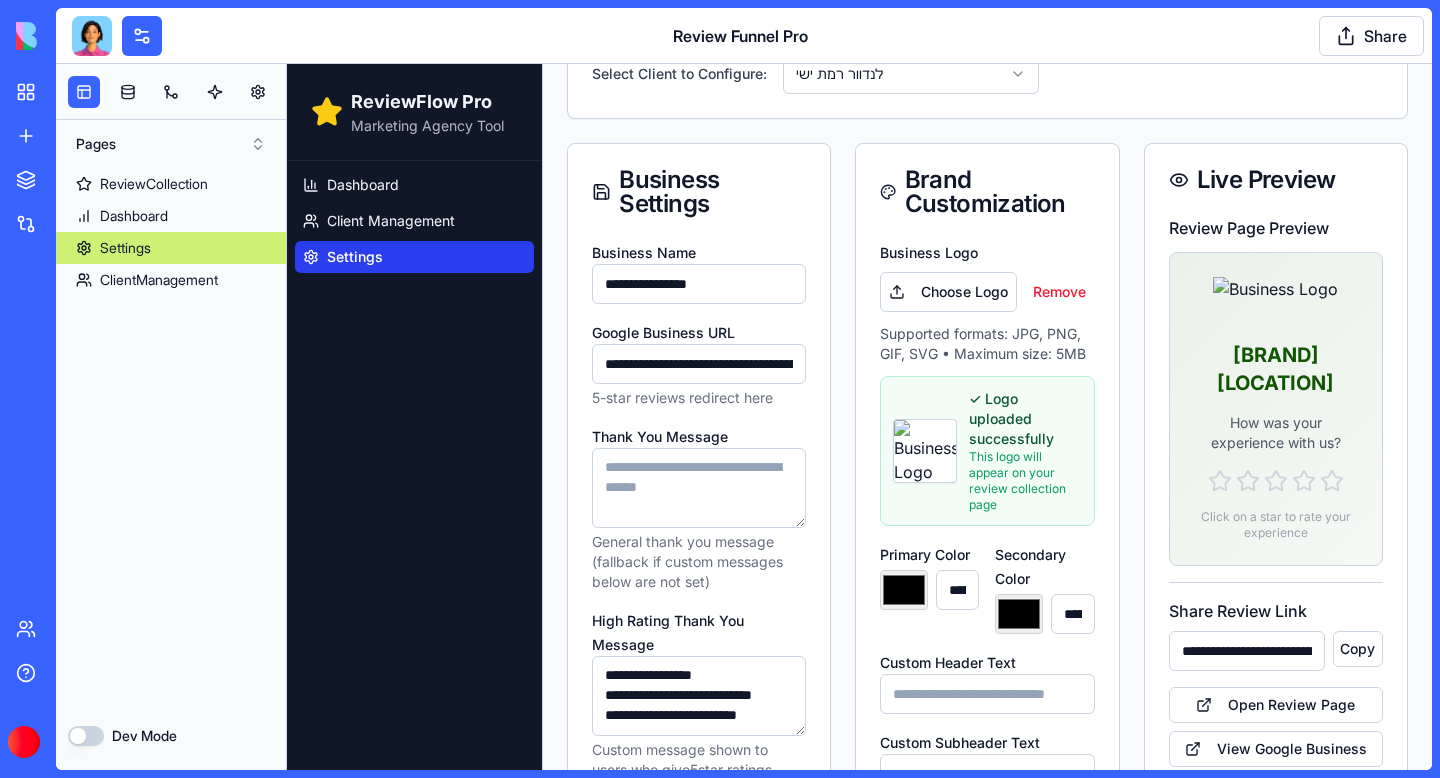scroll, scrollTop: 0, scrollLeft: 0, axis: both 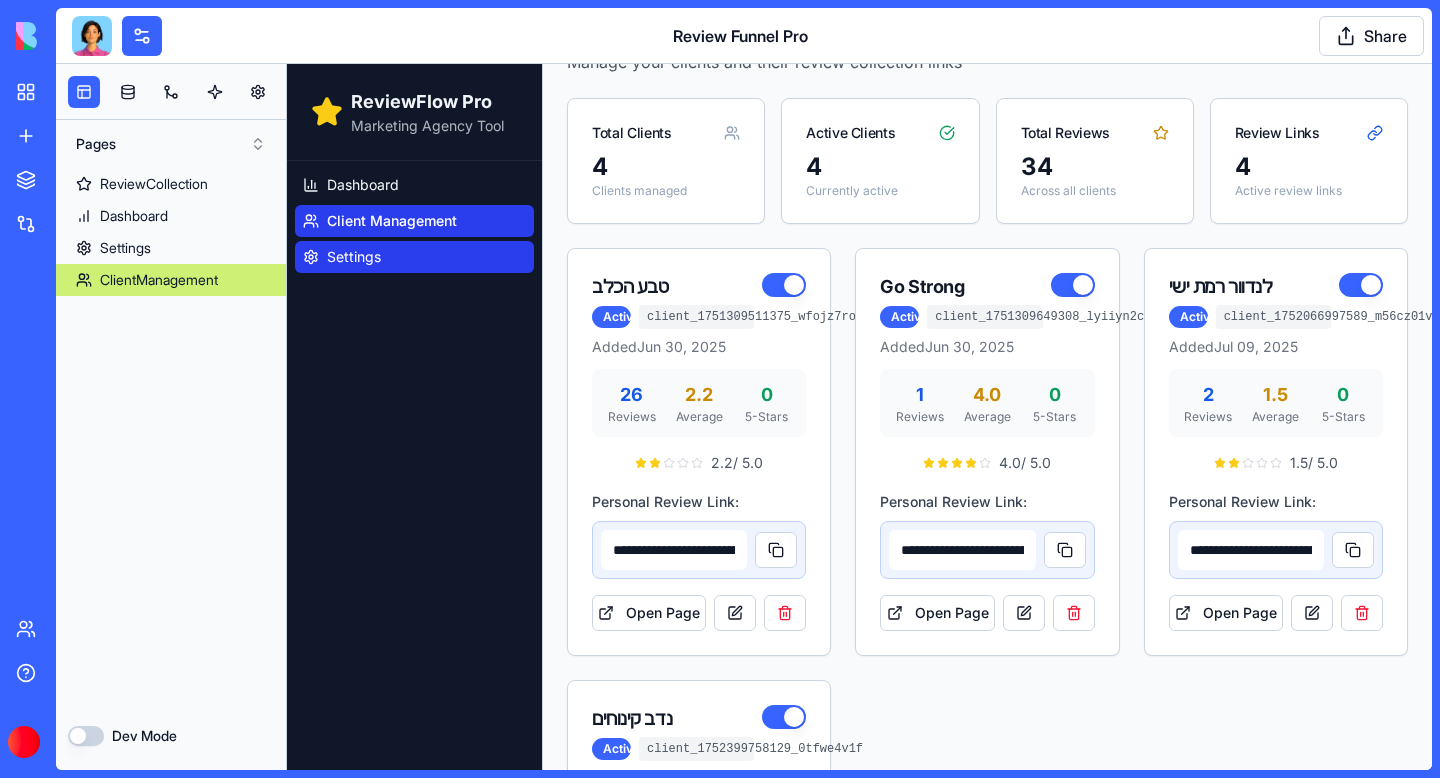 click on "Settings" at bounding box center [414, 257] 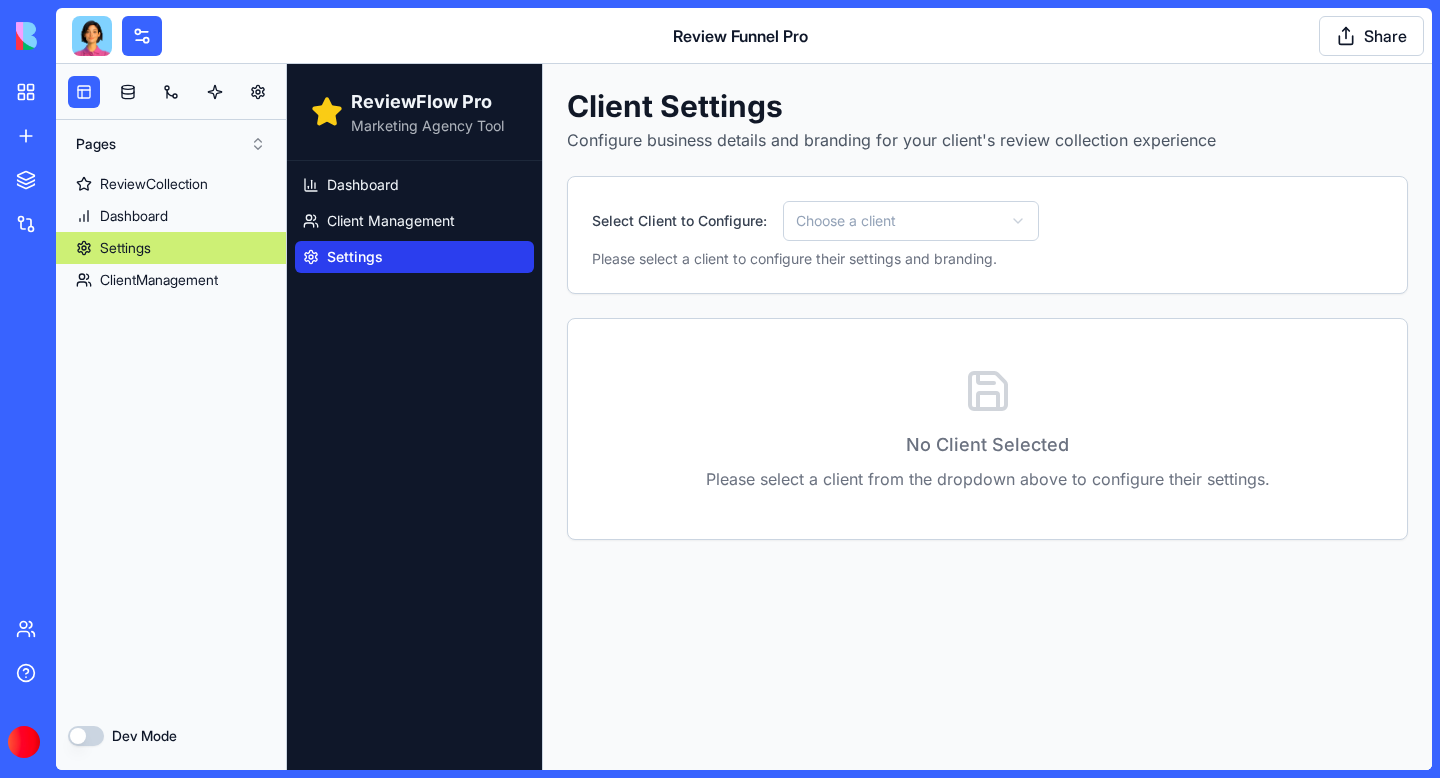 click on "ReviewFlow Pro Marketing Agency Tool Dashboard Client Management Settings Client Settings Configure business details and branding for your client's review collection experience Select Client to Configure: Choose a client Please select a client to configure their settings and branding. No Client Selected Please select a client from the dropdown above to configure their settings." at bounding box center [859, 417] 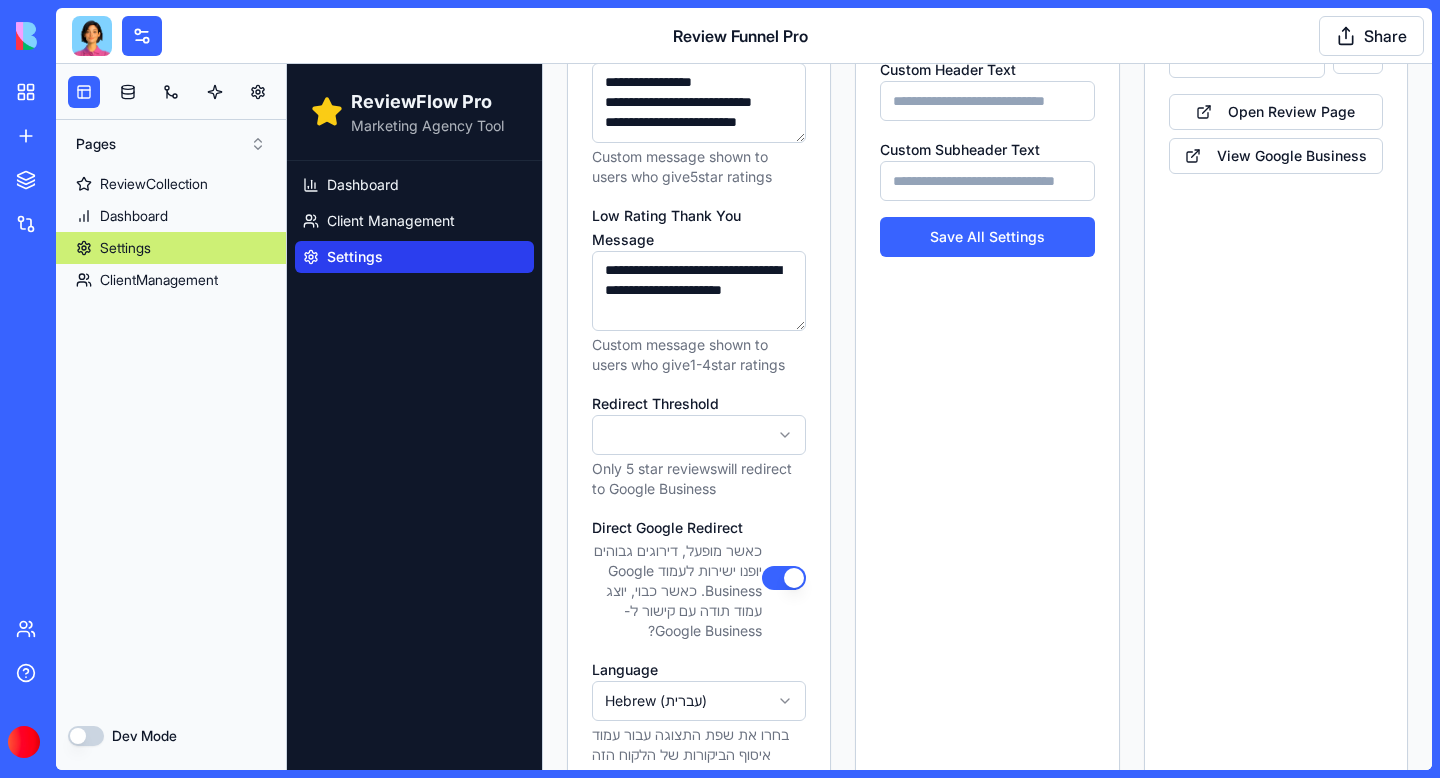 scroll, scrollTop: 736, scrollLeft: 0, axis: vertical 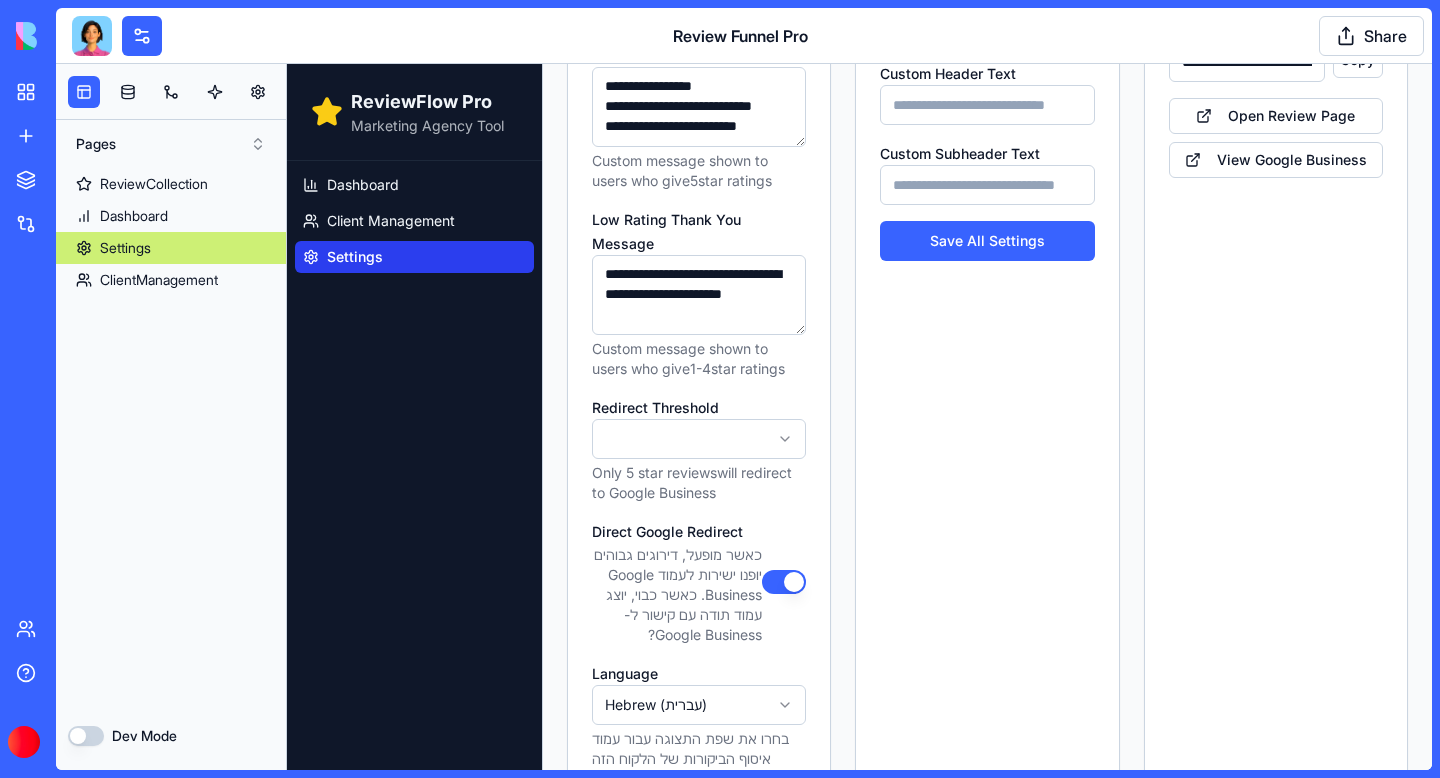 click on "Direct Google Redirect" at bounding box center [784, 582] 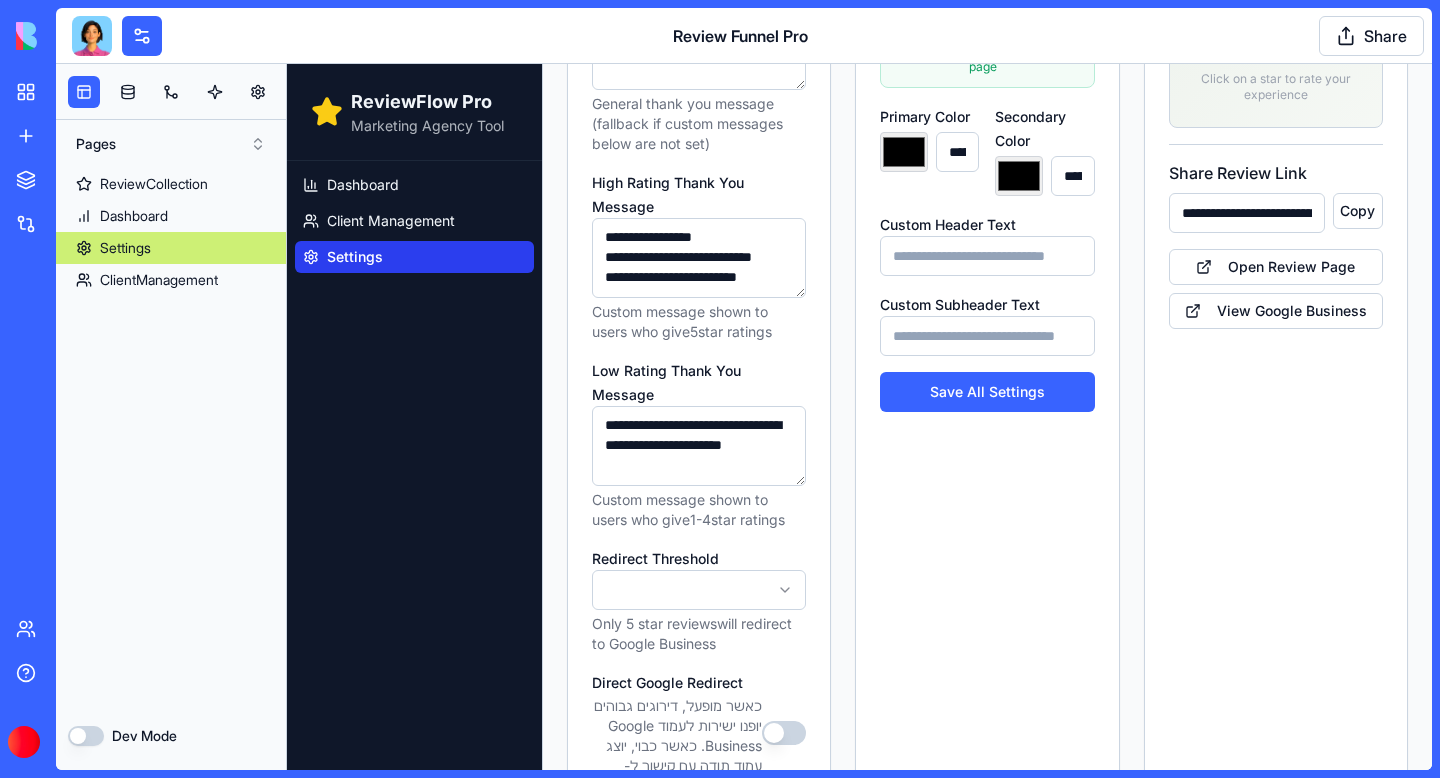 scroll, scrollTop: 584, scrollLeft: 0, axis: vertical 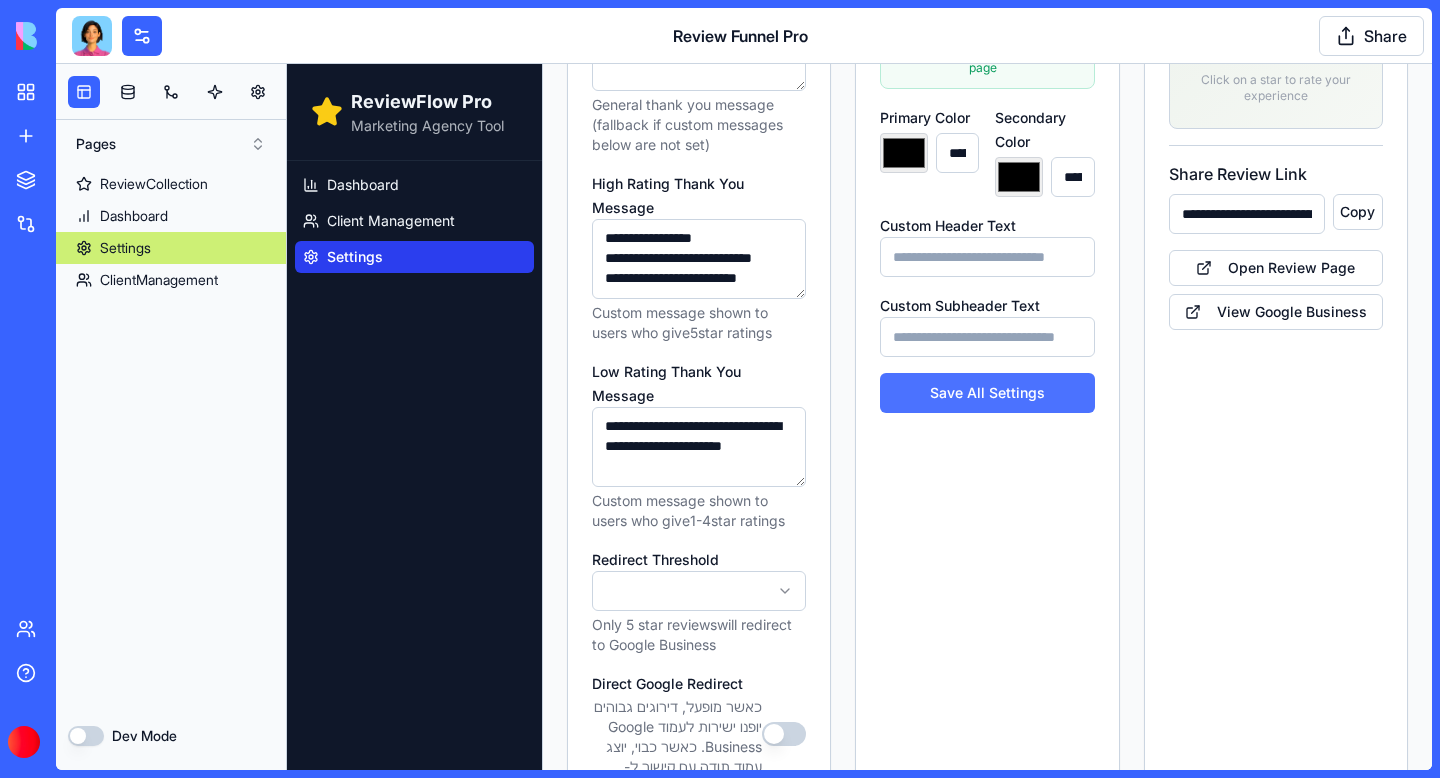 click on "Save All Settings" at bounding box center [987, 393] 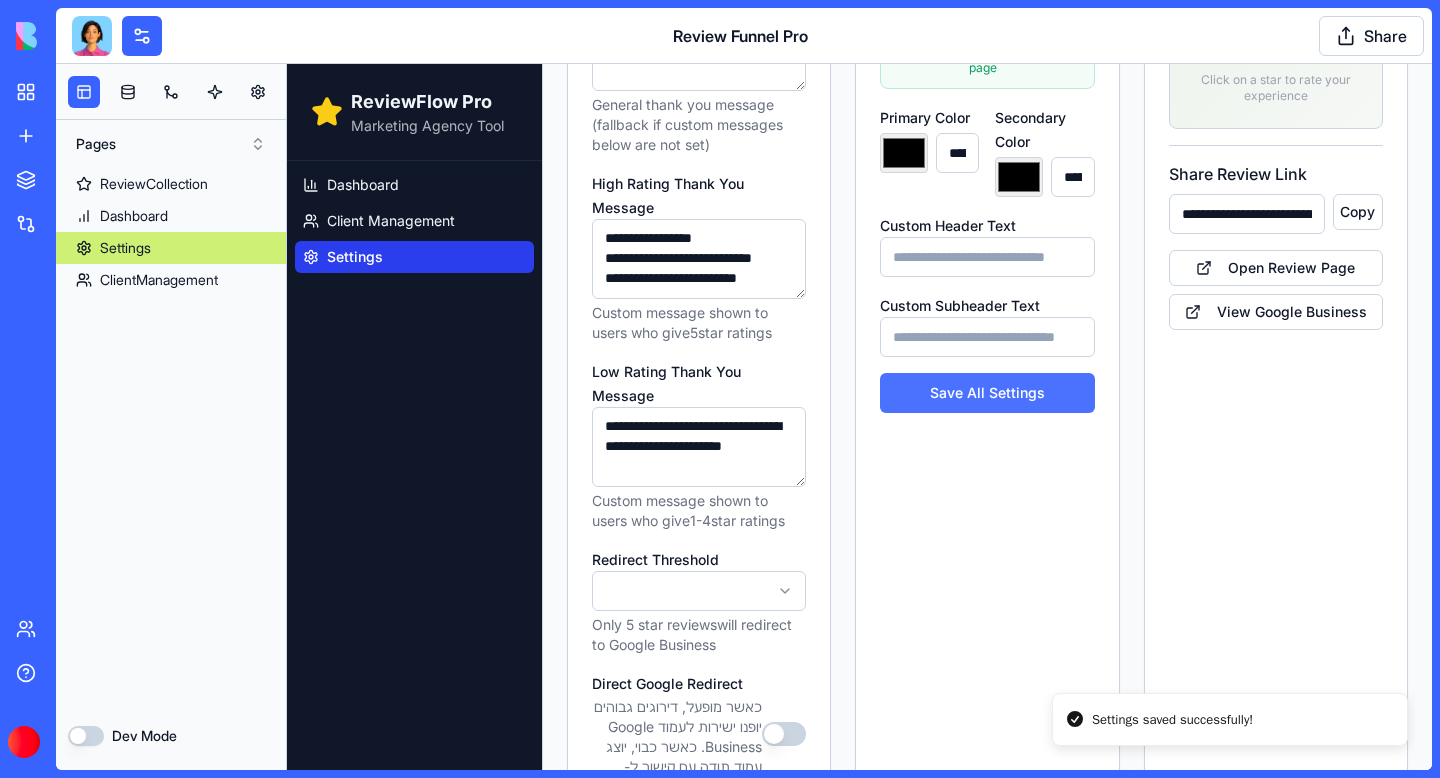 select on "*" 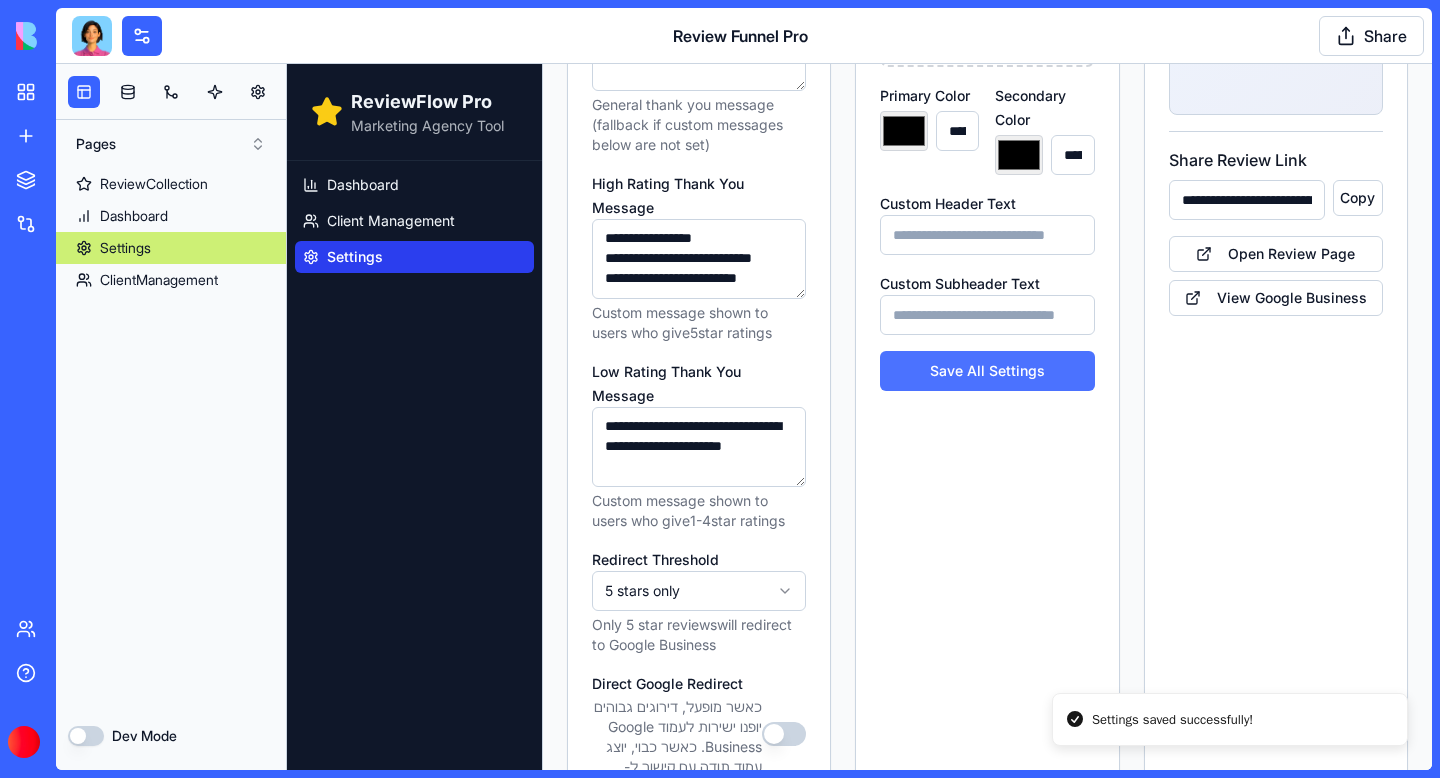 type on "*******" 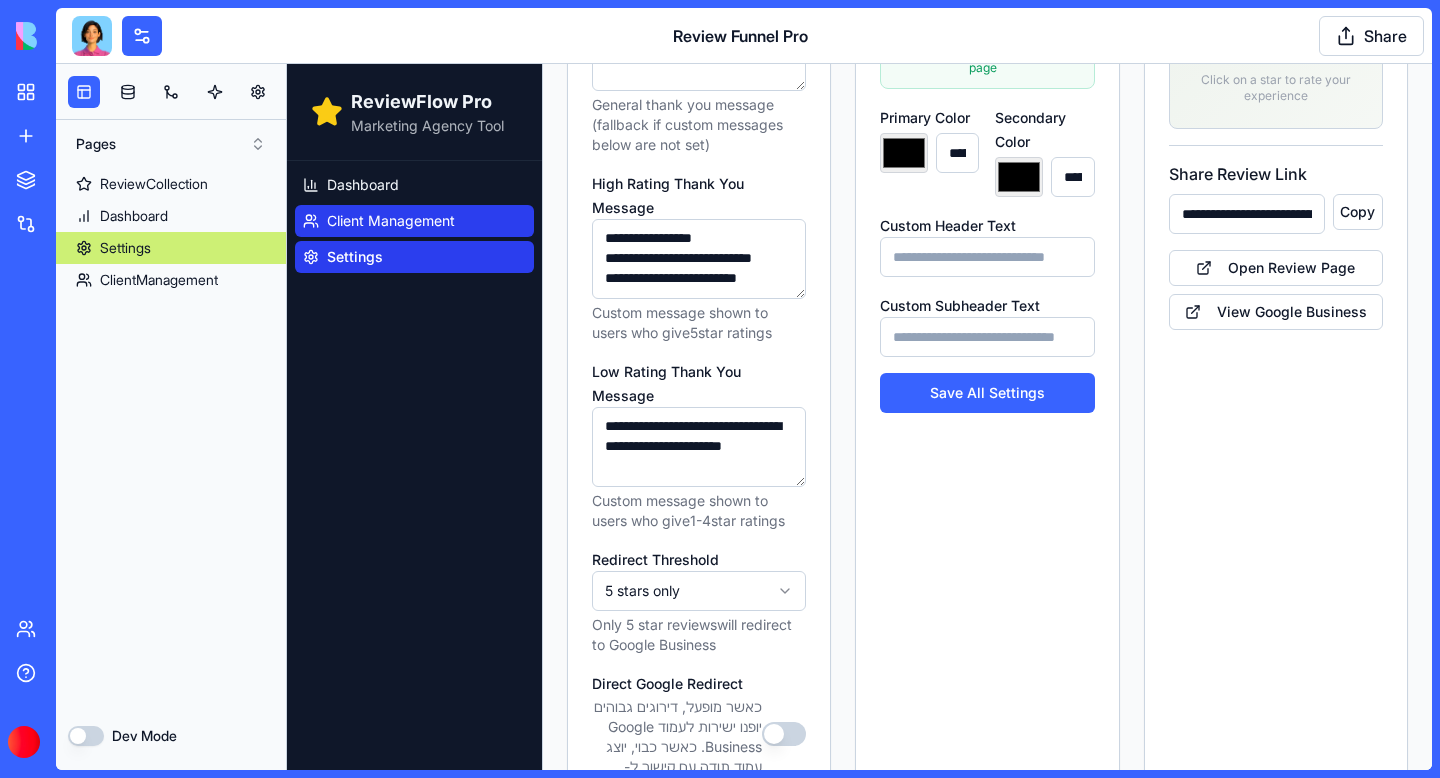 click on "Client Management" at bounding box center (391, 221) 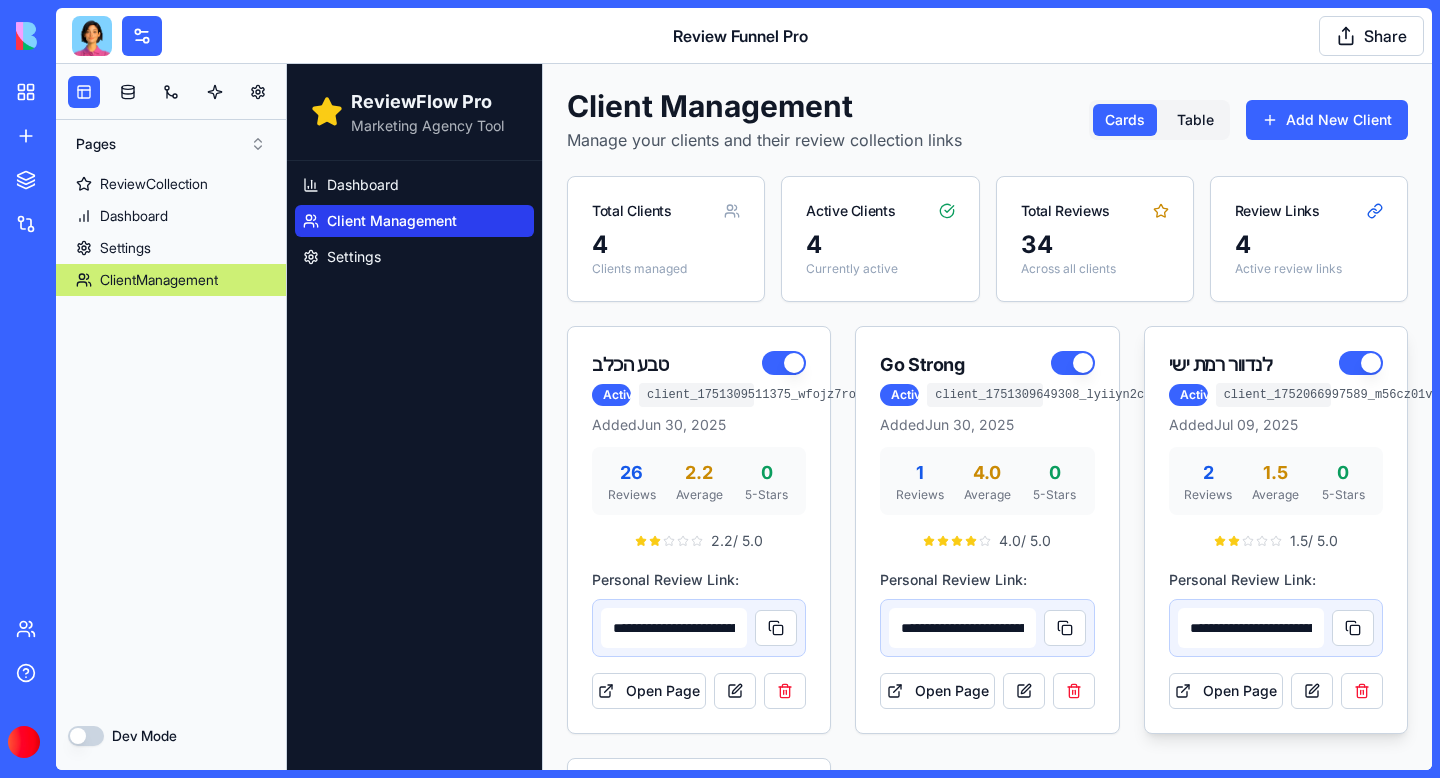 scroll, scrollTop: 115, scrollLeft: 0, axis: vertical 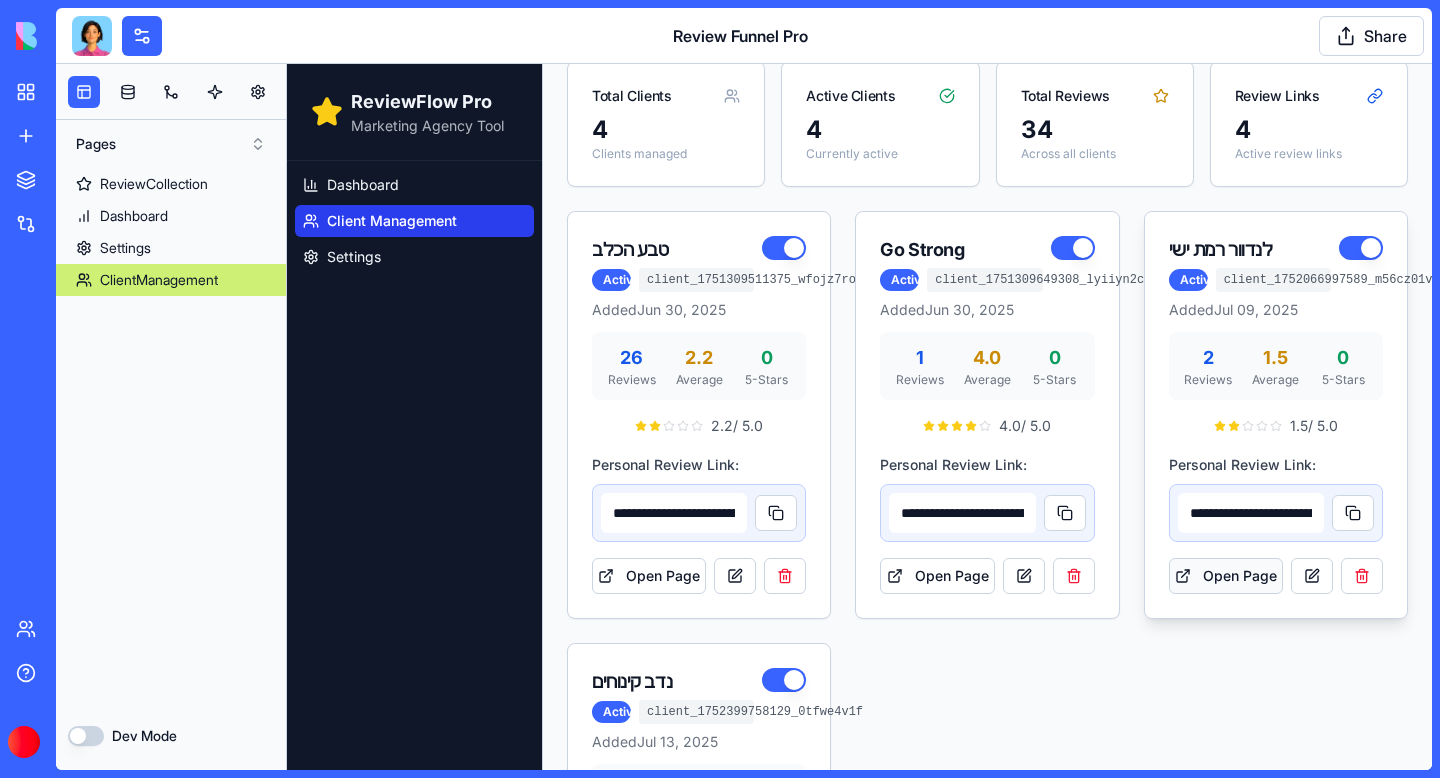 click on "Open Page" at bounding box center [1226, 576] 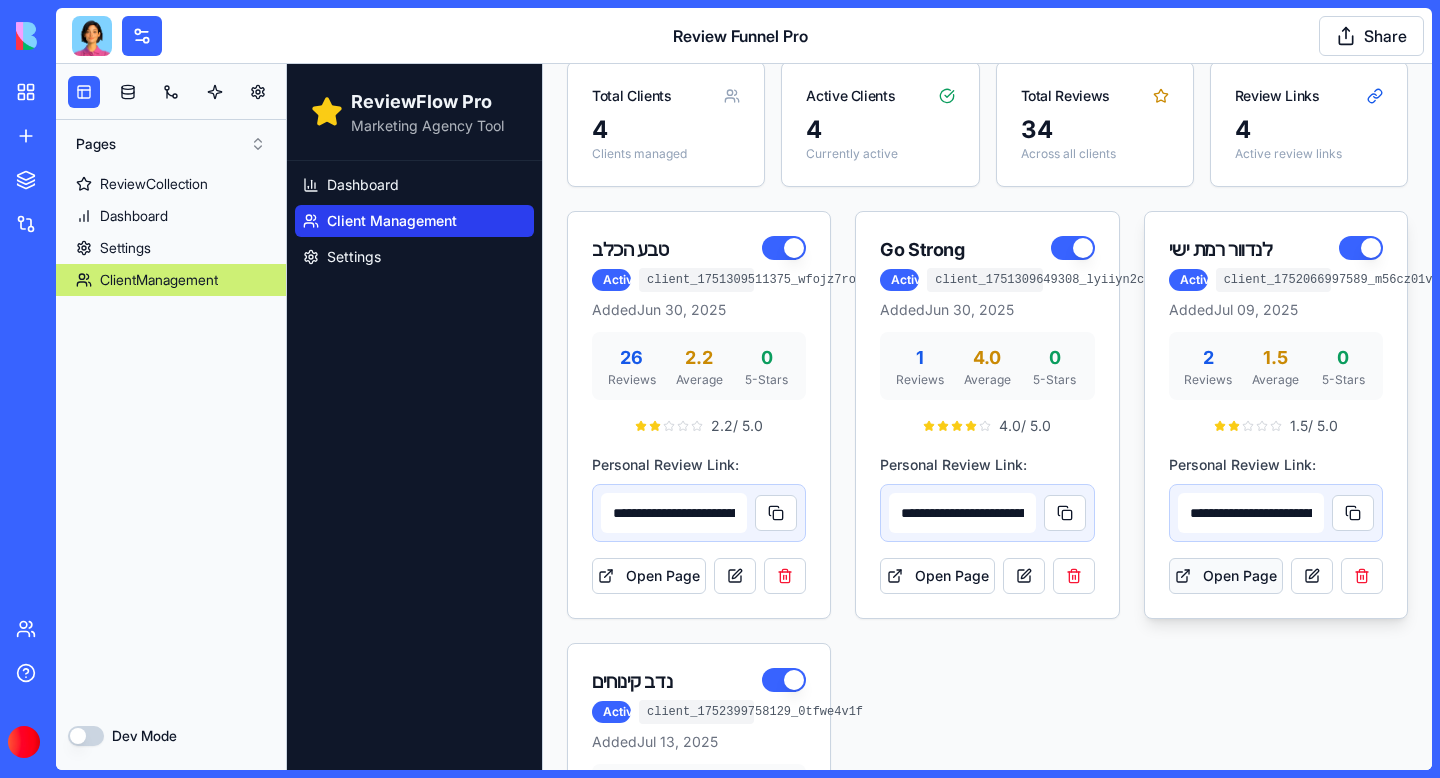 click on "Open Page" at bounding box center [1226, 576] 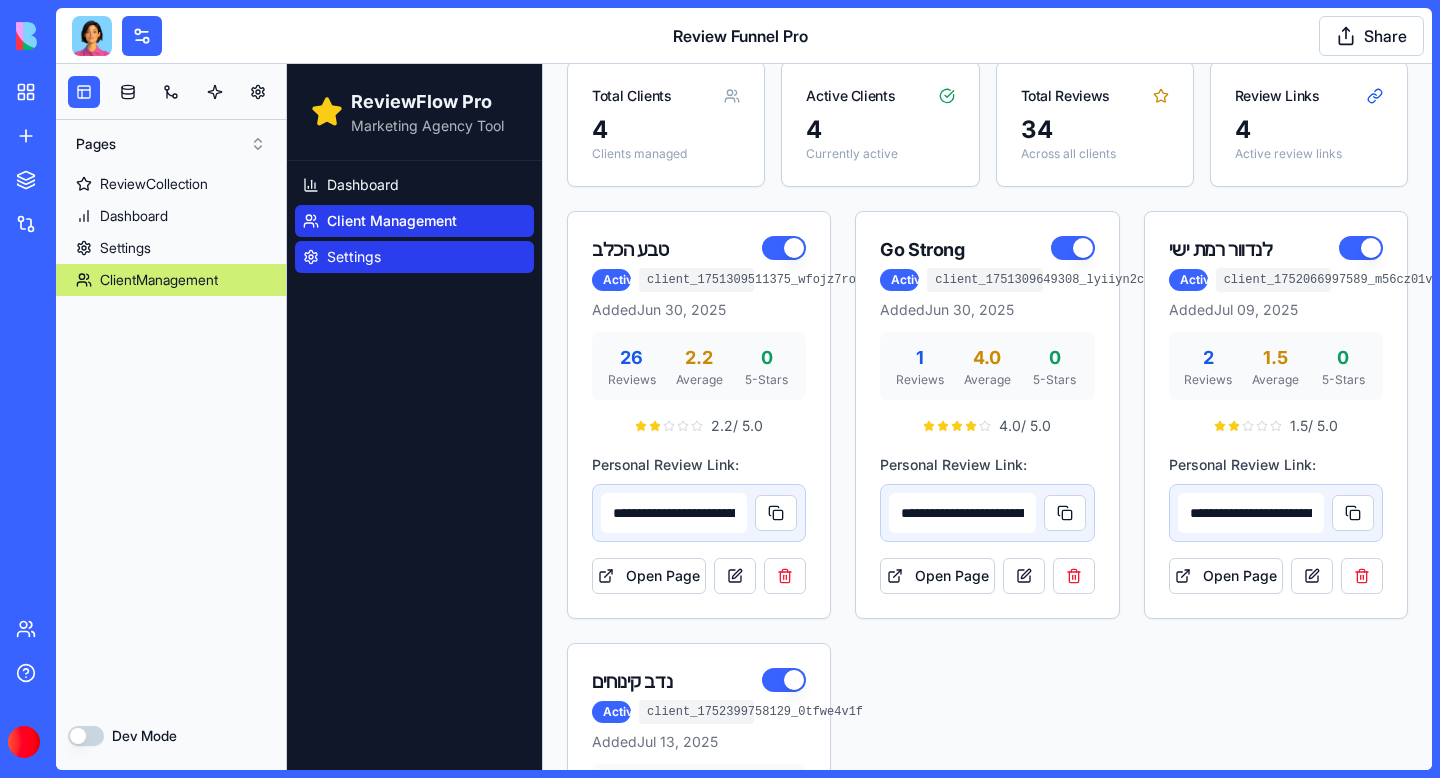 click on "Settings" at bounding box center [354, 257] 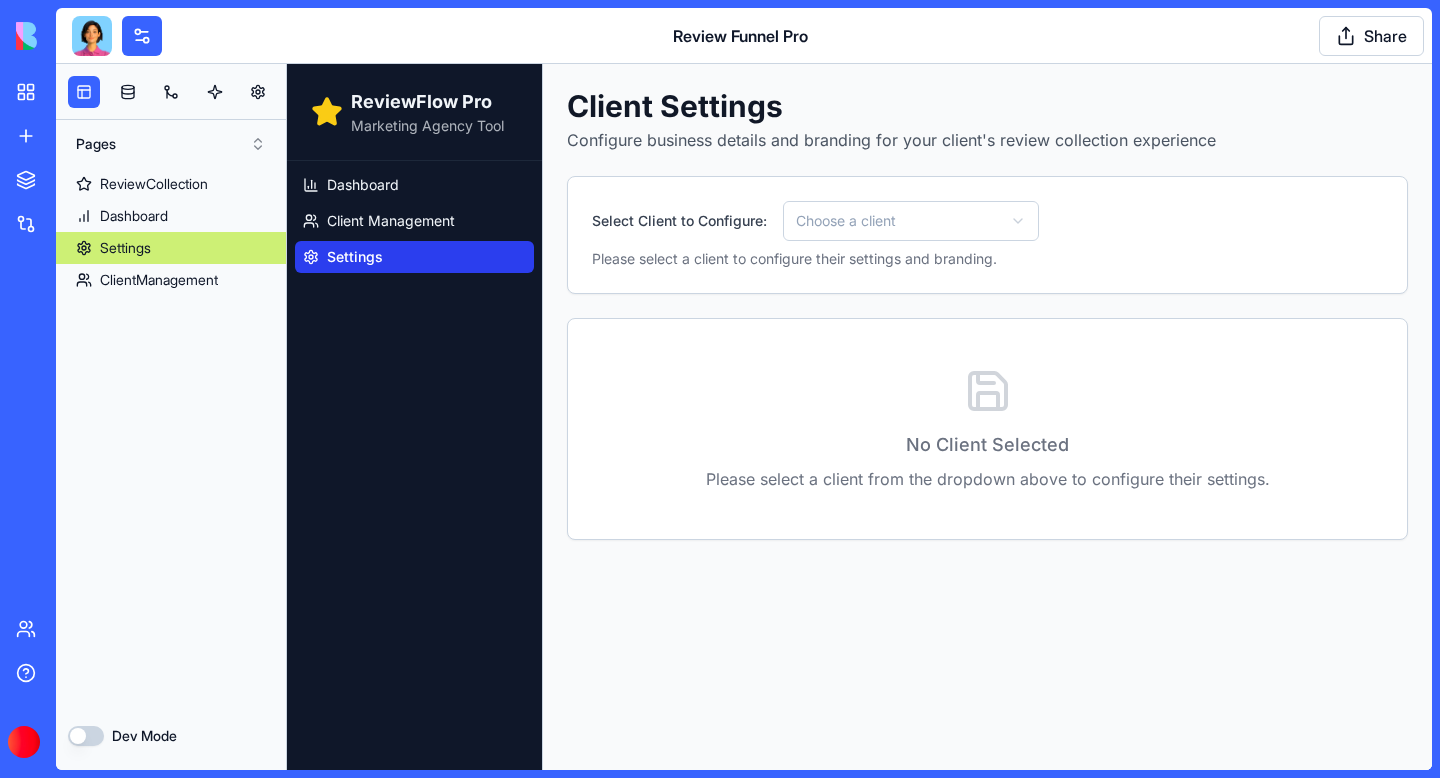 click on "ReviewFlow Pro Marketing Agency Tool Dashboard Client Management Settings Client Settings Configure business details and branding for your client's review collection experience Select Client to Configure: Choose a client Please select a client to configure their settings and branding. No Client Selected Please select a client from the dropdown above to configure their settings." at bounding box center [859, 417] 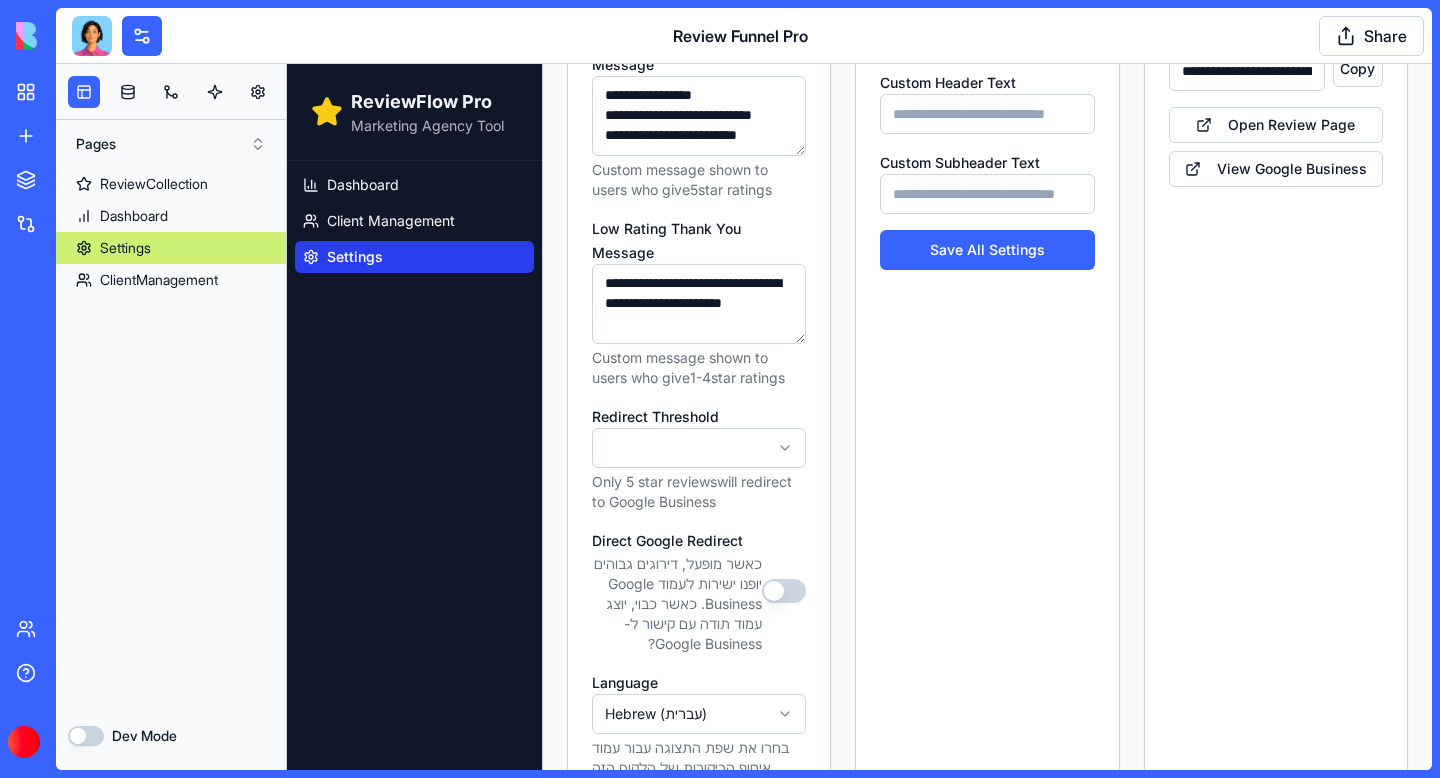 scroll, scrollTop: 766, scrollLeft: 0, axis: vertical 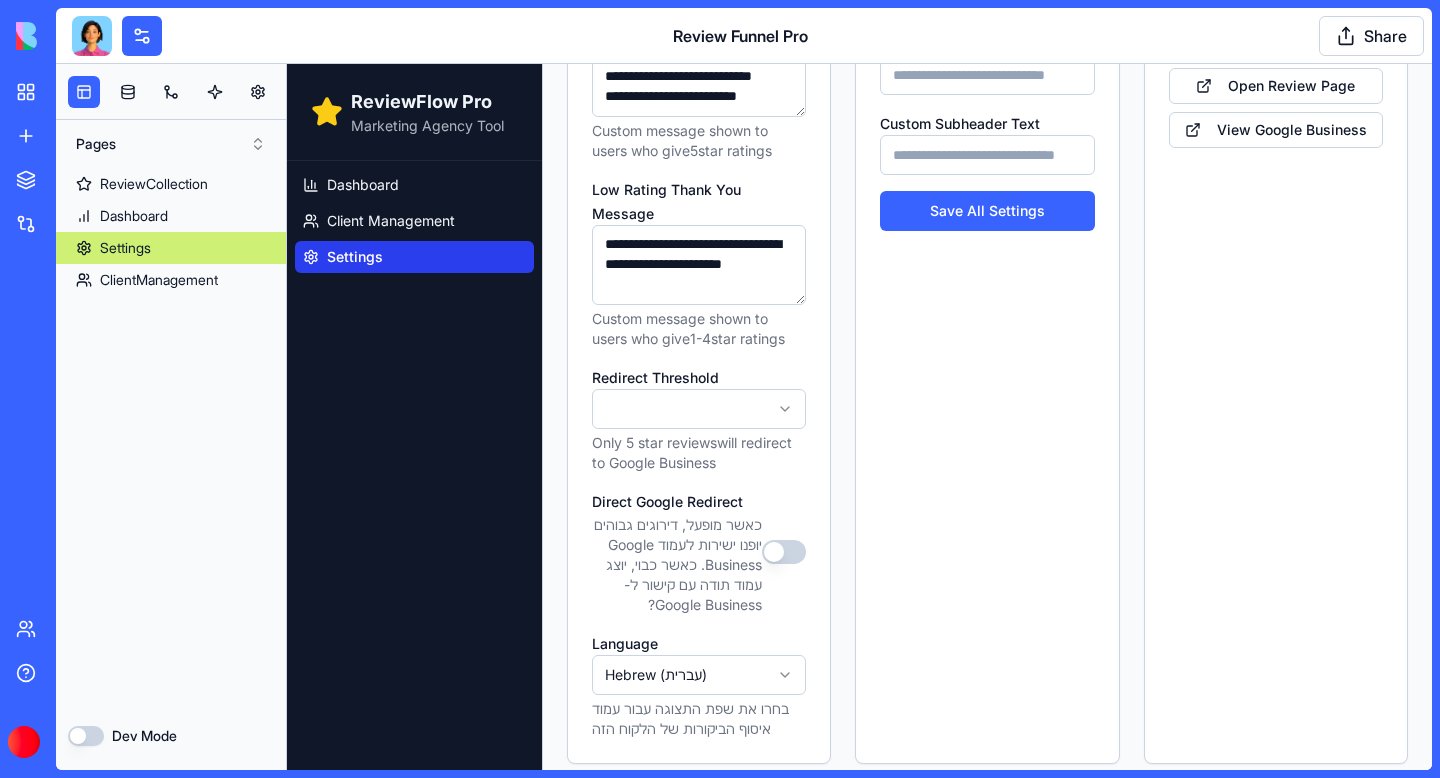 click on "Direct Google Redirect" at bounding box center [784, 552] 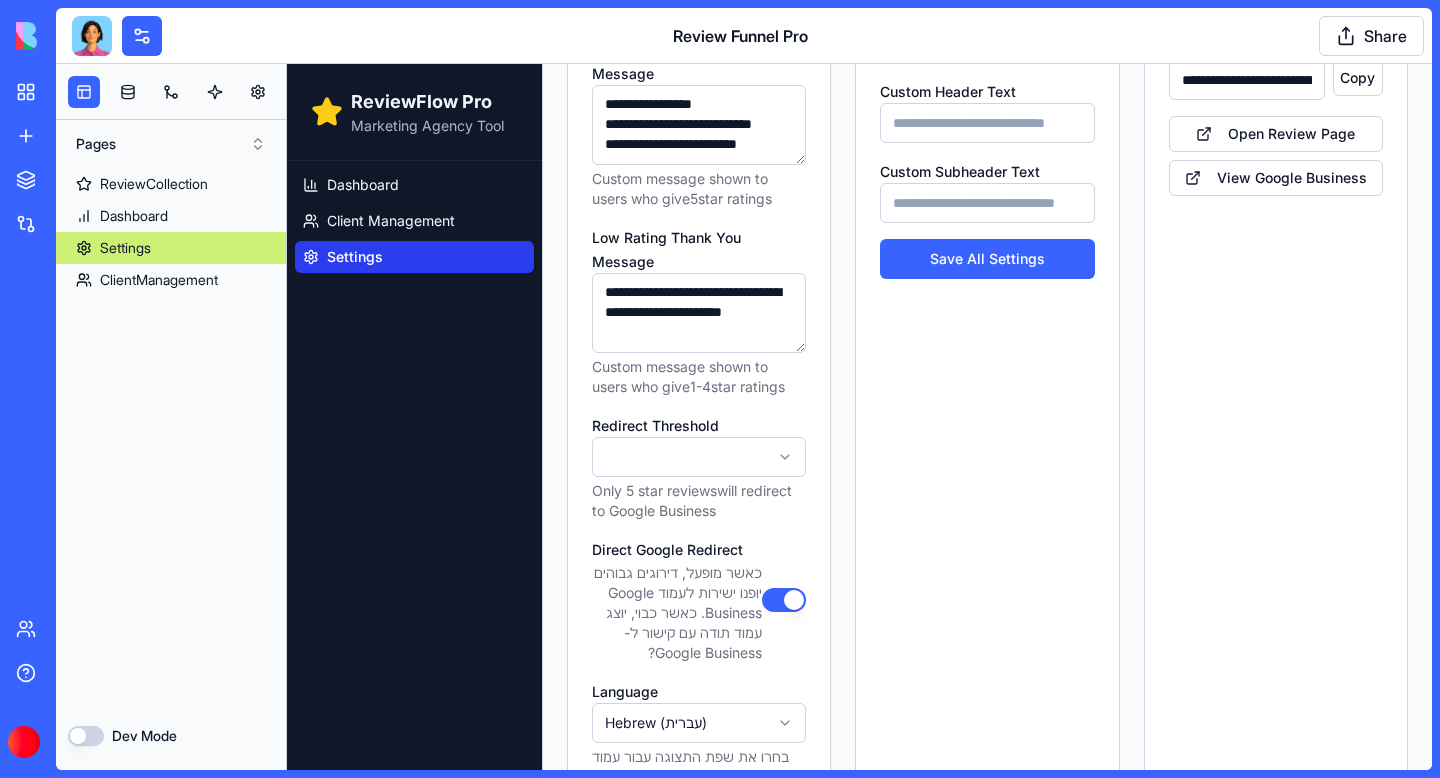 scroll, scrollTop: 724, scrollLeft: 0, axis: vertical 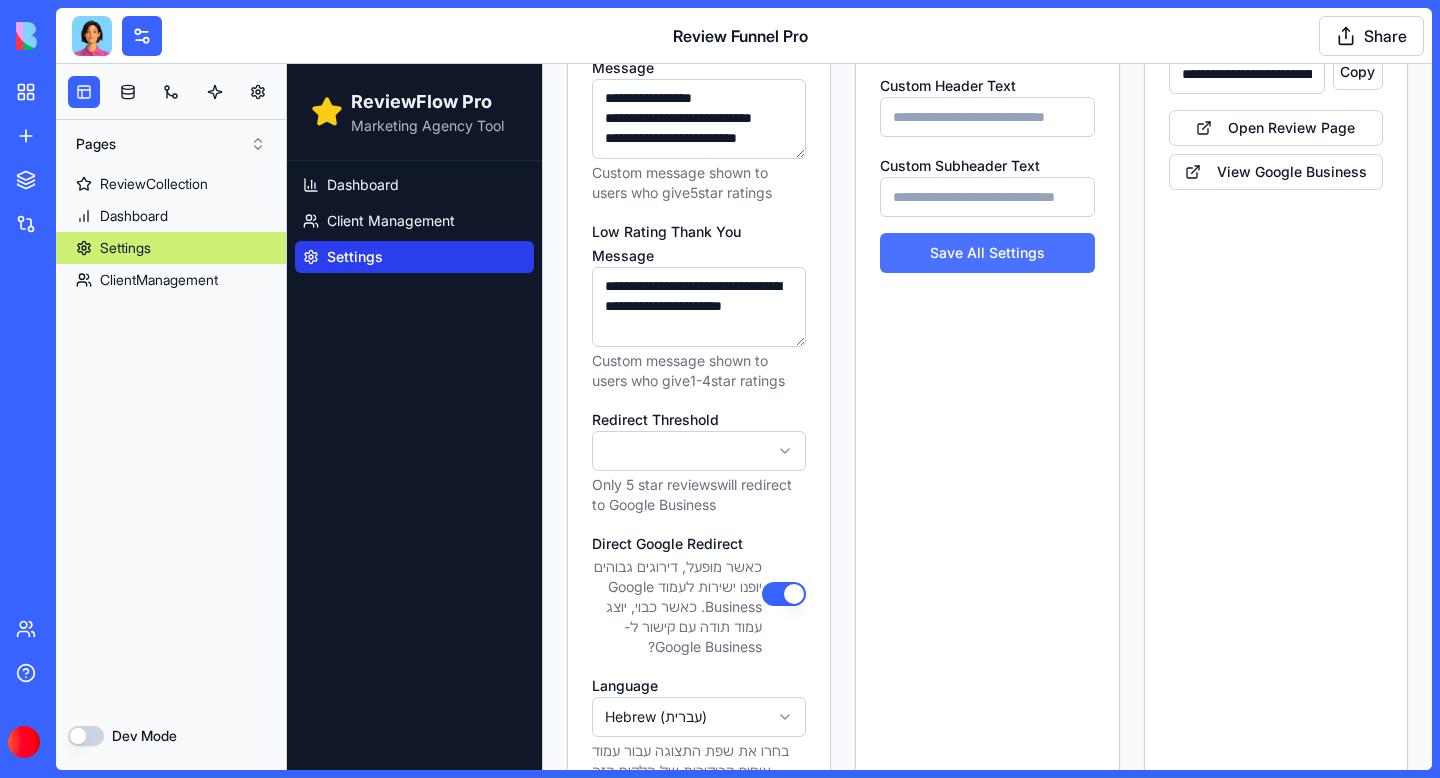 click on "Save All Settings" at bounding box center (987, 253) 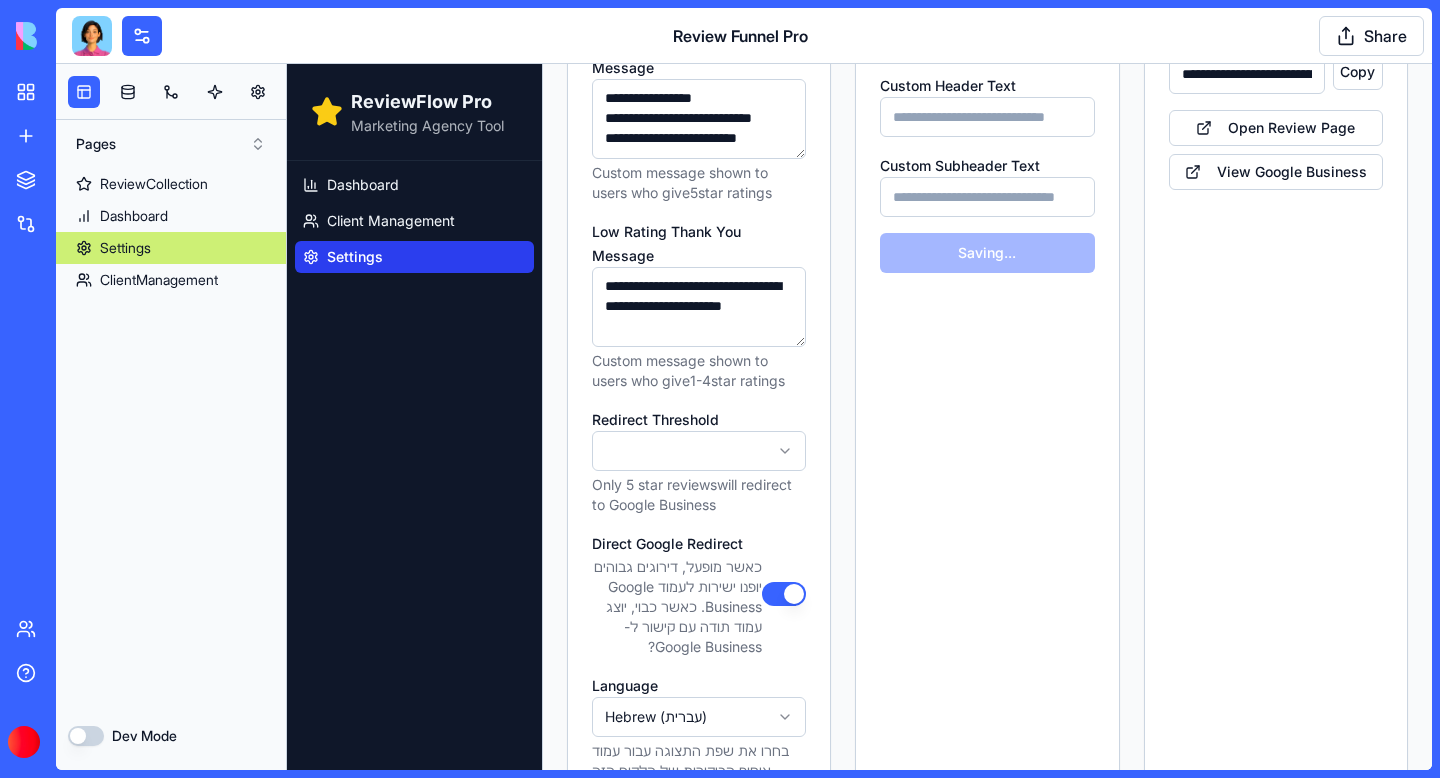 select on "*" 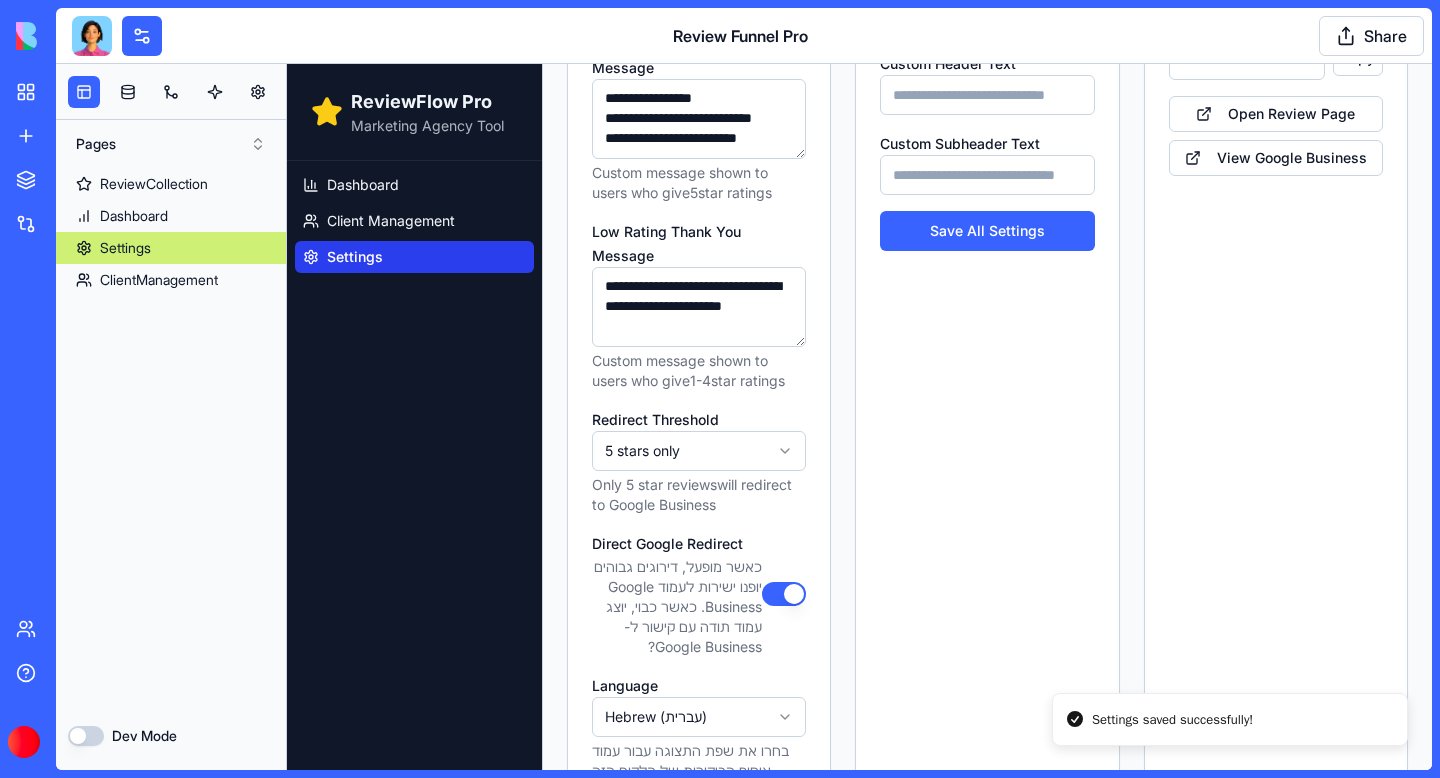 type on "*******" 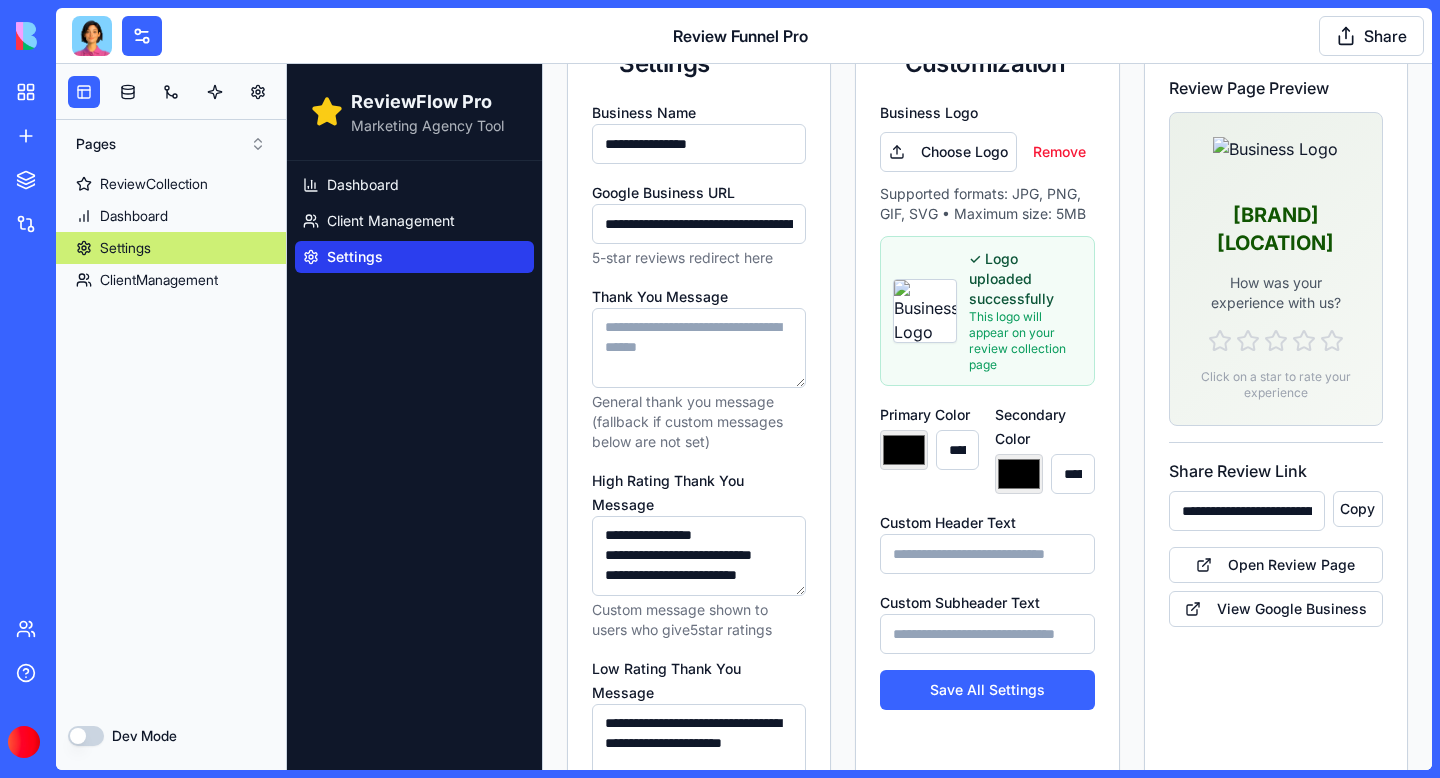 scroll, scrollTop: 317, scrollLeft: 0, axis: vertical 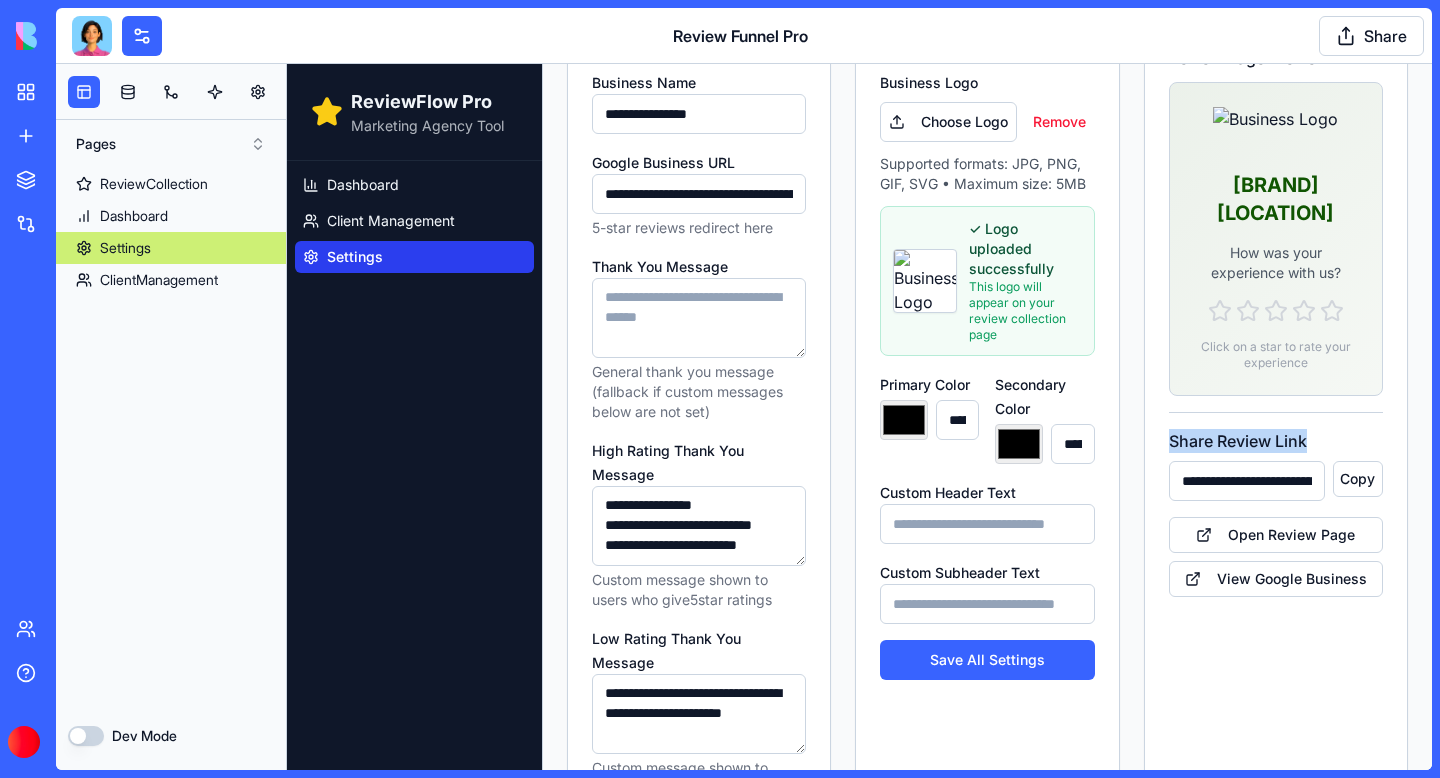 drag, startPoint x: 1310, startPoint y: 431, endPoint x: 1170, endPoint y: 430, distance: 140.00357 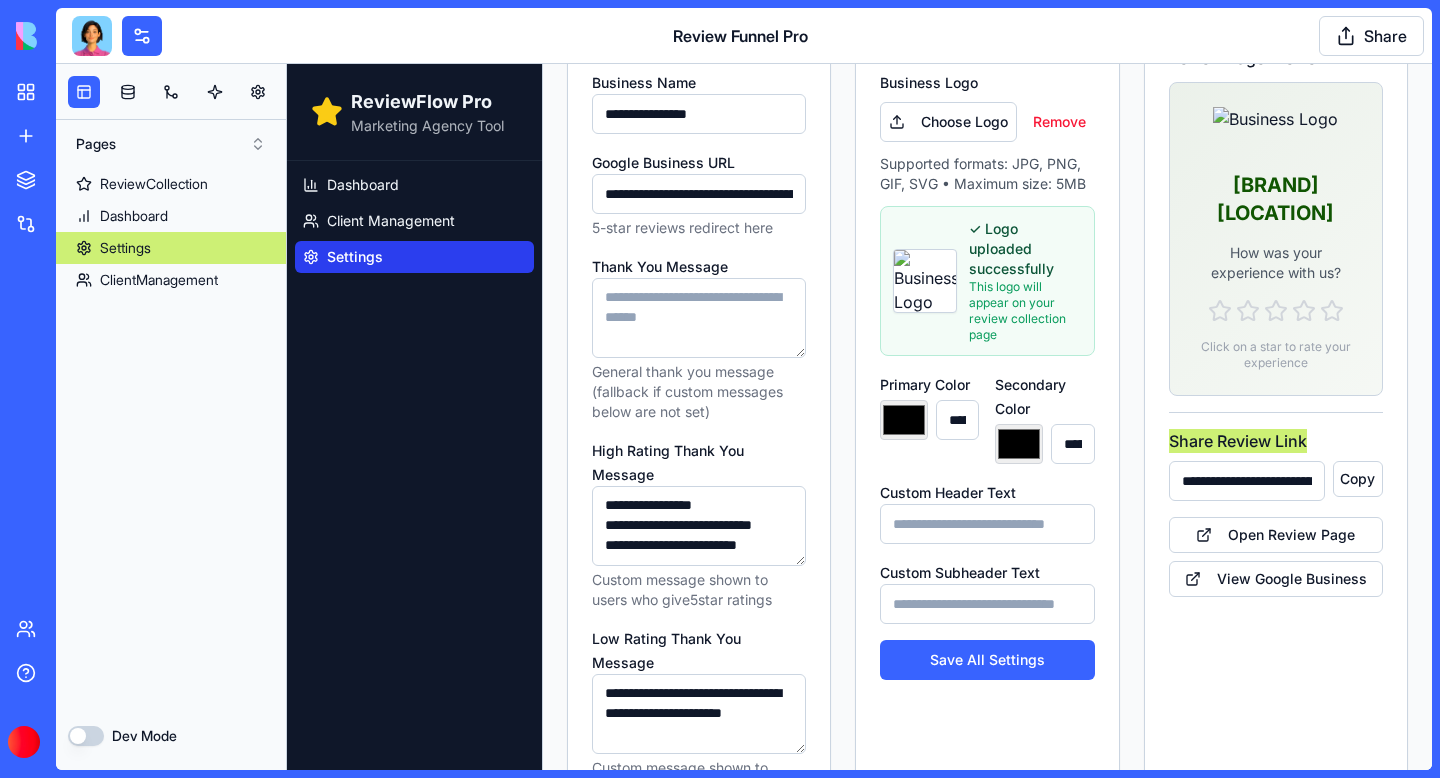 click on "ReviewCollection Dashboard Settings ClientManagement" at bounding box center (171, 435) 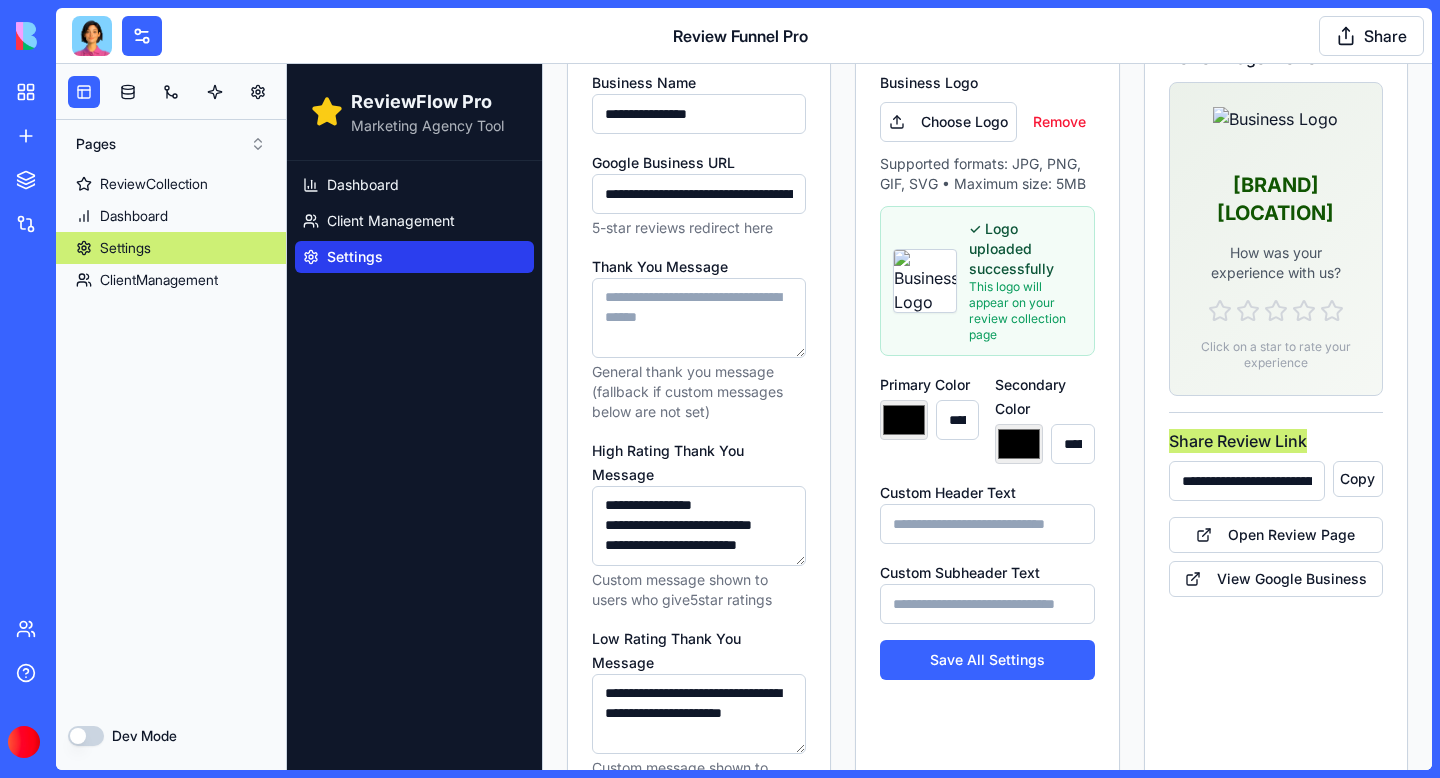 click at bounding box center [92, 36] 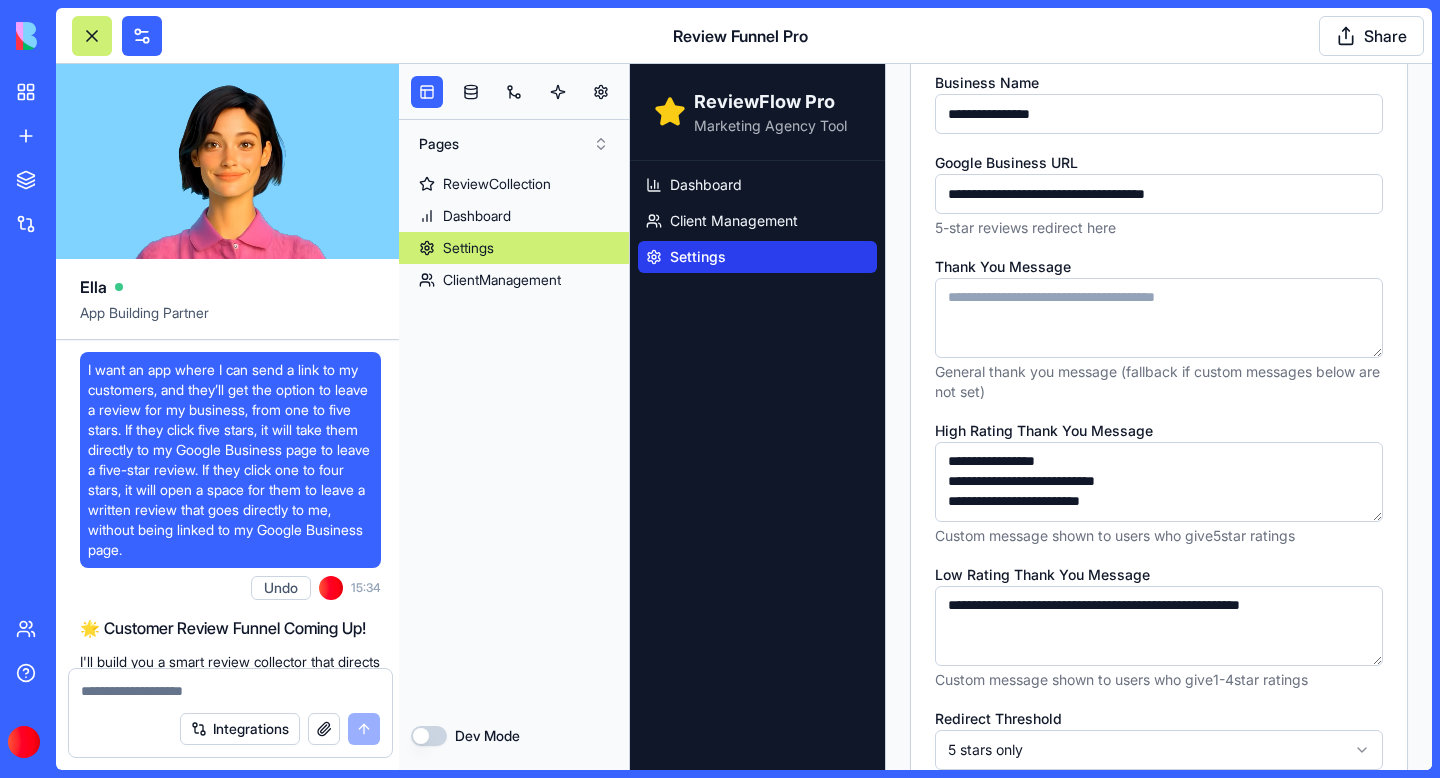 scroll, scrollTop: 68053, scrollLeft: 0, axis: vertical 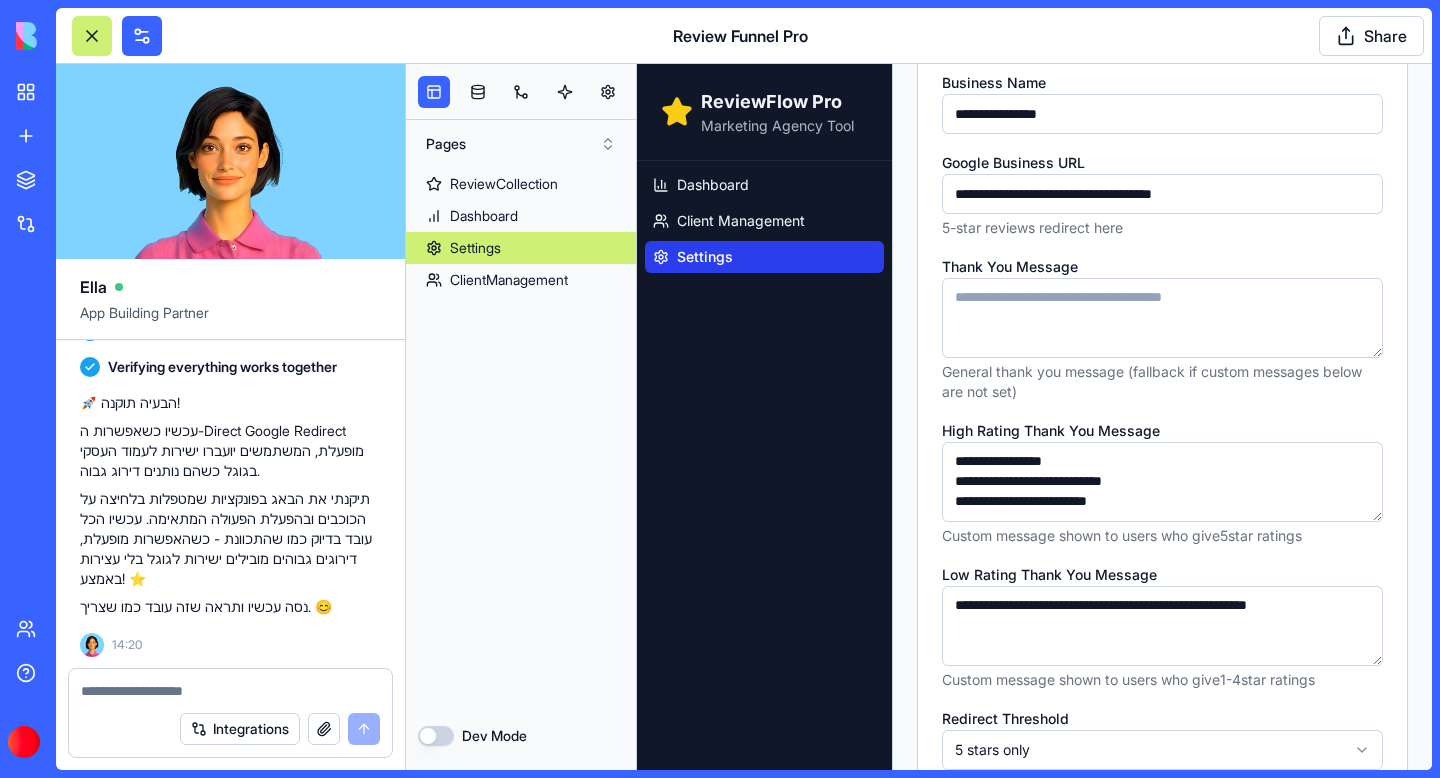 click at bounding box center [230, 691] 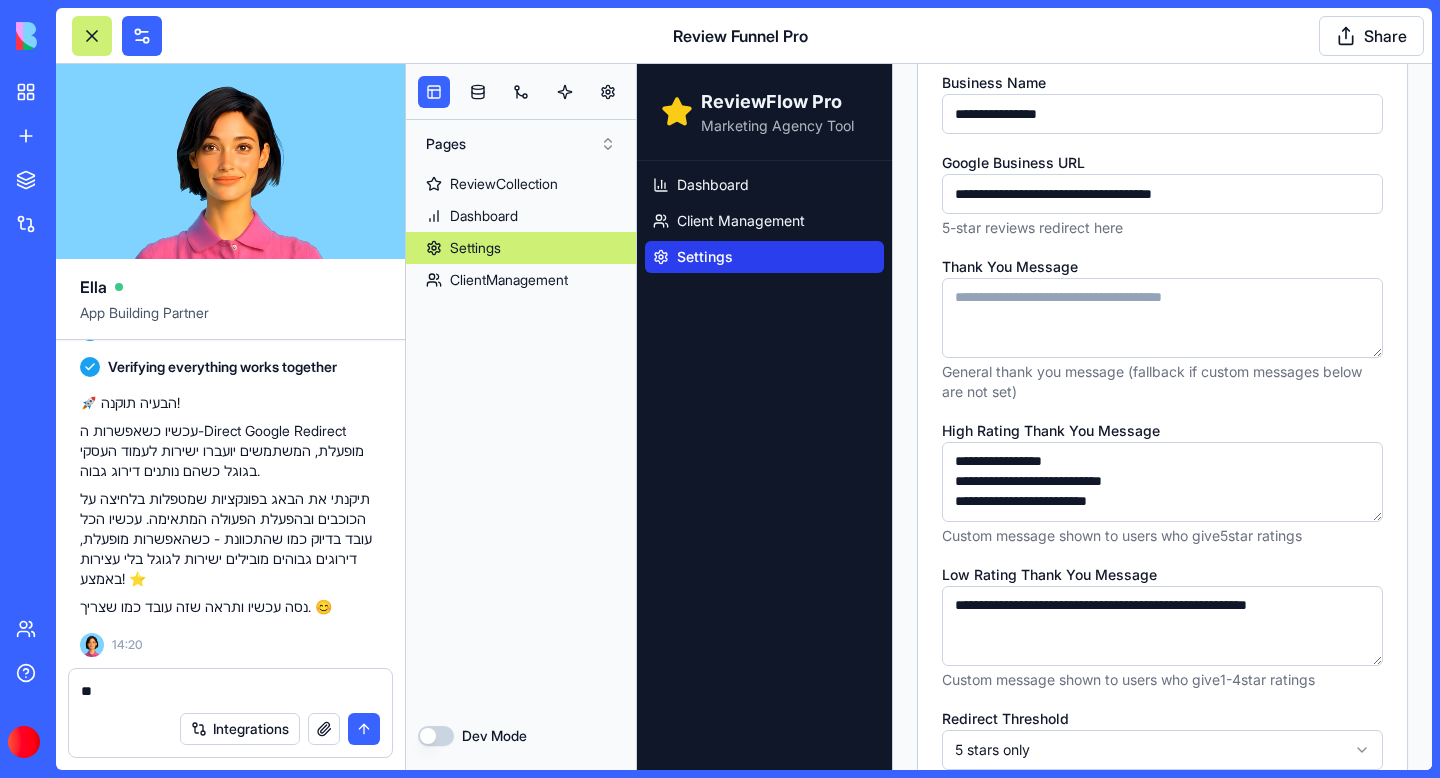 type on "*" 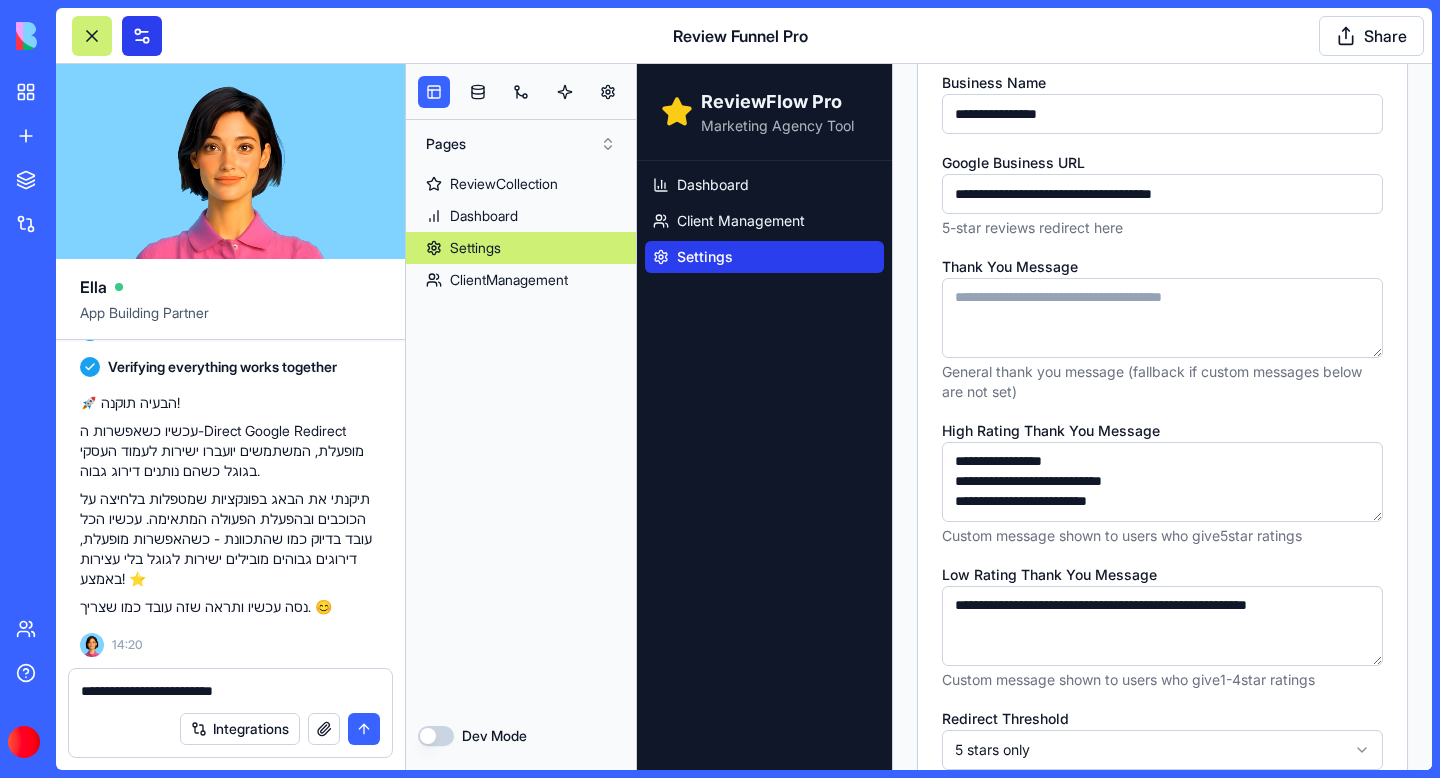 click at bounding box center [142, 36] 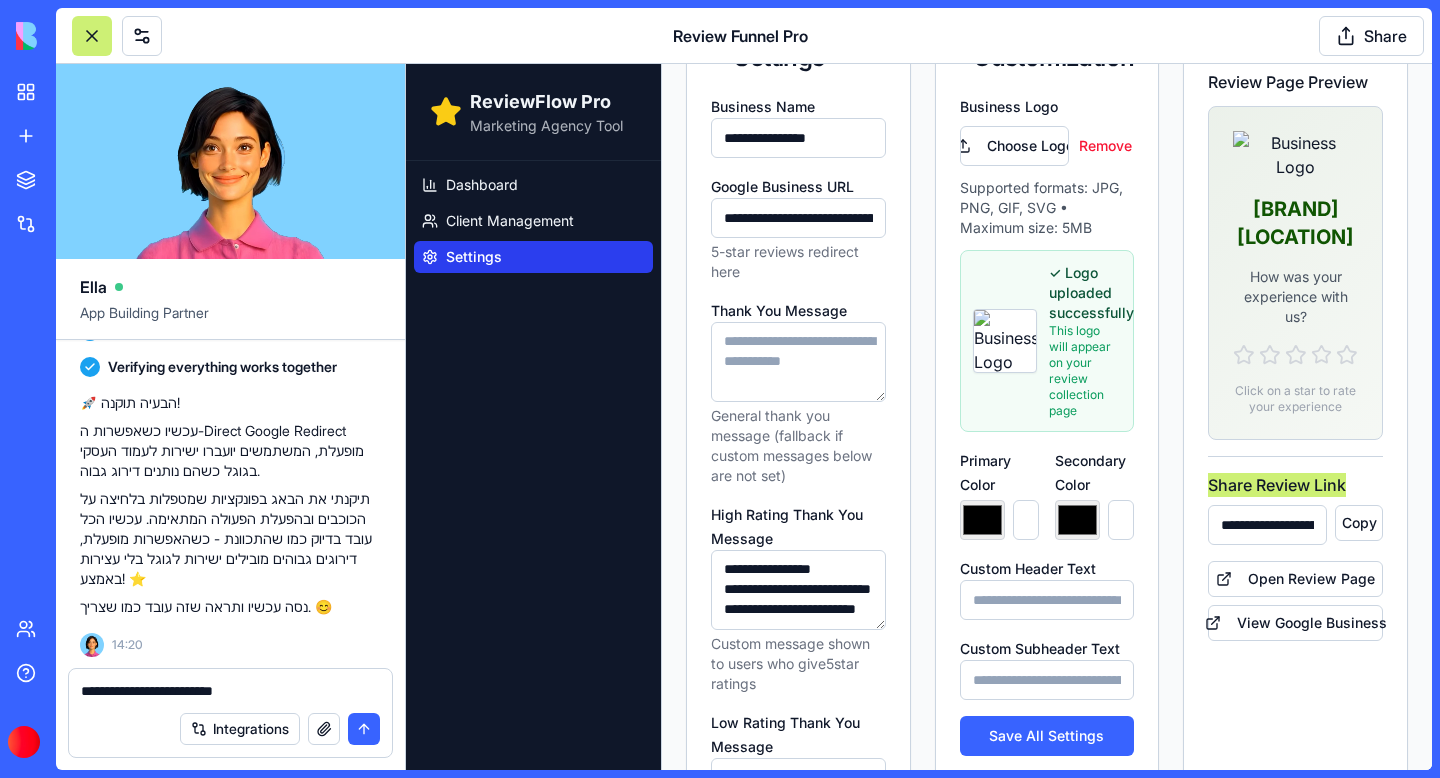 click on "**********" at bounding box center [230, 691] 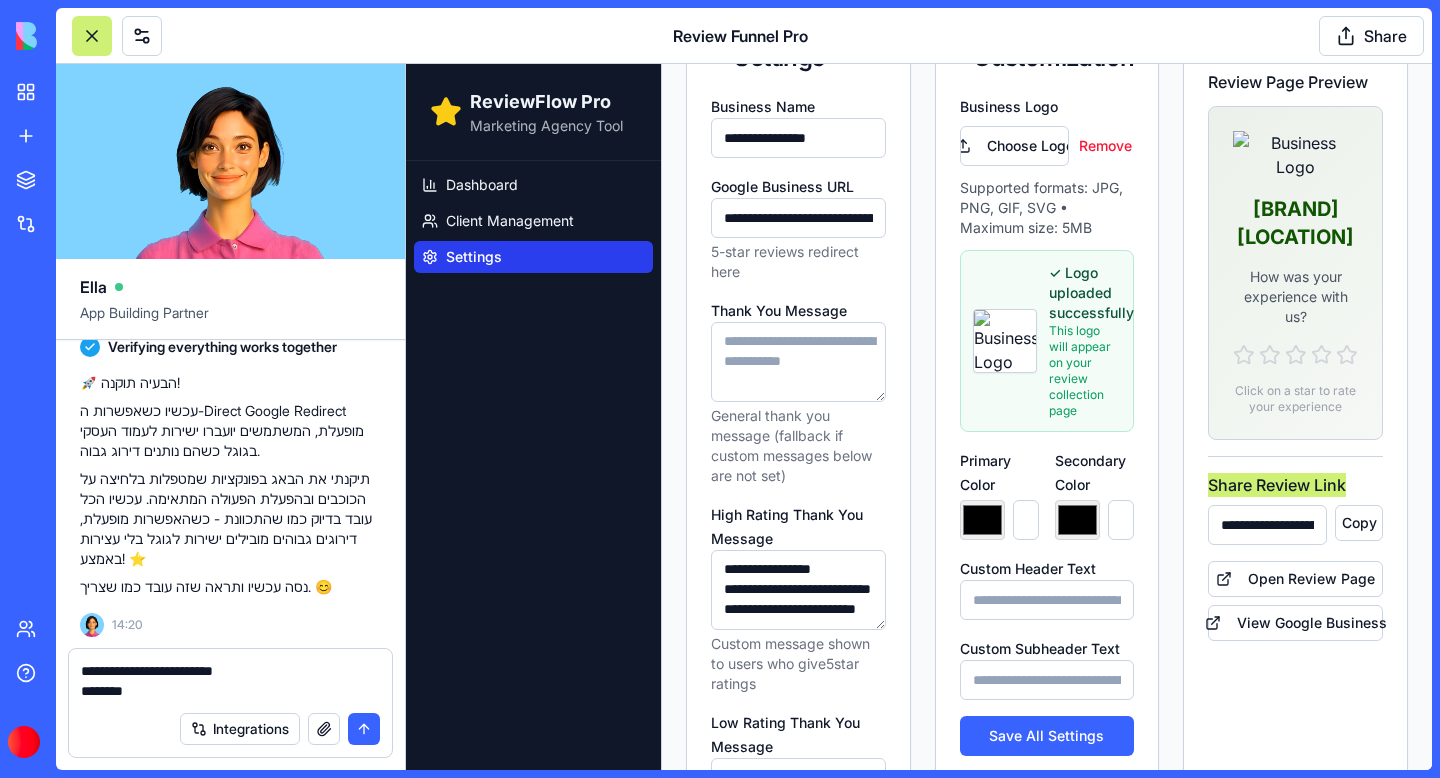 paste on "**********" 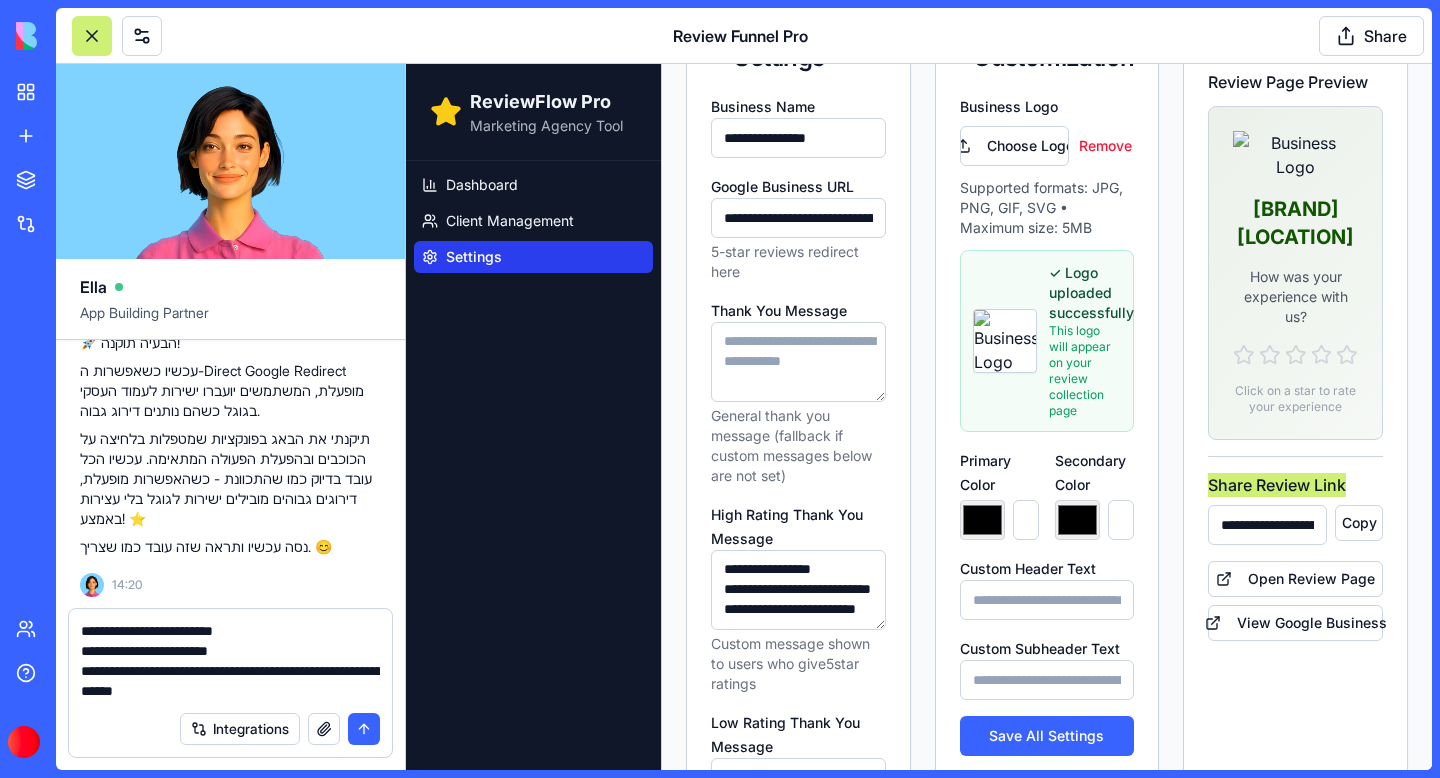 type on "**********" 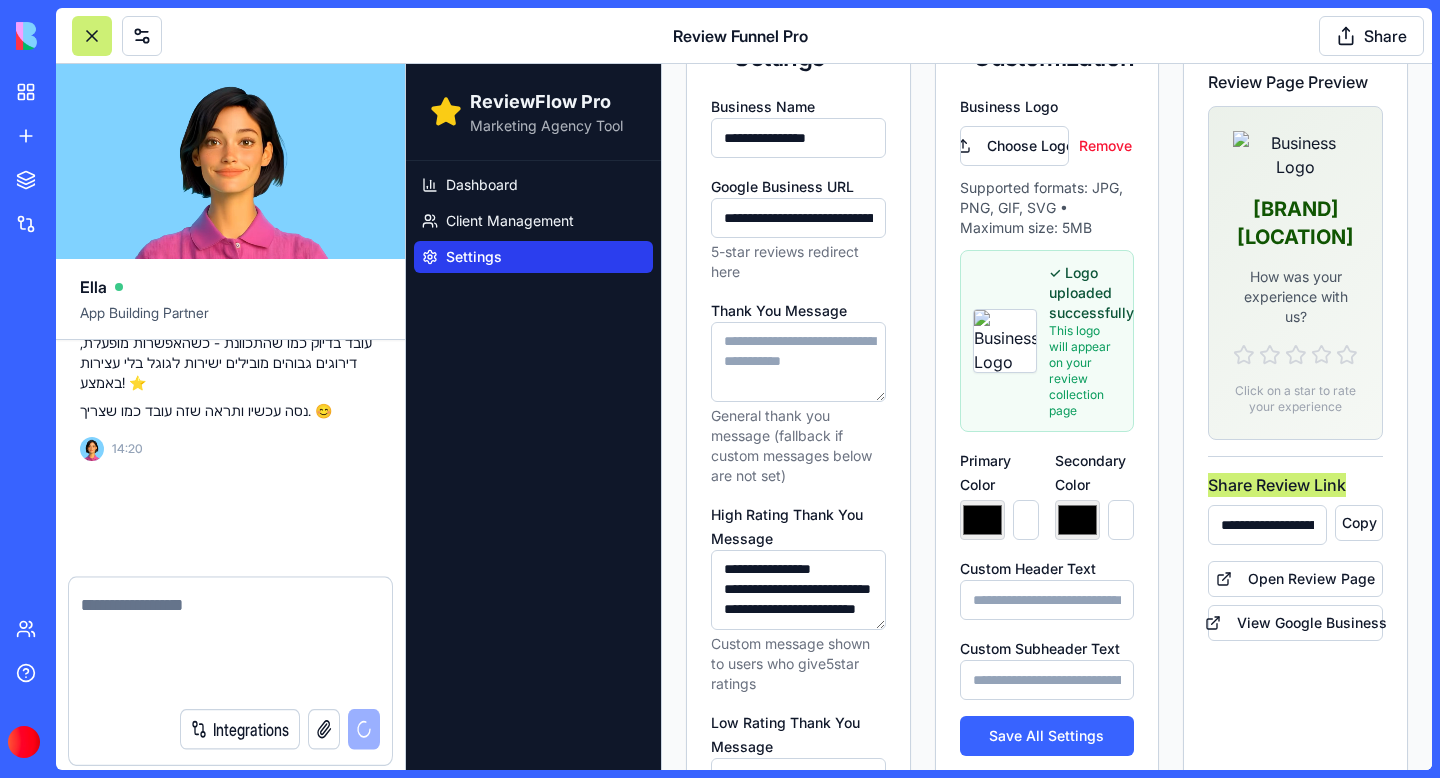 scroll, scrollTop: 68189, scrollLeft: 0, axis: vertical 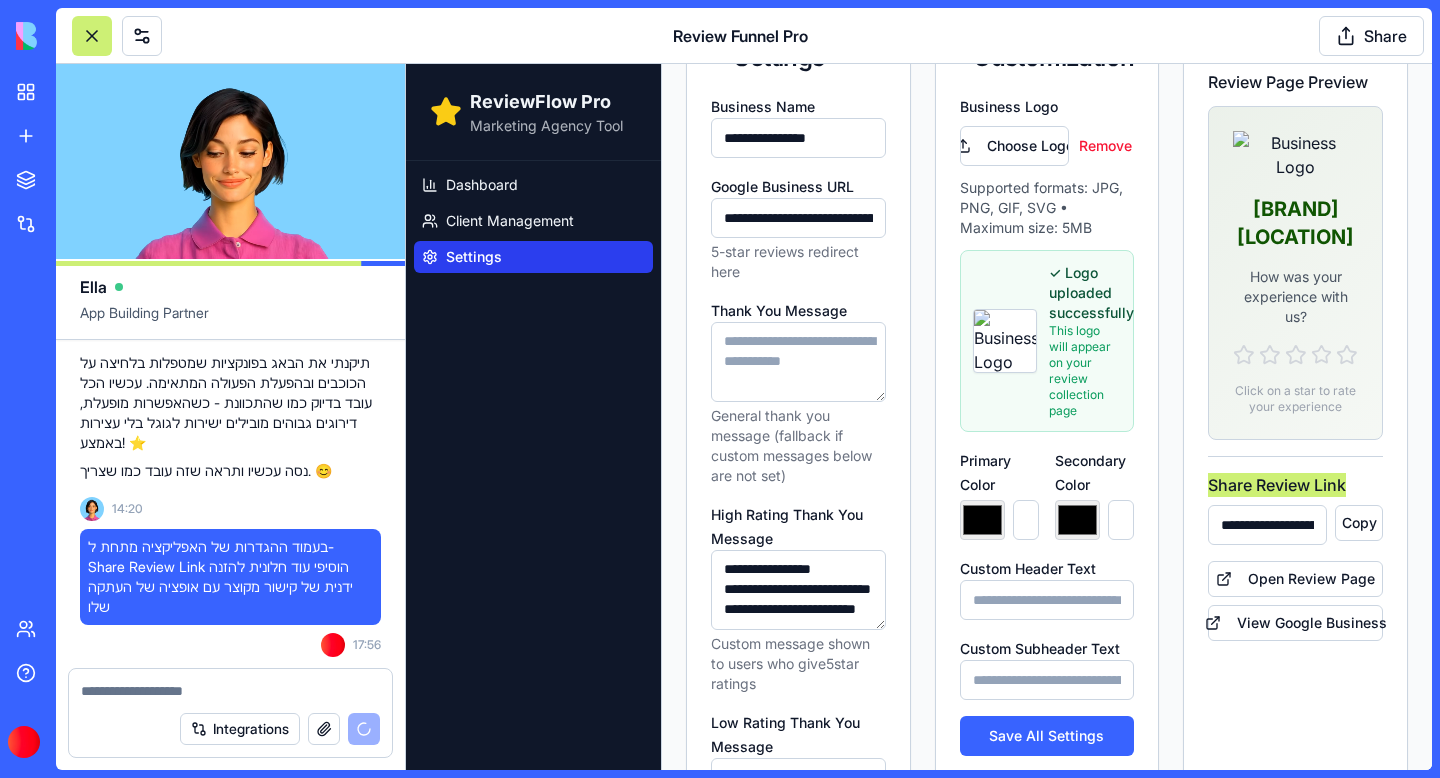 type 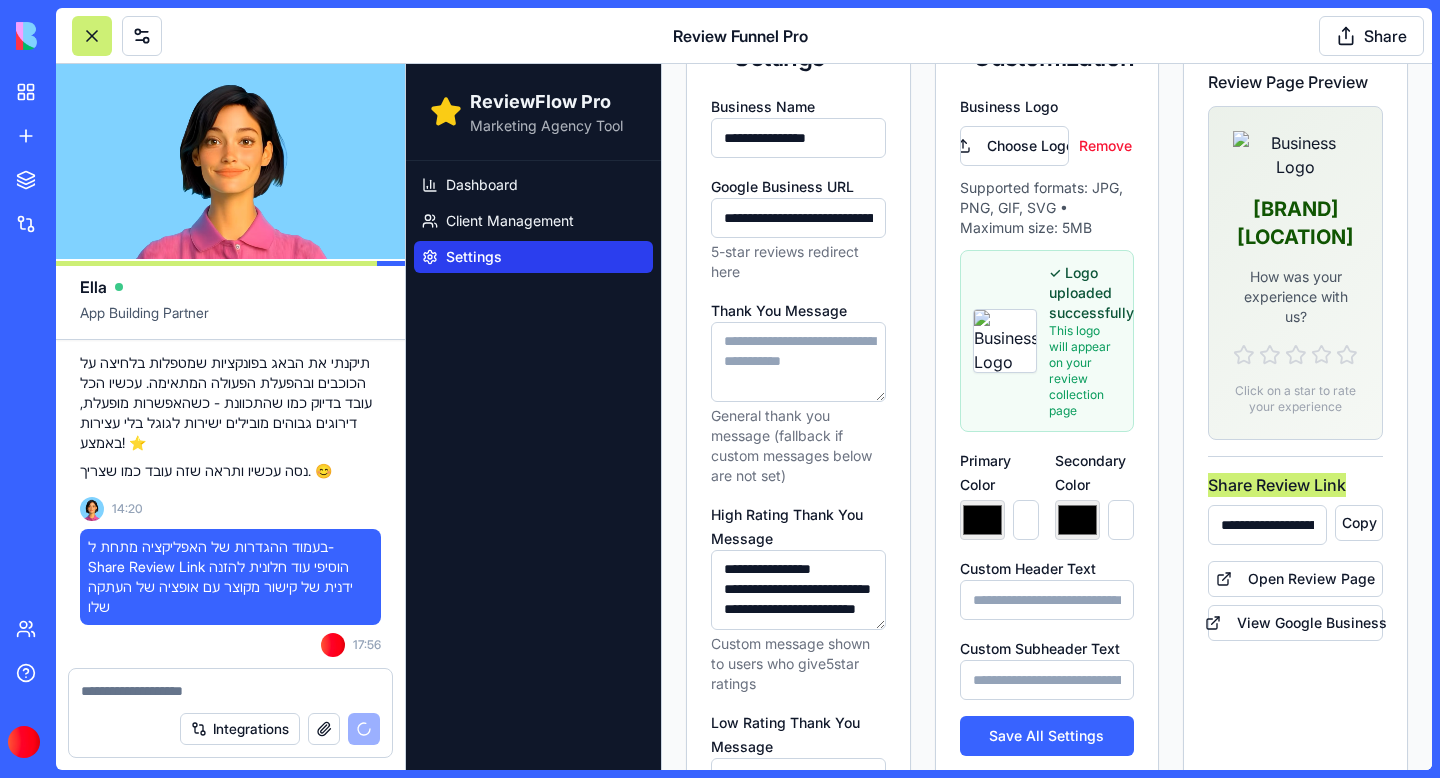 click on "בעמוד ההגדרות של האפליקציה
מתחת ל- Share Review Link
הוסיפי עוד חלונית להזנה ידנית של קישור מקוצר עם אופציה של העתקה שלו" at bounding box center [230, 577] 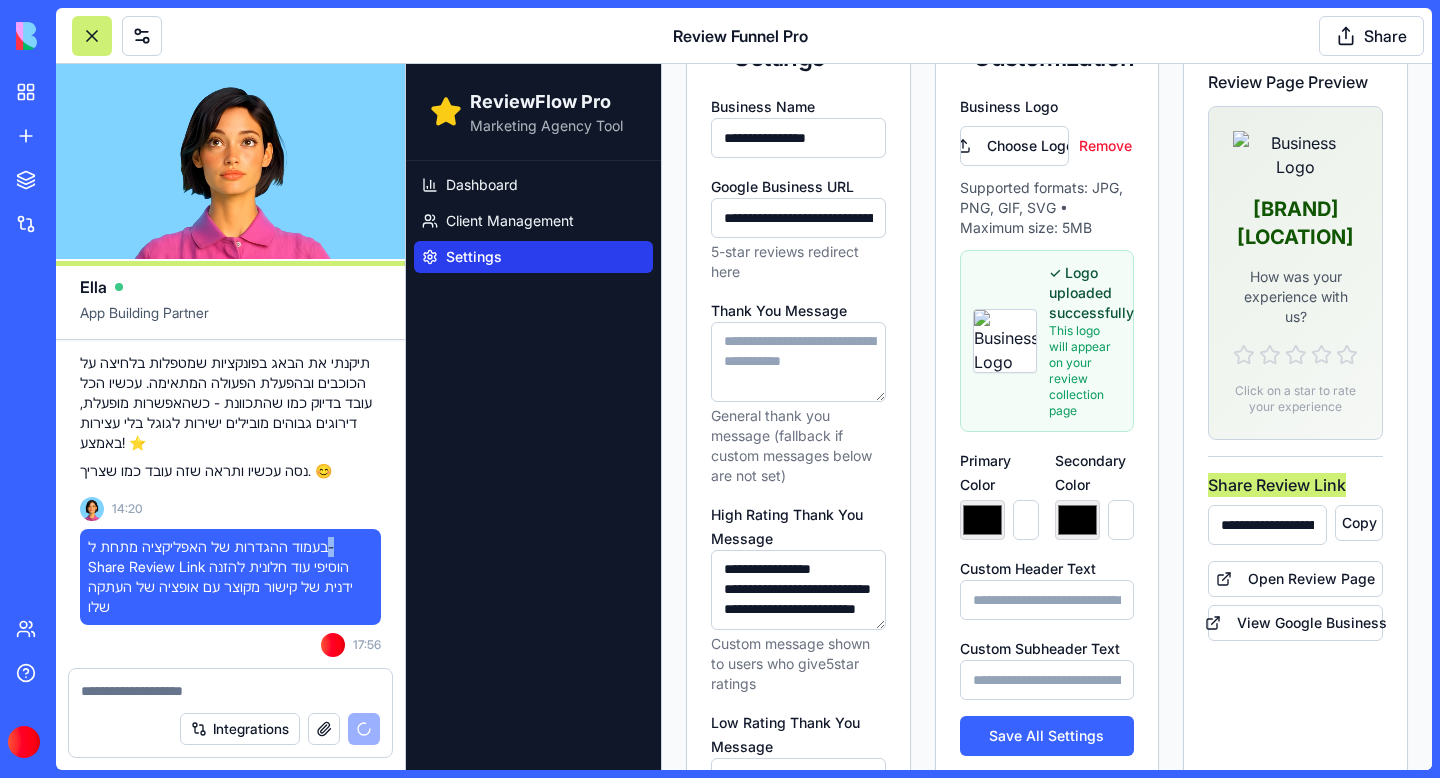 click on "בעמוד ההגדרות של האפליקציה
מתחת ל- Share Review Link
הוסיפי עוד חלונית להזנה ידנית של קישור מקוצר עם אופציה של העתקה שלו" at bounding box center [230, 577] 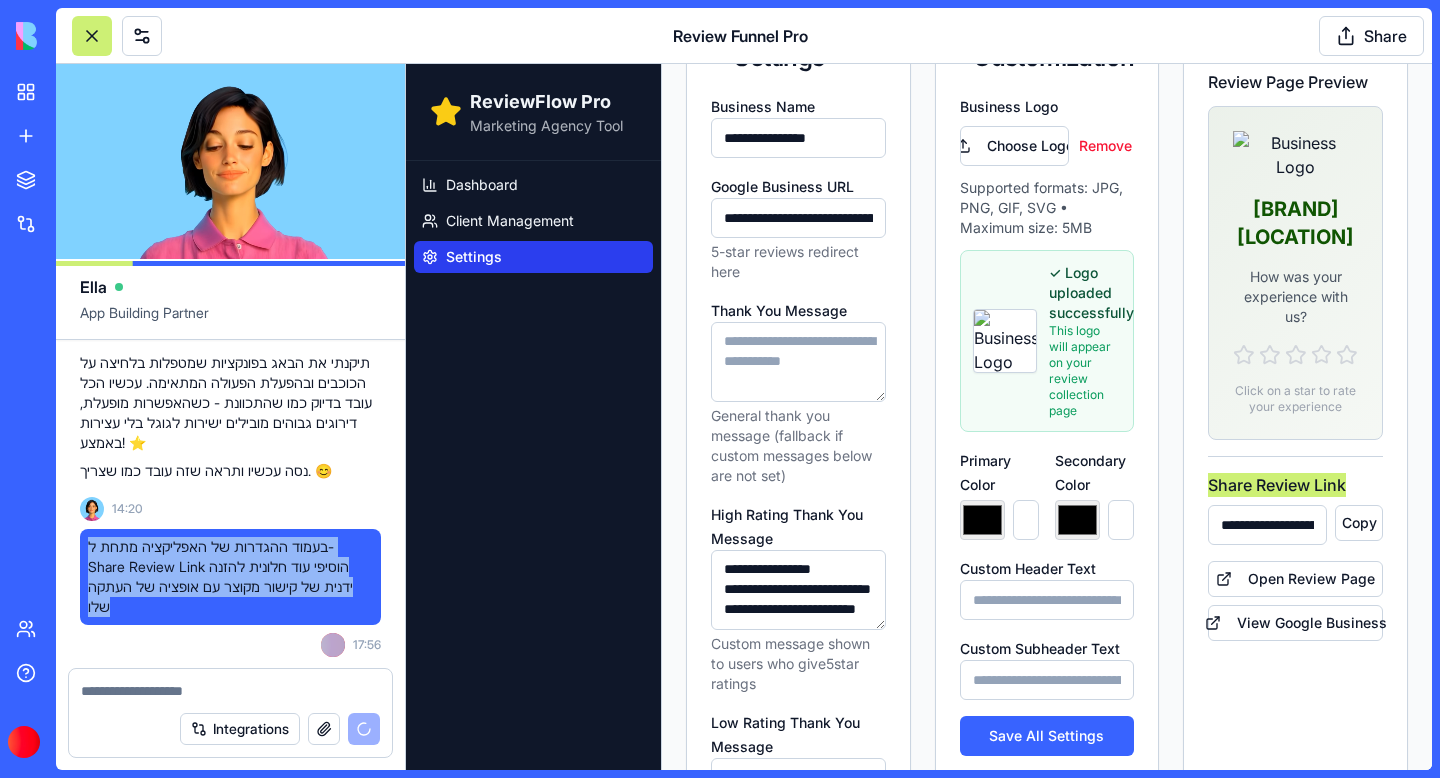 click on "בעמוד ההגדרות של האפליקציה
מתחת ל- Share Review Link
הוסיפי עוד חלונית להזנה ידנית של קישור מקוצר עם אופציה של העתקה שלו" at bounding box center (230, 577) 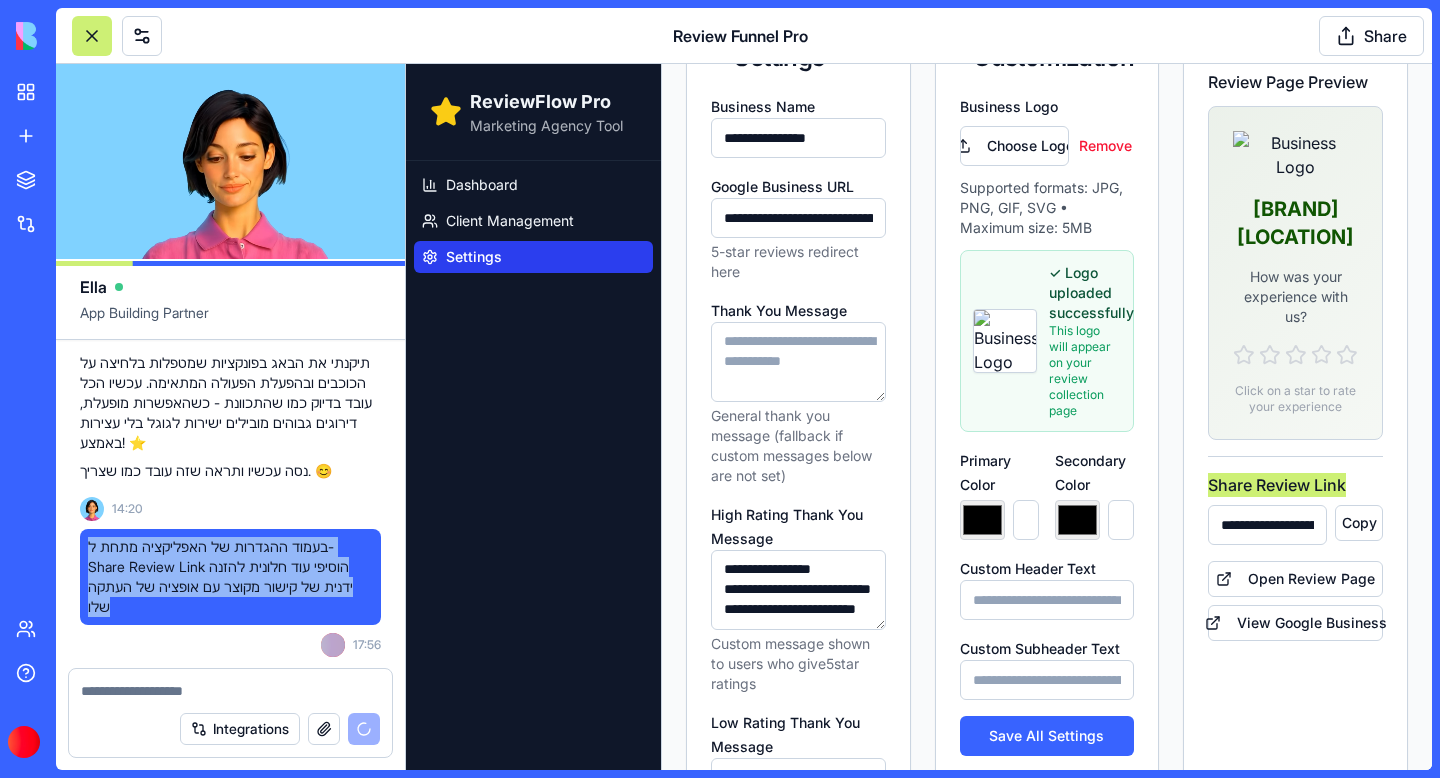 click on "בעמוד ההגדרות של האפליקציה
מתחת ל- Share Review Link
הוסיפי עוד חלונית להזנה ידנית של קישור מקוצר עם אופציה של העתקה שלו" at bounding box center (230, 577) 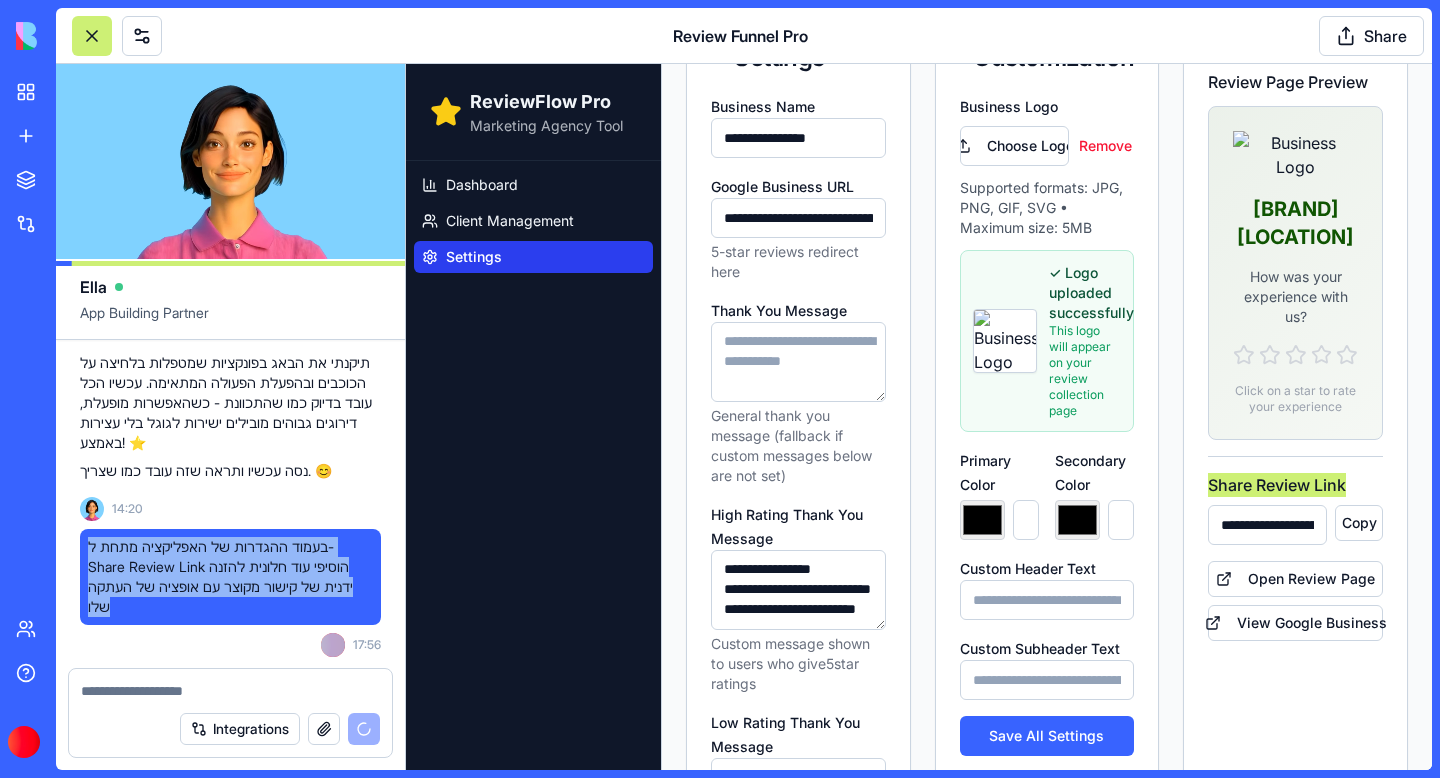 copy on "בעמוד ההגדרות של האפליקציה
מתחת ל- Share Review Link
הוסיפי עוד חלונית להזנה ידנית של קישור מקוצר עם אופציה של העתקה שלו" 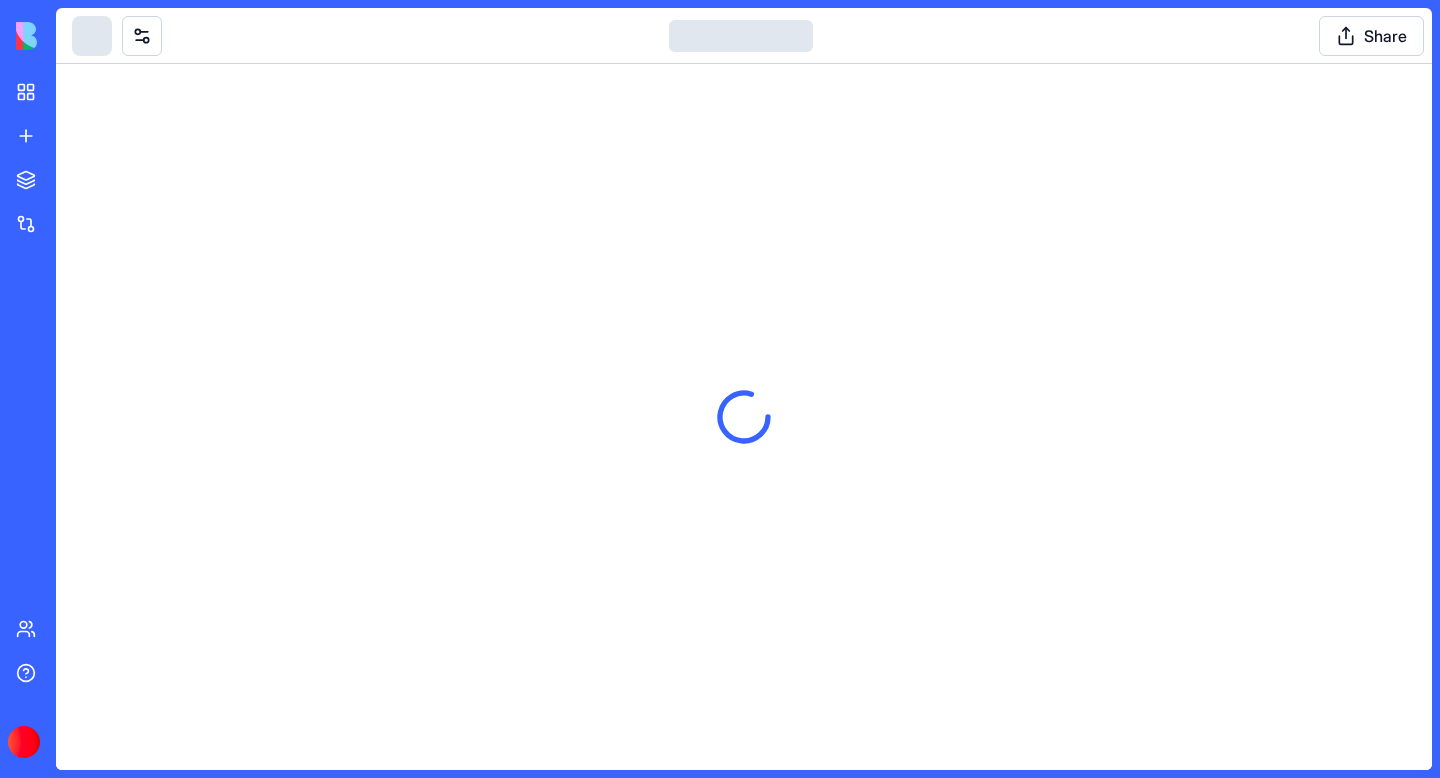 scroll, scrollTop: 0, scrollLeft: 0, axis: both 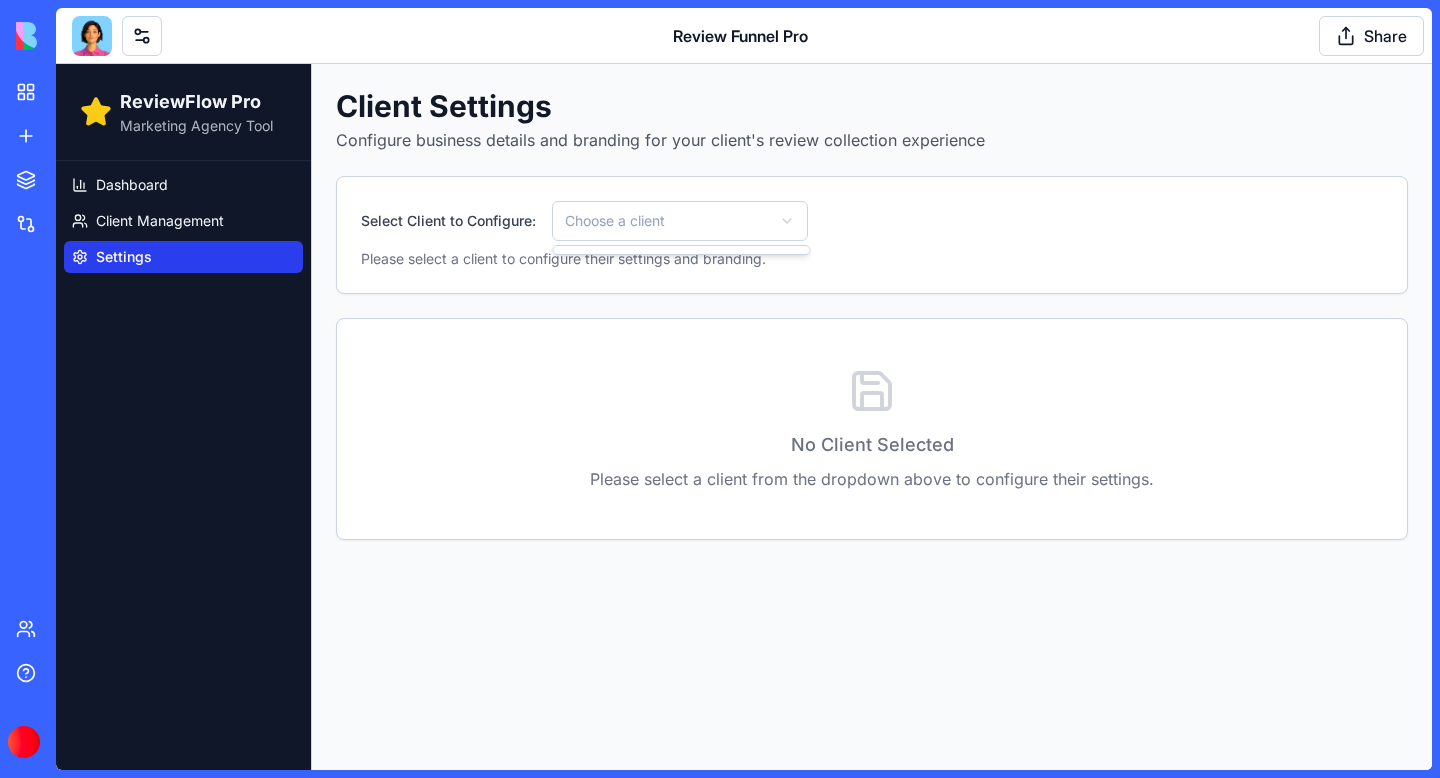 click on "ReviewFlow Pro Marketing Agency Tool Dashboard Client Management Settings Client Settings Configure business details and branding for your client's review collection experience Select Client to Configure: Choose a client Please select a client to configure their settings and branding. No Client Selected Please select a client from the dropdown above to configure their settings." at bounding box center [744, 417] 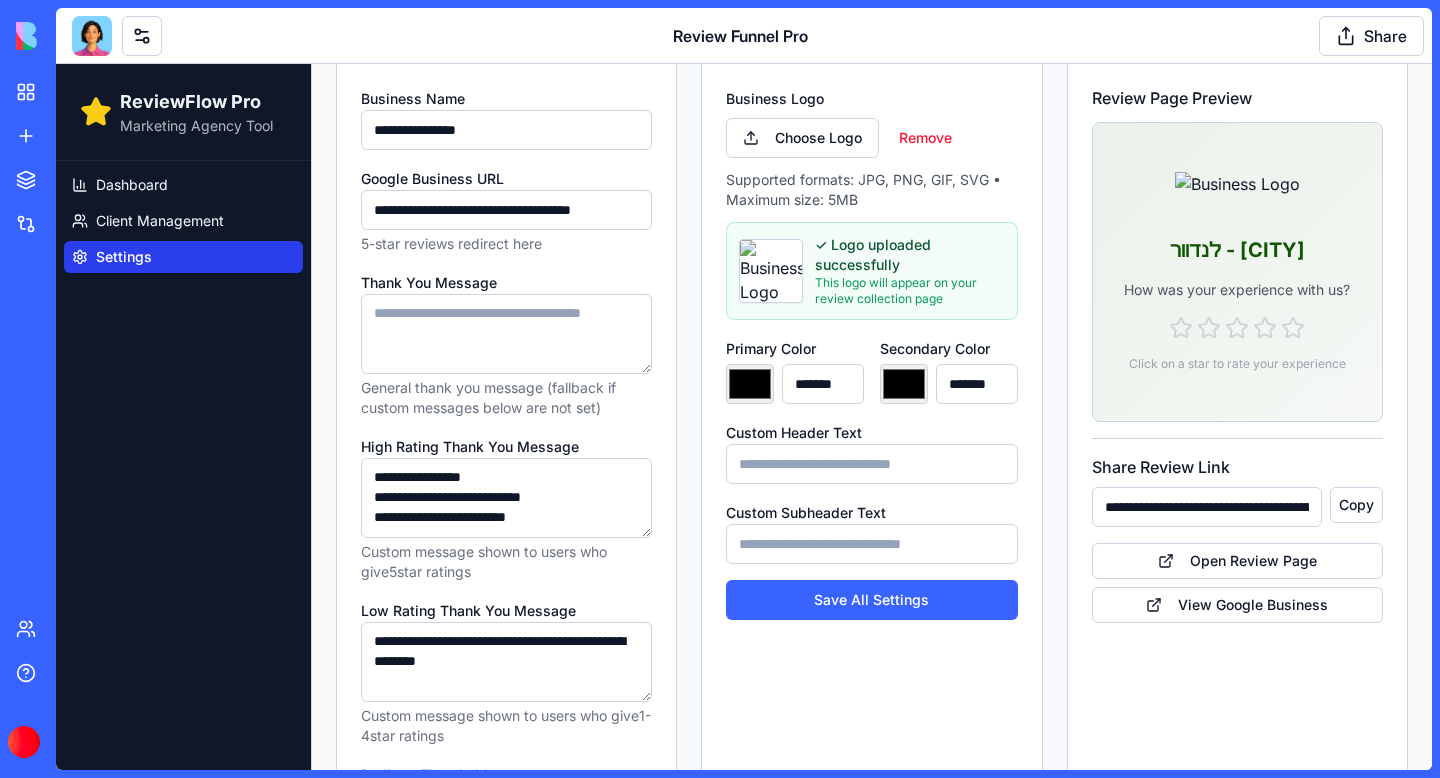 scroll, scrollTop: 338, scrollLeft: 0, axis: vertical 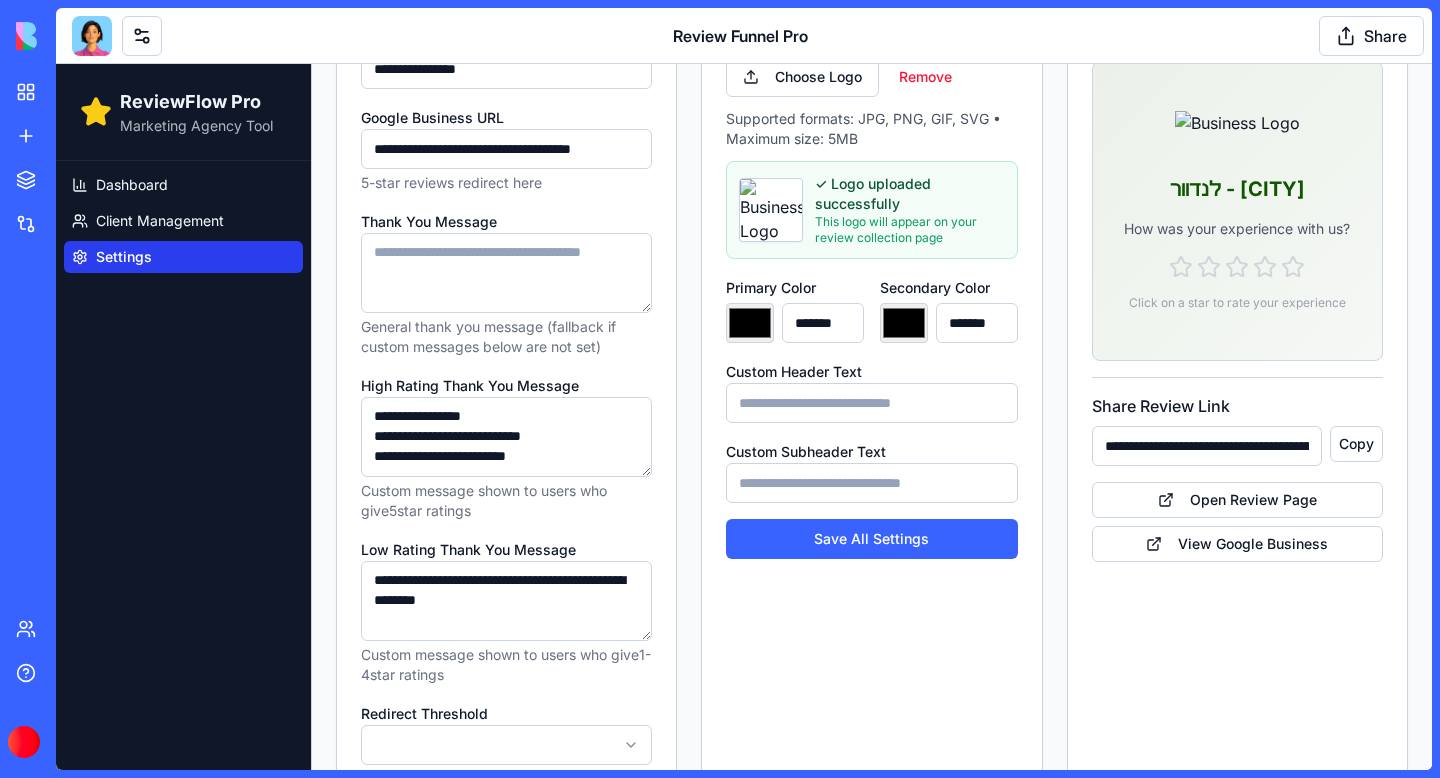 click at bounding box center (92, 36) 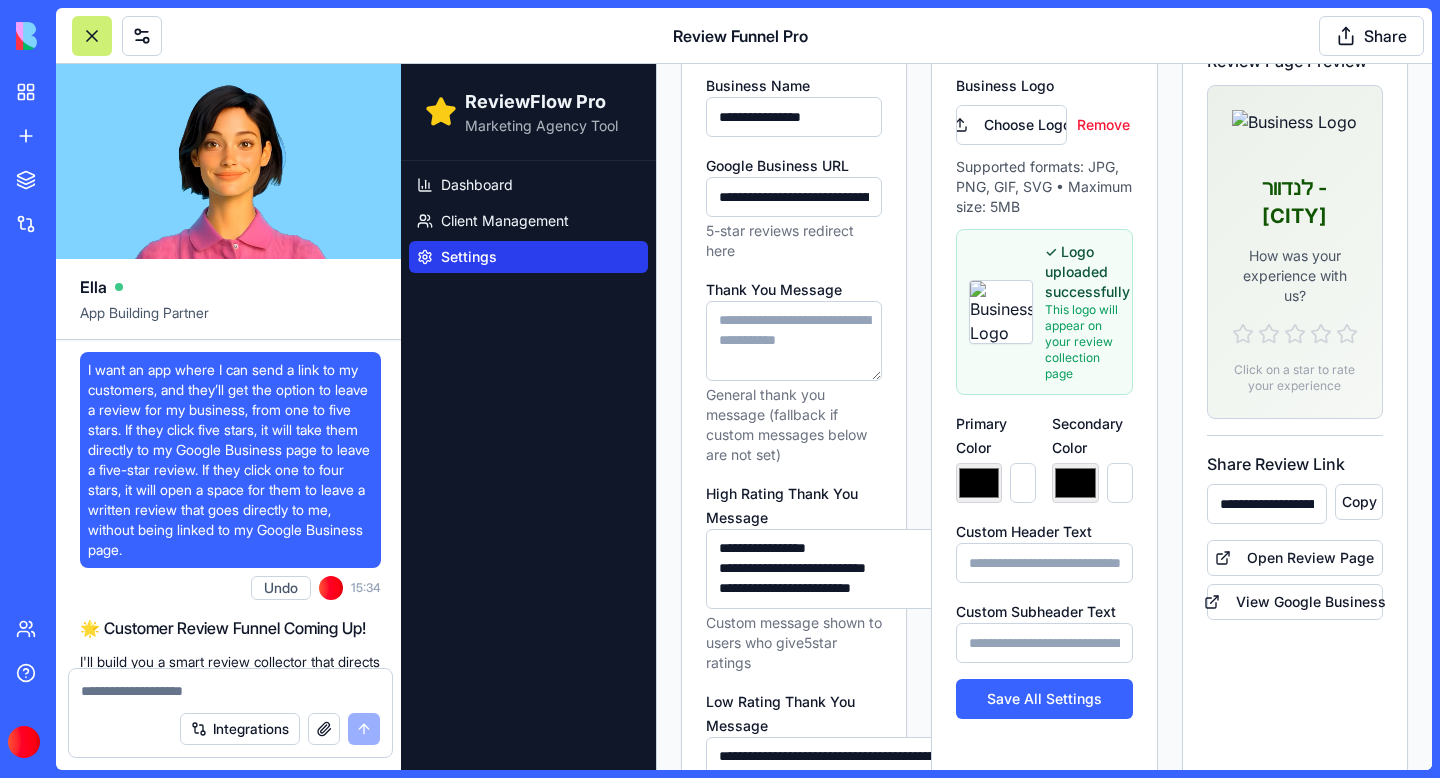 scroll, scrollTop: 68053, scrollLeft: 0, axis: vertical 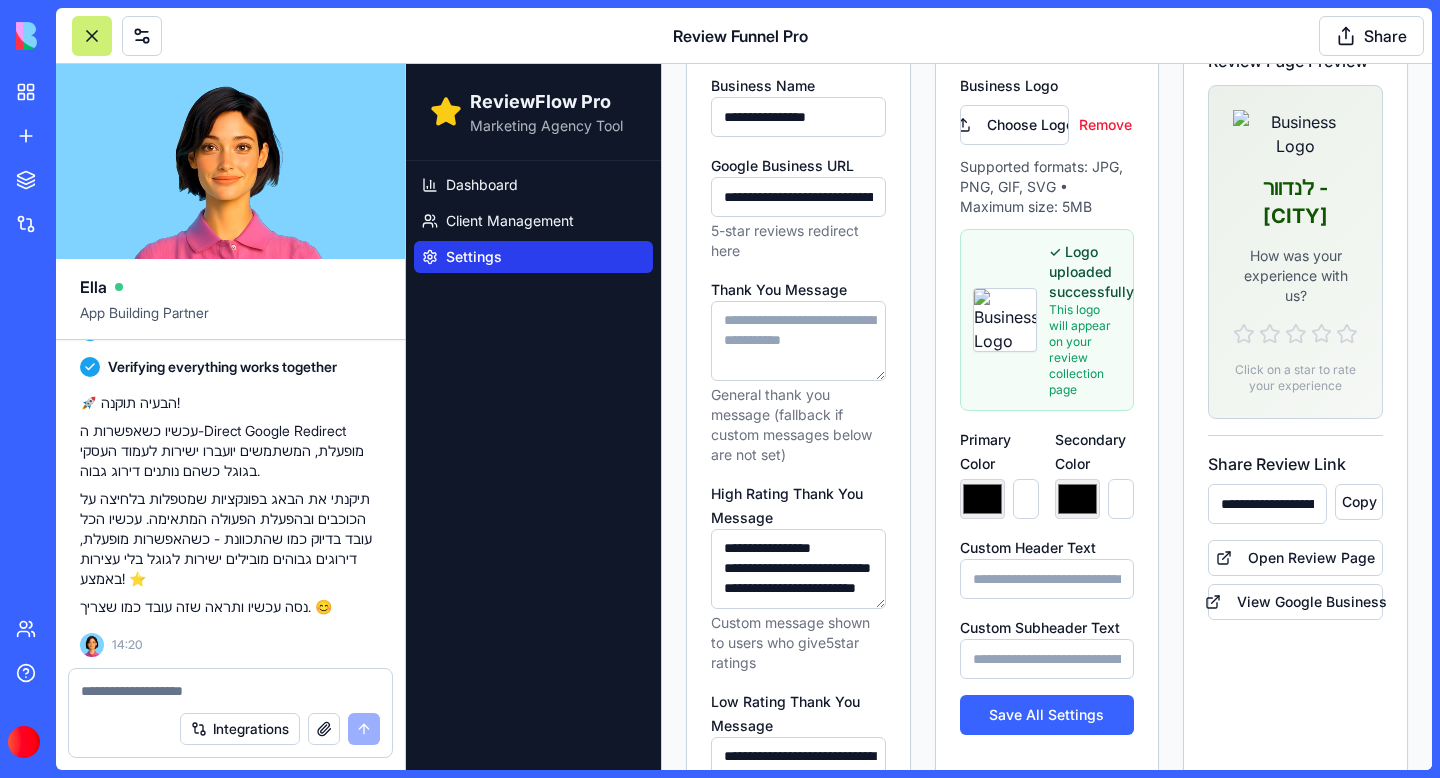 click at bounding box center (230, 691) 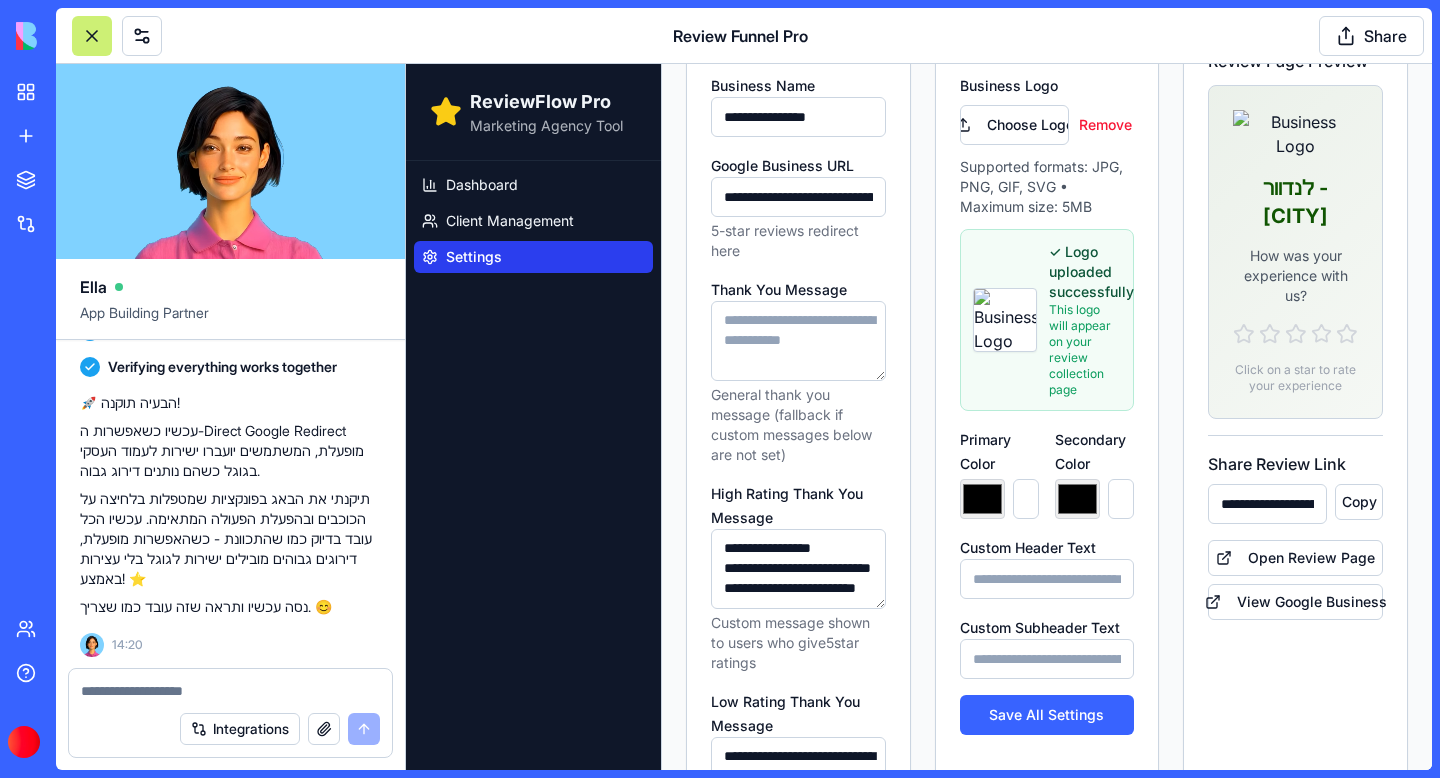 paste on "**********" 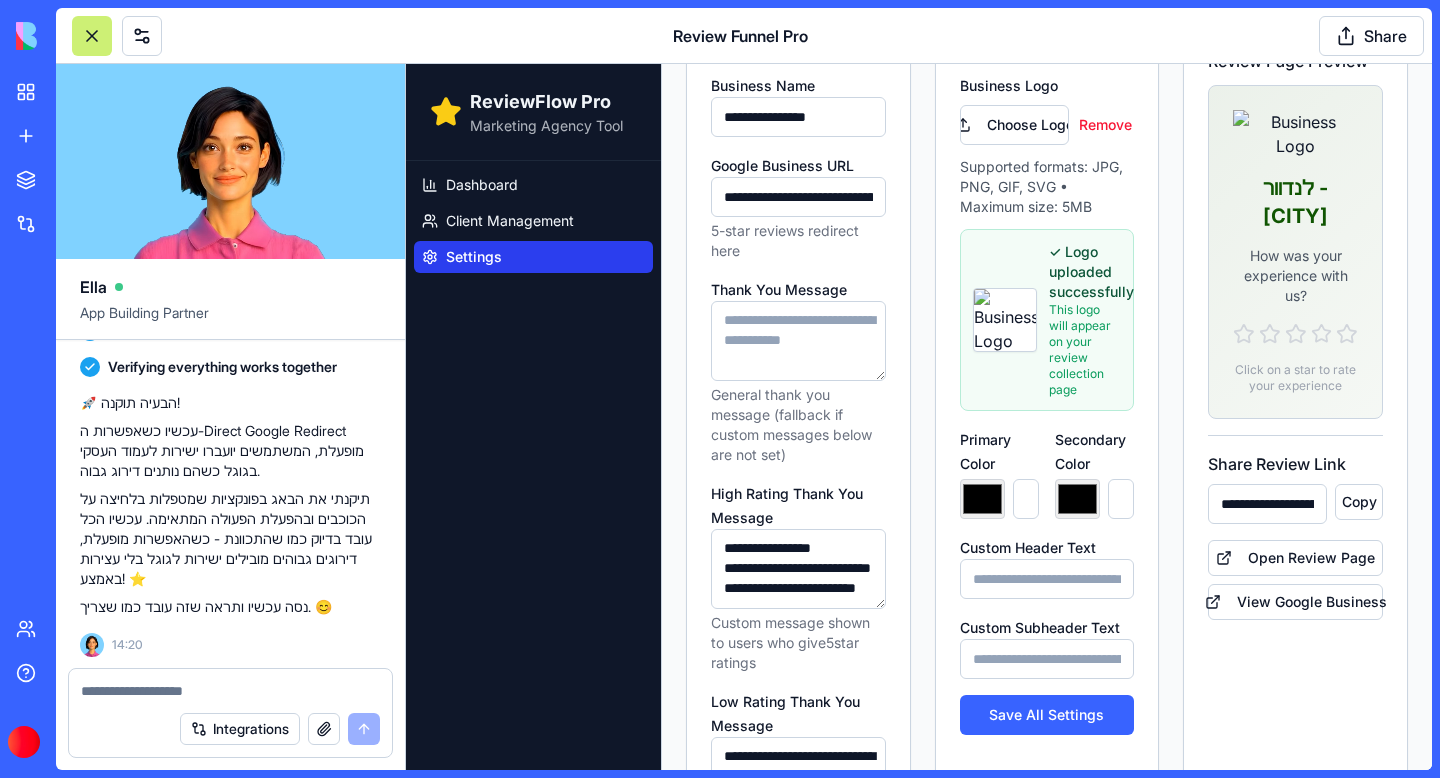 type on "**********" 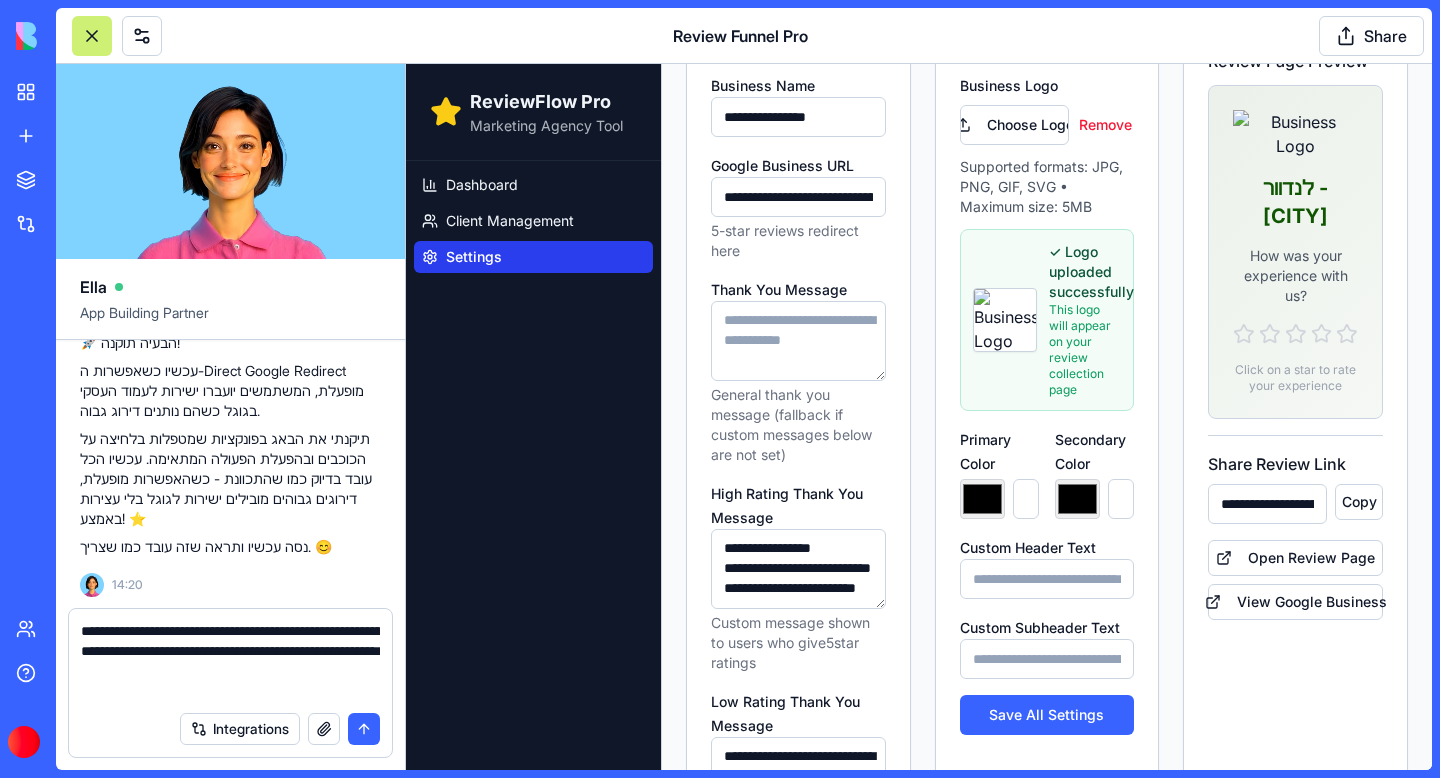 type 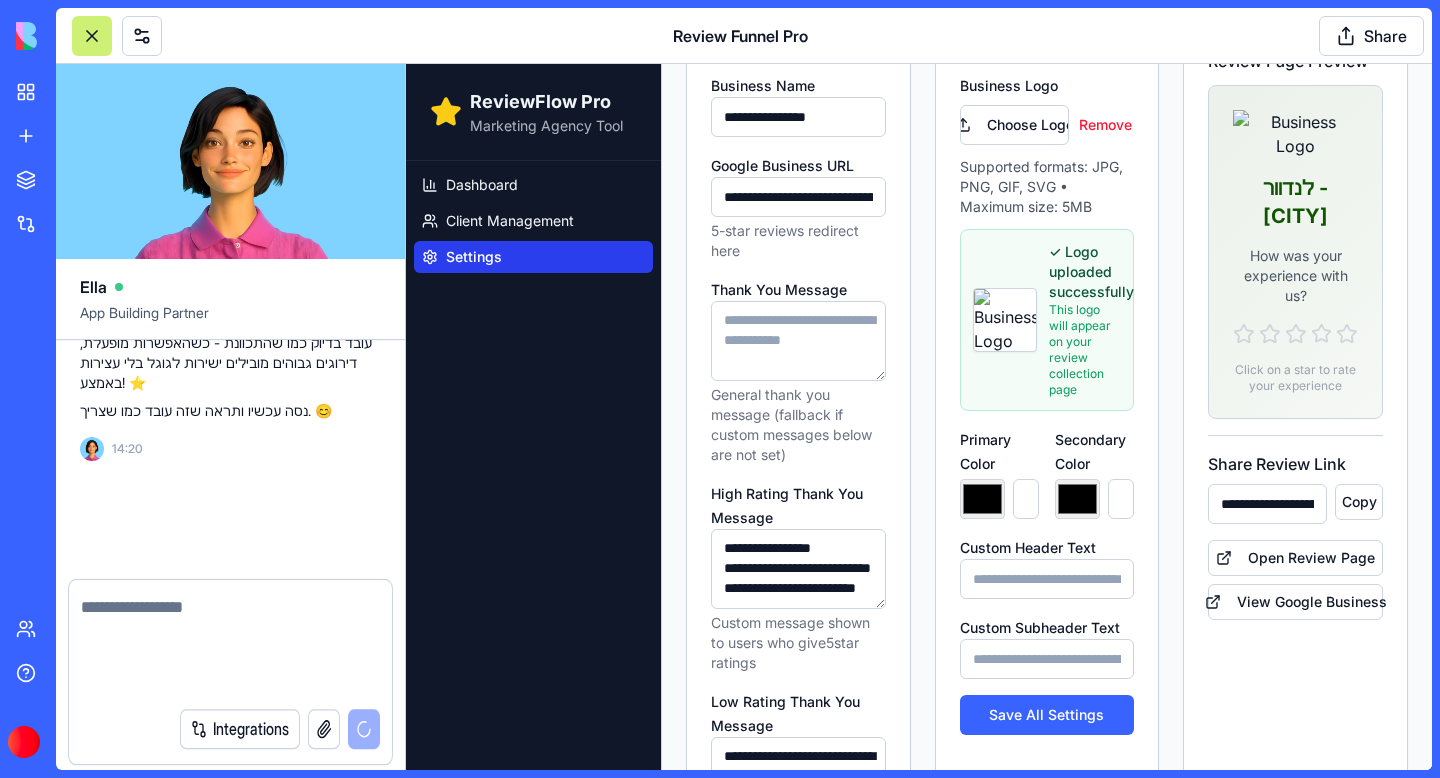 scroll, scrollTop: 68189, scrollLeft: 0, axis: vertical 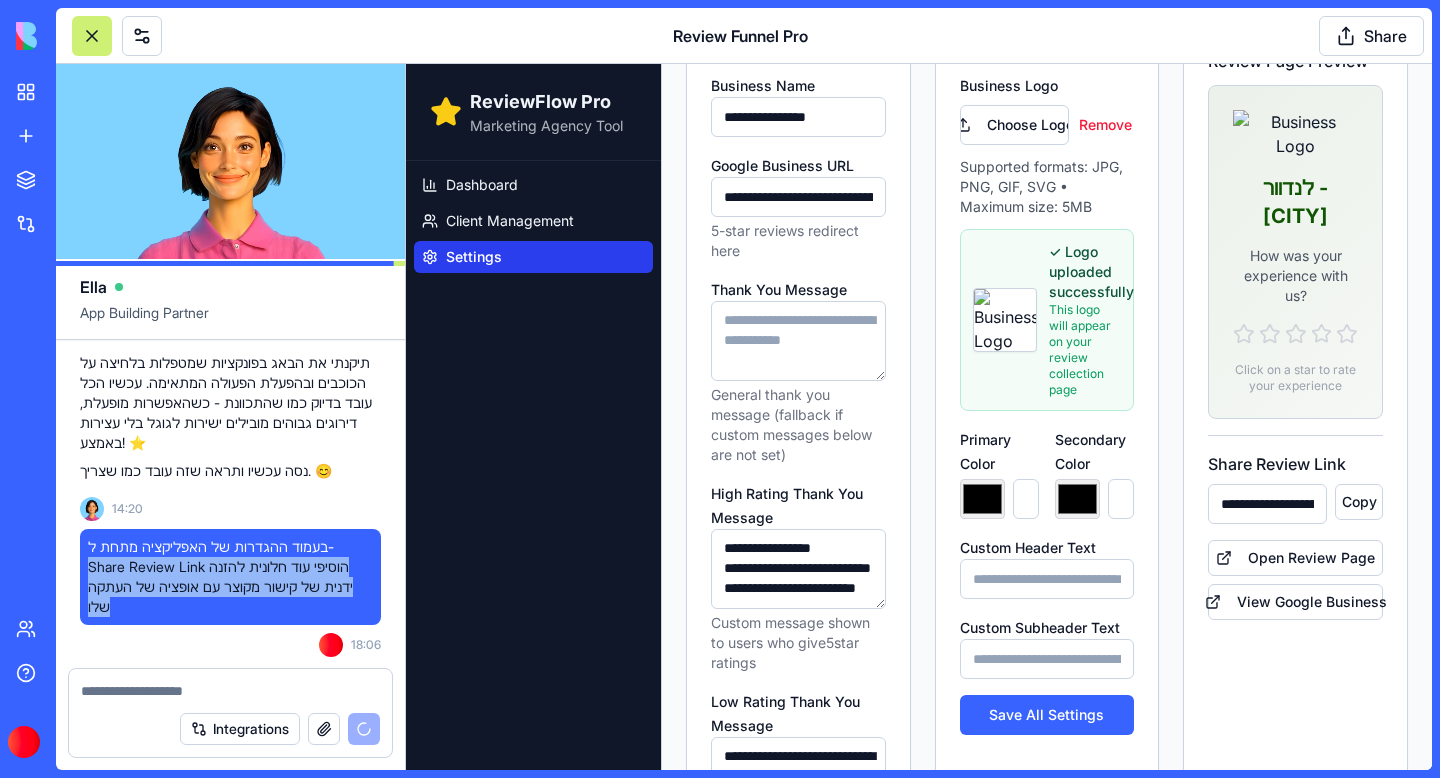 drag, startPoint x: 355, startPoint y: 539, endPoint x: 87, endPoint y: 633, distance: 284.00705 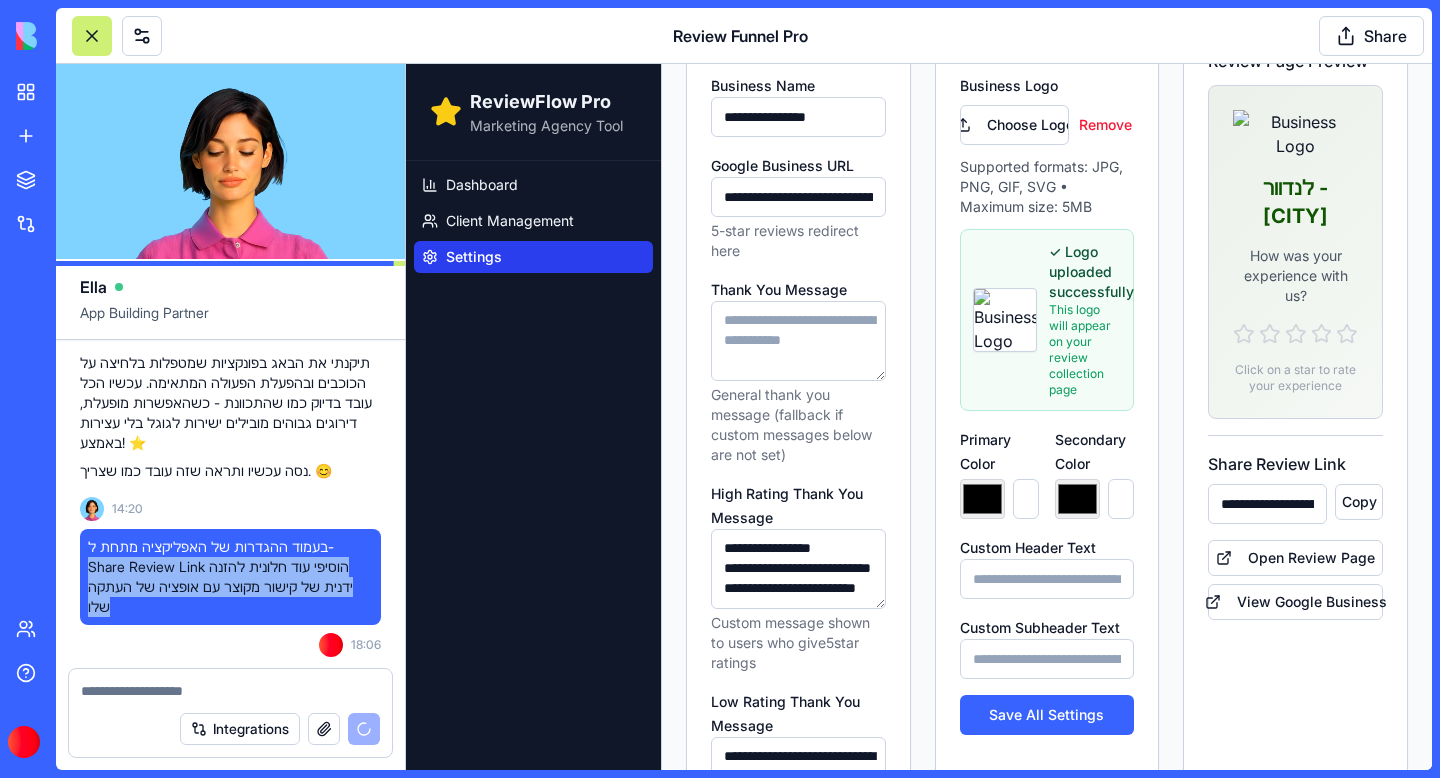 click on "בעמוד ההגדרות של האפליקציה מתחת ל- Share Review Link הוסיפי עוד חלונית להזנה ידנית של קישור מקוצר עם אופציה של העתקה שלו
18:06" at bounding box center (230, 593) 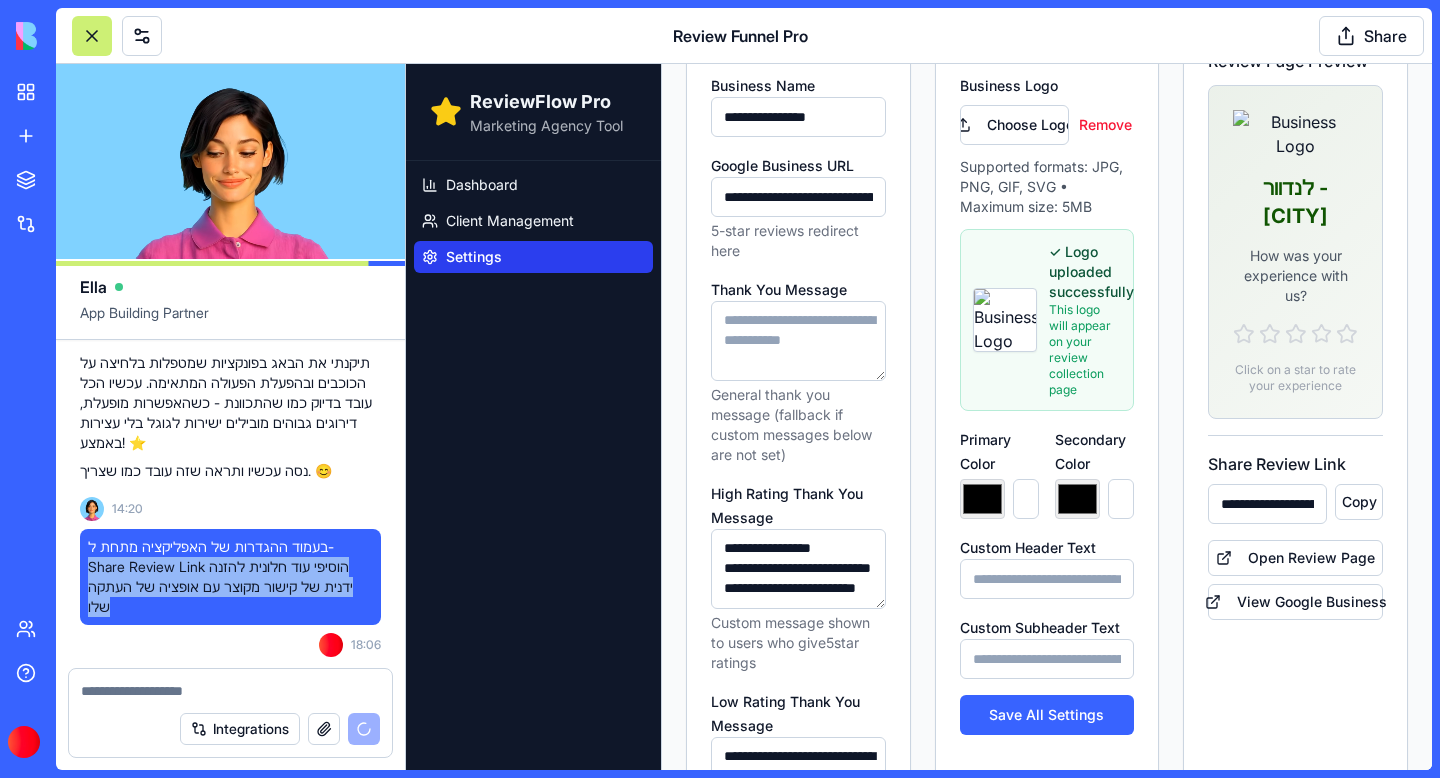 click at bounding box center (74, 616) 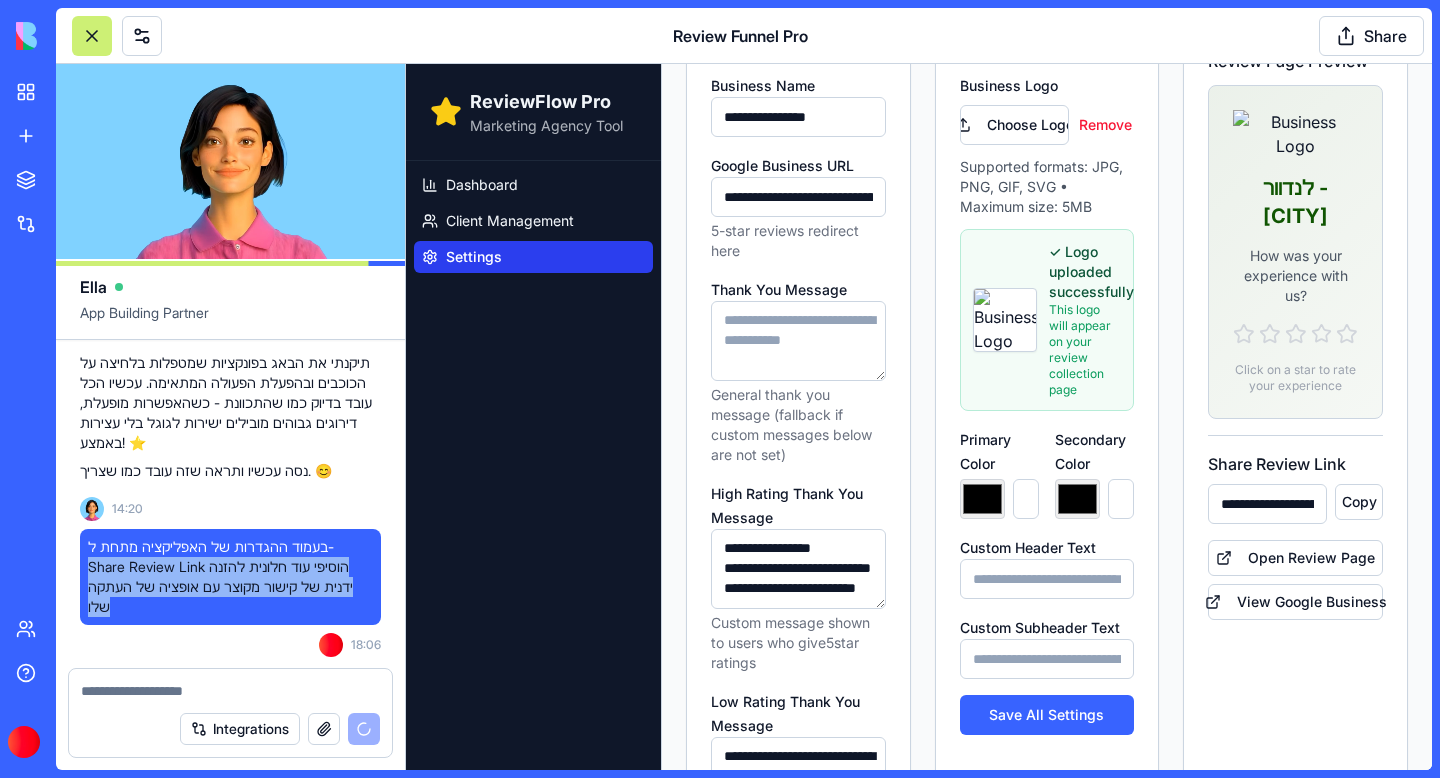 click on "בעמוד ההגדרות של האפליקציה מתחת ל- Share Review Link הוסיפי עוד חלונית להזנה ידנית של קישור מקוצר עם אופציה של העתקה שלו" at bounding box center [230, 577] 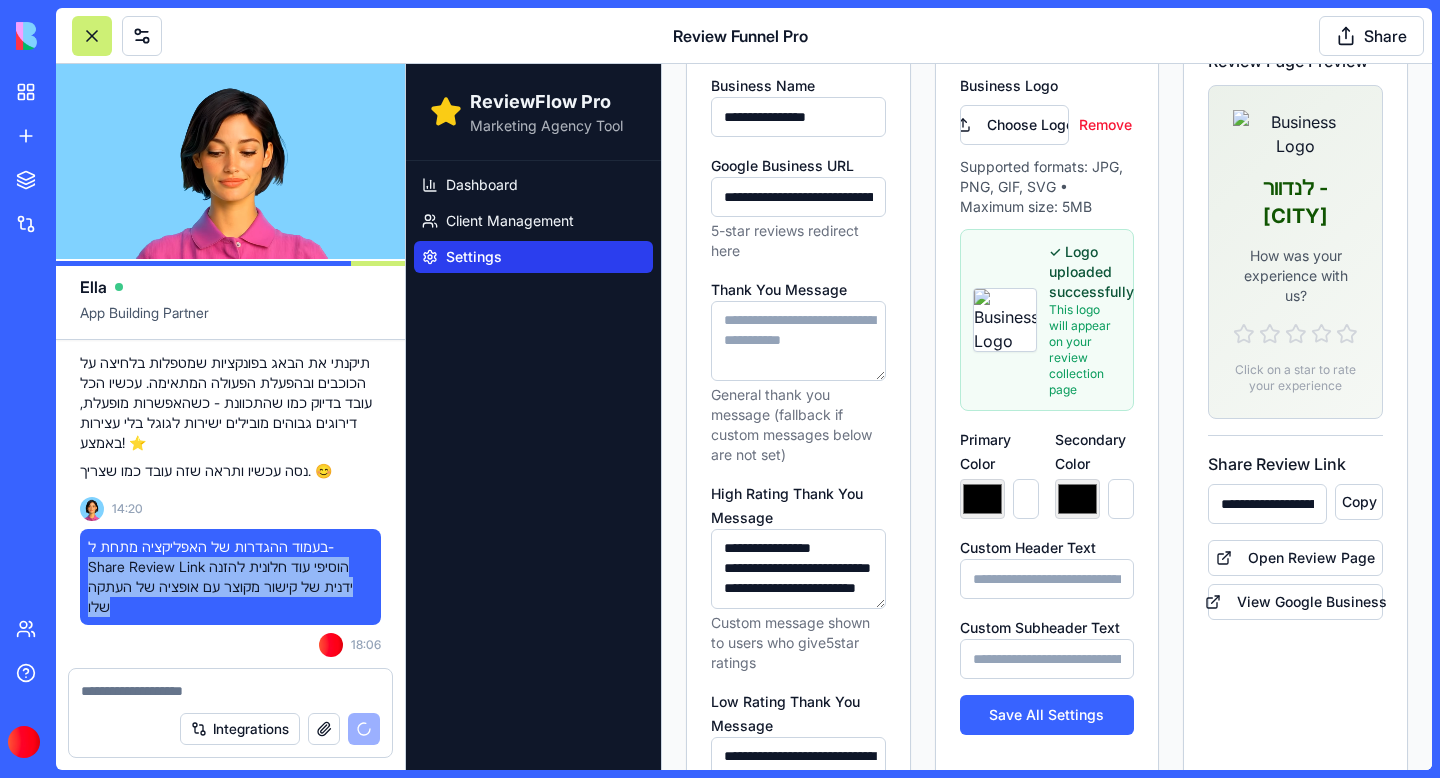 click on "בעמוד ההגדרות של האפליקציה מתחת ל- Share Review Link הוסיפי עוד חלונית להזנה ידנית של קישור מקוצר עם אופציה של העתקה שלו" at bounding box center (230, 577) 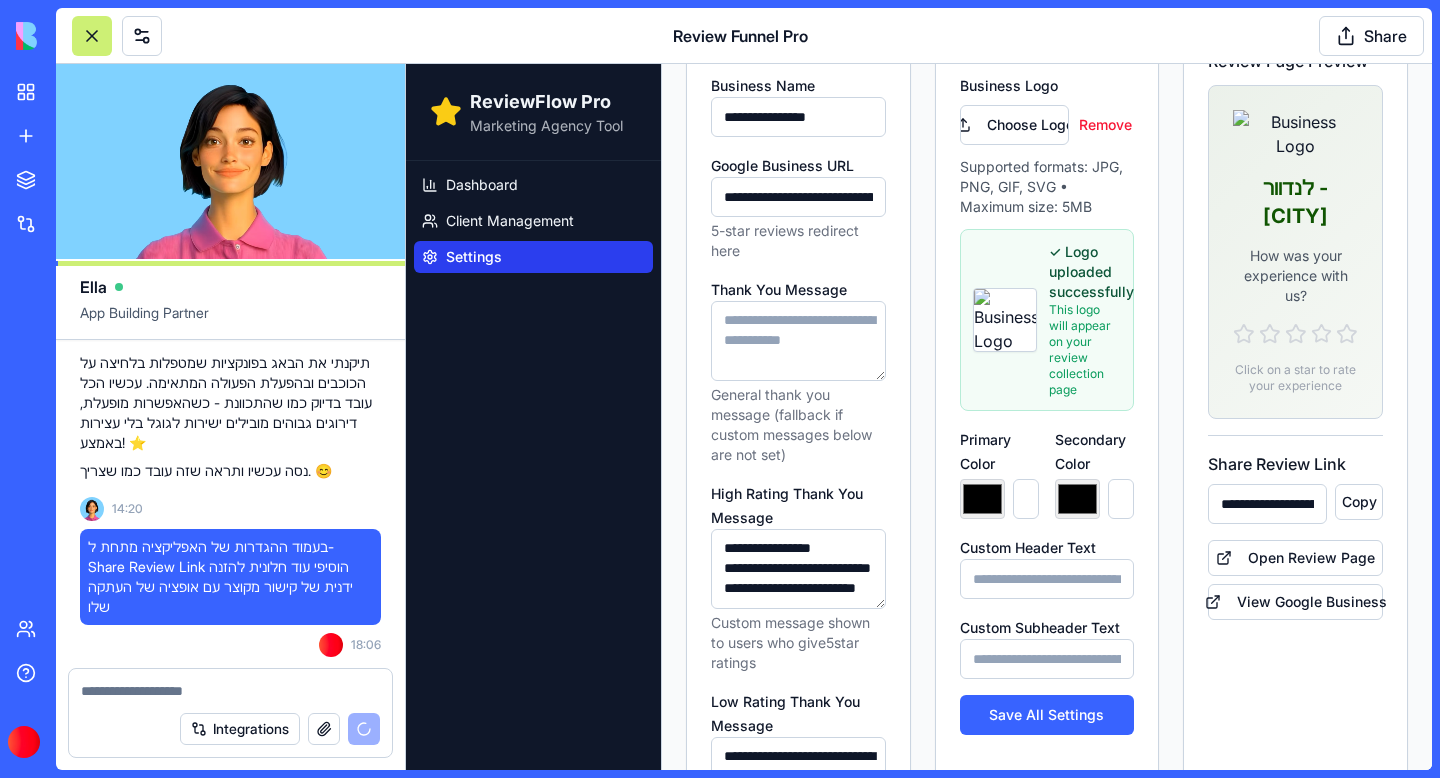 click on "בעמוד ההגדרות של האפליקציה מתחת ל- Share Review Link הוסיפי עוד חלונית להזנה ידנית של קישור מקוצר עם אופציה של העתקה שלו" at bounding box center (230, 577) 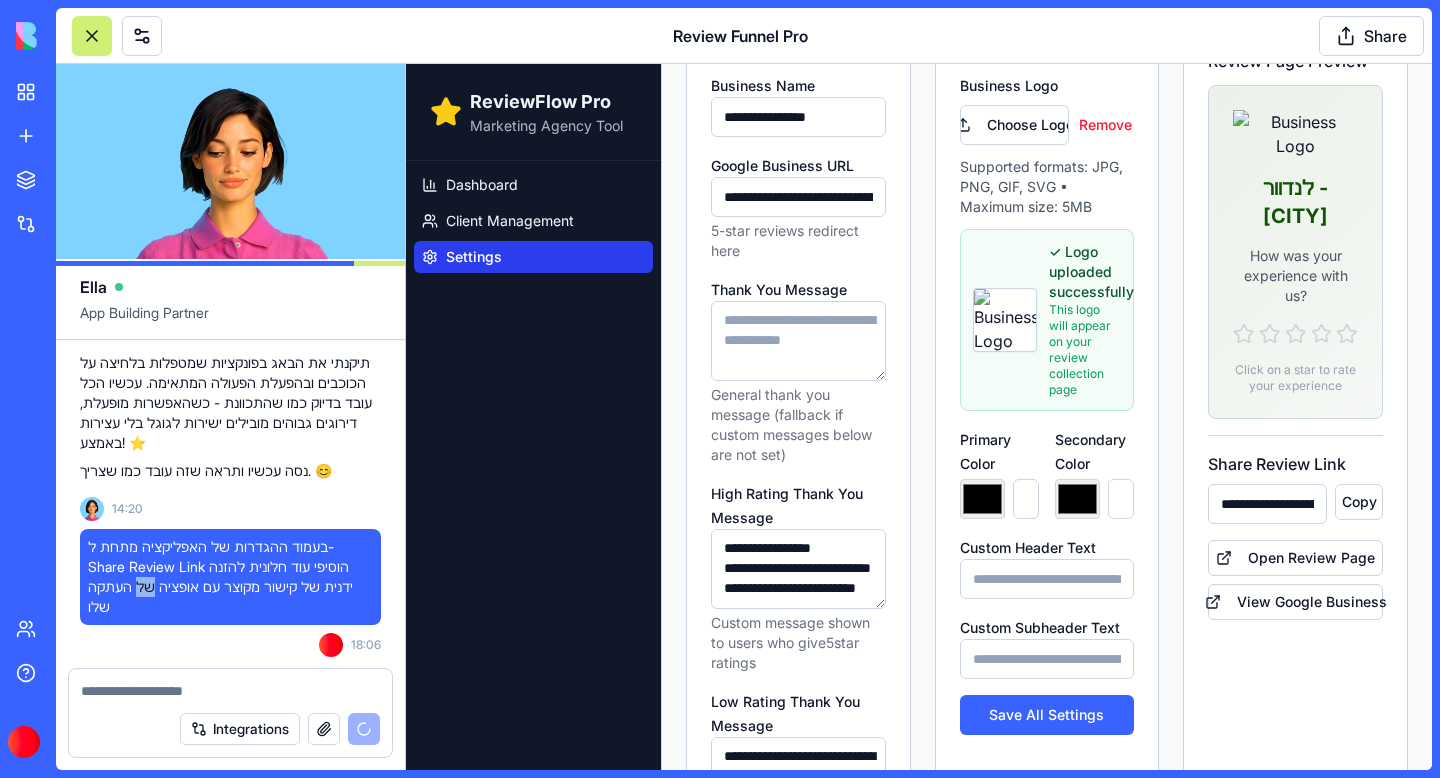 click on "בעמוד ההגדרות של האפליקציה מתחת ל- Share Review Link הוסיפי עוד חלונית להזנה ידנית של קישור מקוצר עם אופציה של העתקה שלו" at bounding box center (230, 577) 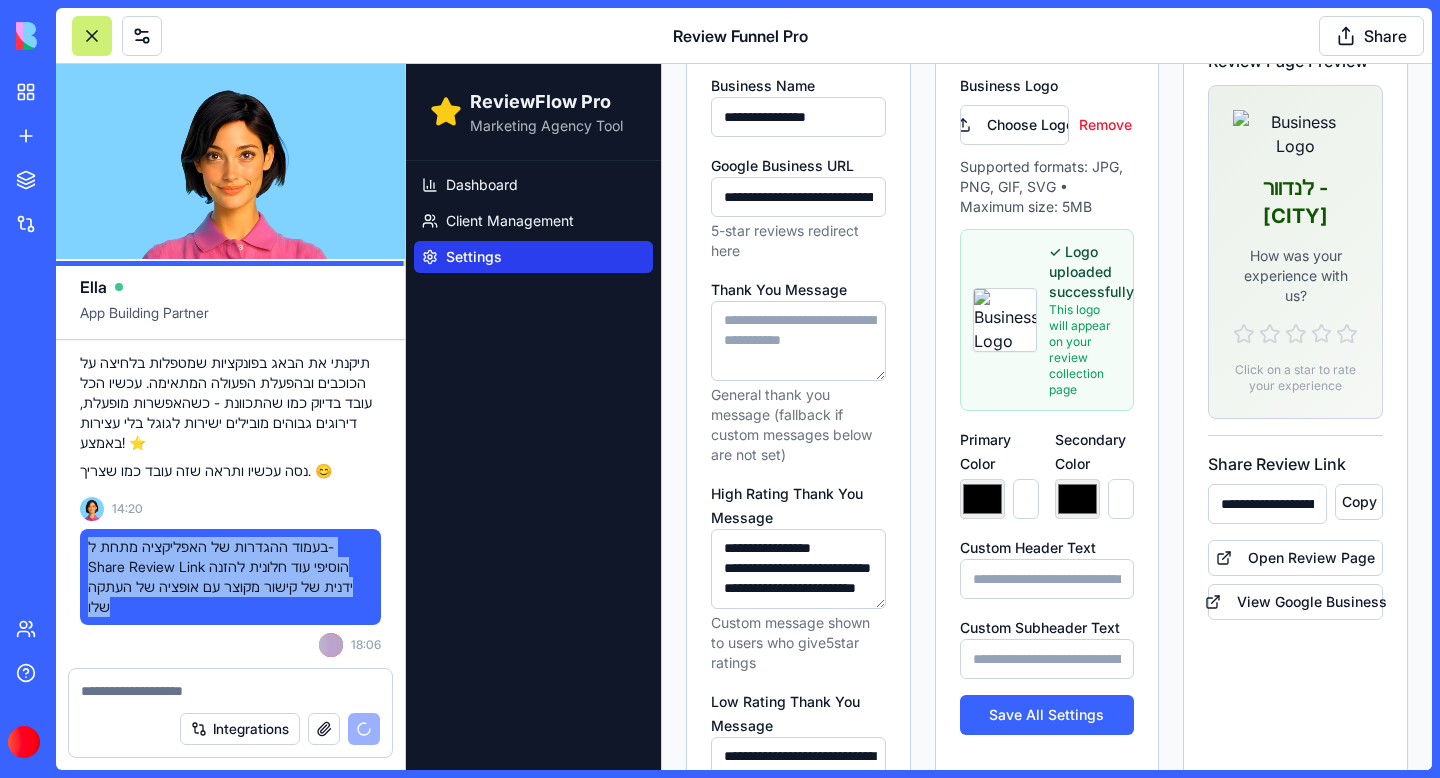 click on "בעמוד ההגדרות של האפליקציה מתחת ל- Share Review Link הוסיפי עוד חלונית להזנה ידנית של קישור מקוצר עם אופציה של העתקה שלו" at bounding box center [230, 577] 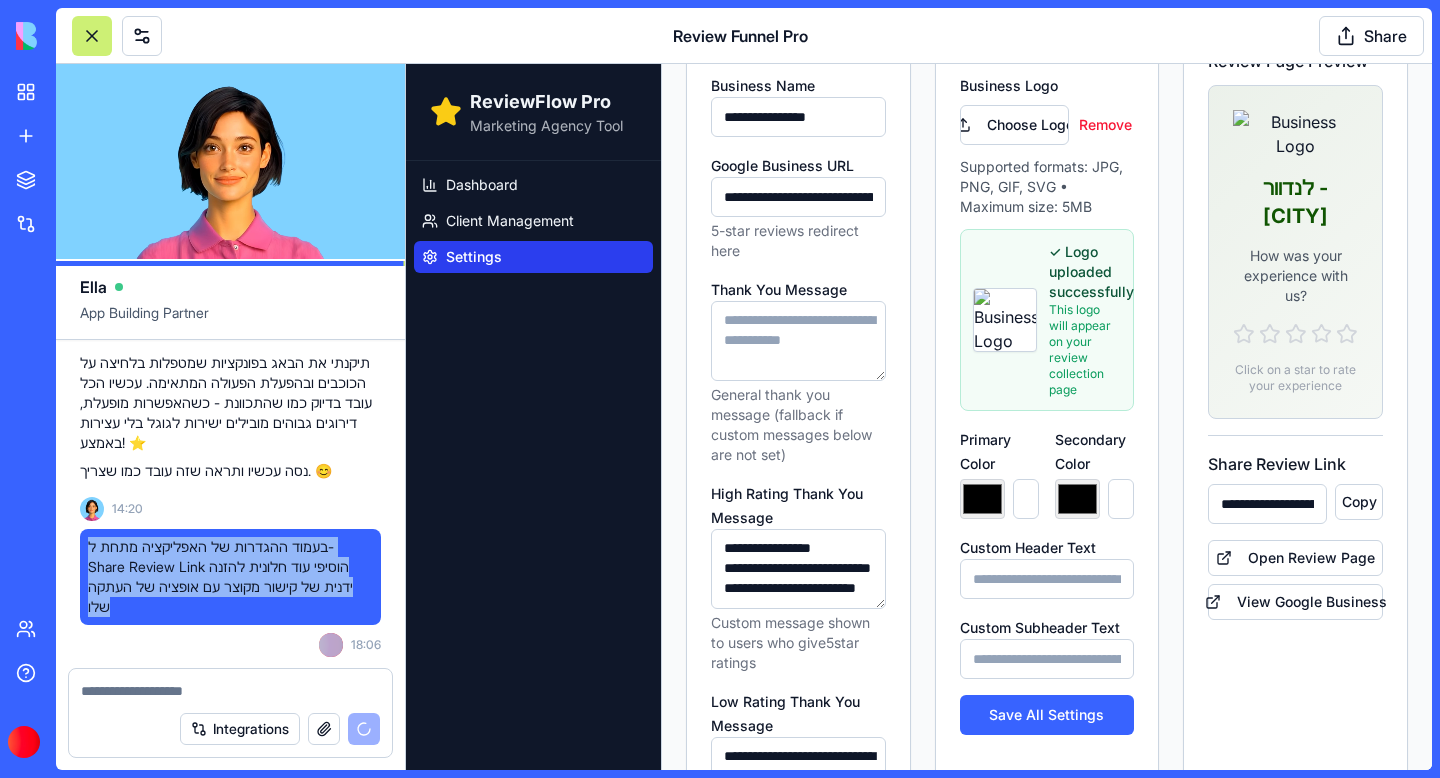 click on "בעמוד ההגדרות של האפליקציה מתחת ל- Share Review Link הוסיפי עוד חלונית להזנה ידנית של קישור מקוצר עם אופציה של העתקה שלו" at bounding box center (230, 577) 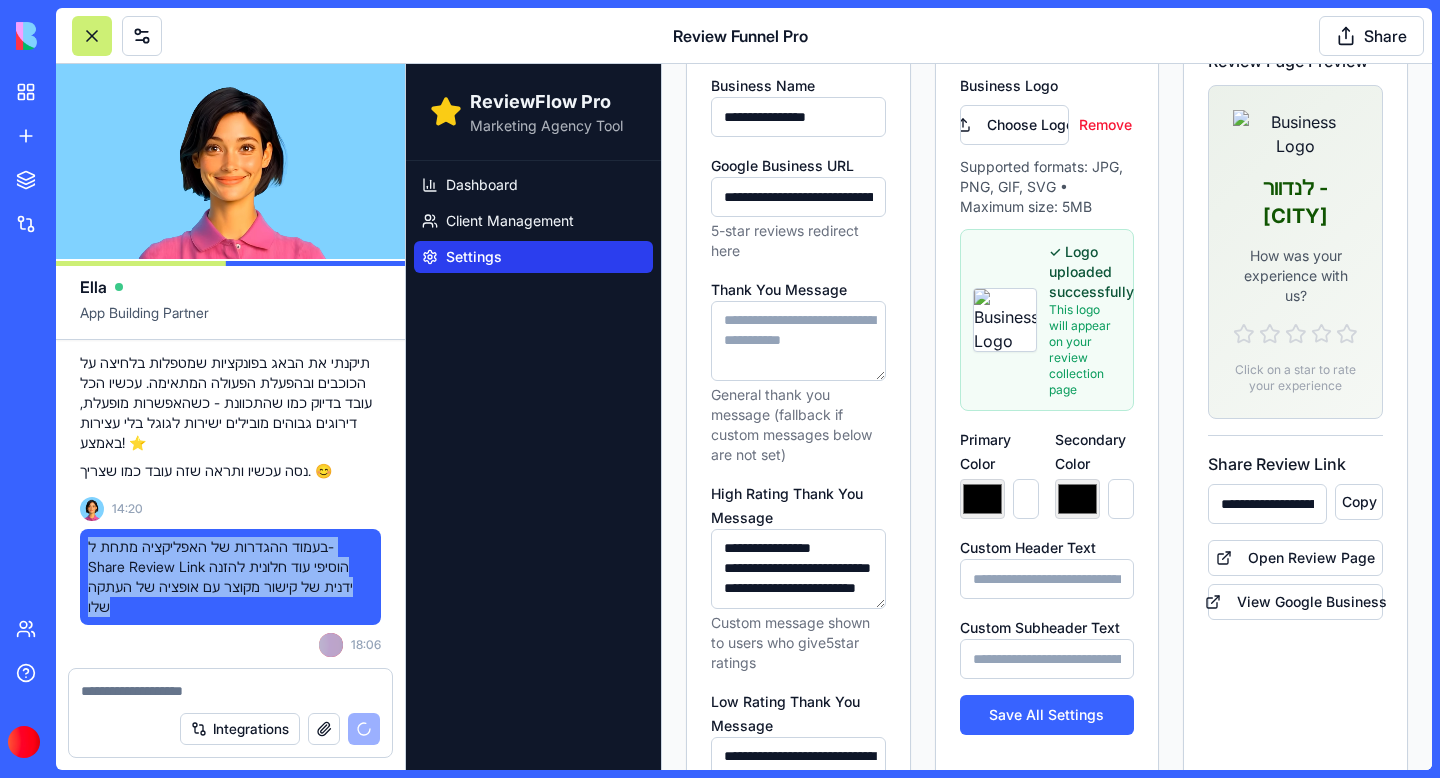 click on "בעמוד ההגדרות של האפליקציה מתחת ל- Share Review Link הוסיפי עוד חלונית להזנה ידנית של קישור מקוצר עם אופציה של העתקה שלו" at bounding box center [230, 577] 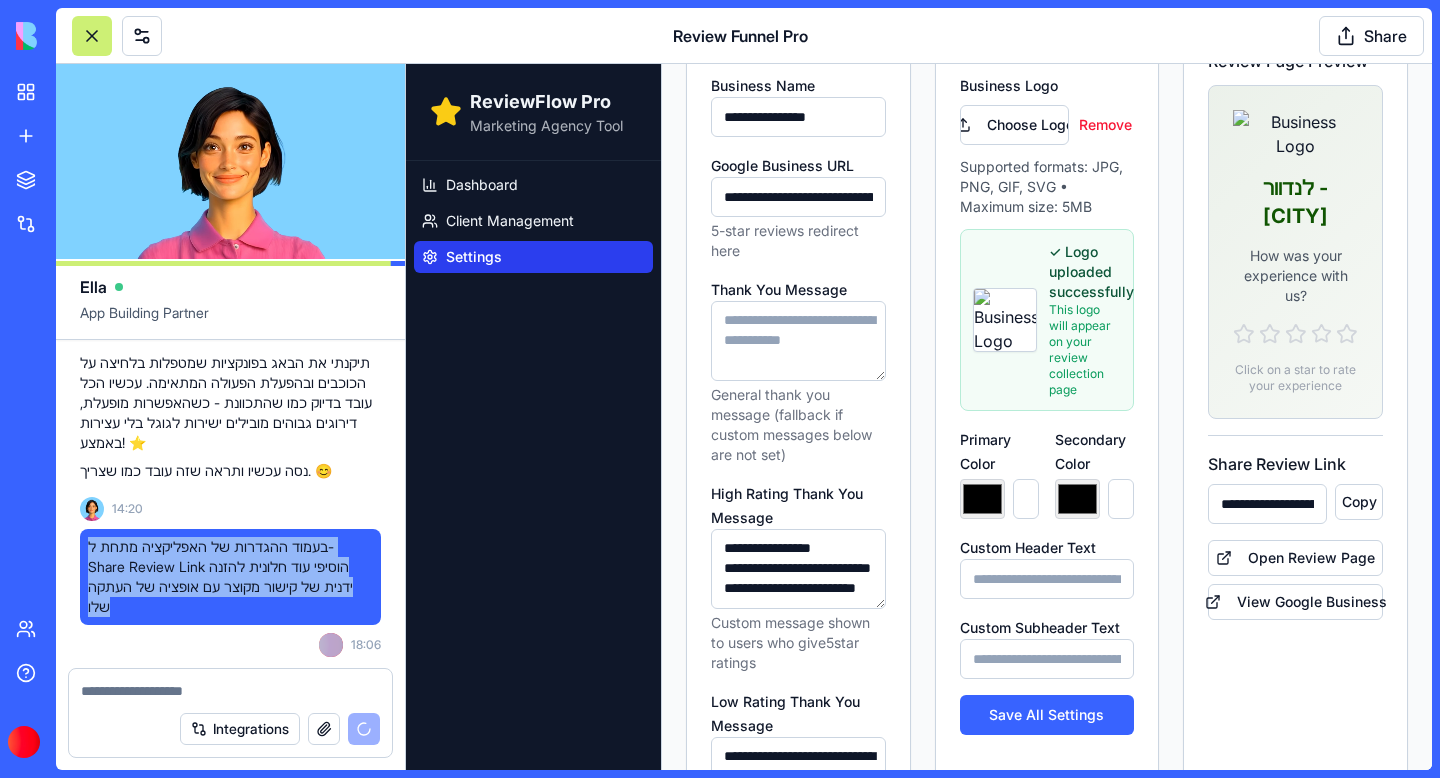 copy on "בעמוד ההגדרות של האפליקציה מתחת ל- Share Review Link הוסיפי עוד חלונית להזנה ידנית של קישור מקוצר עם אופציה של העתקה שלו" 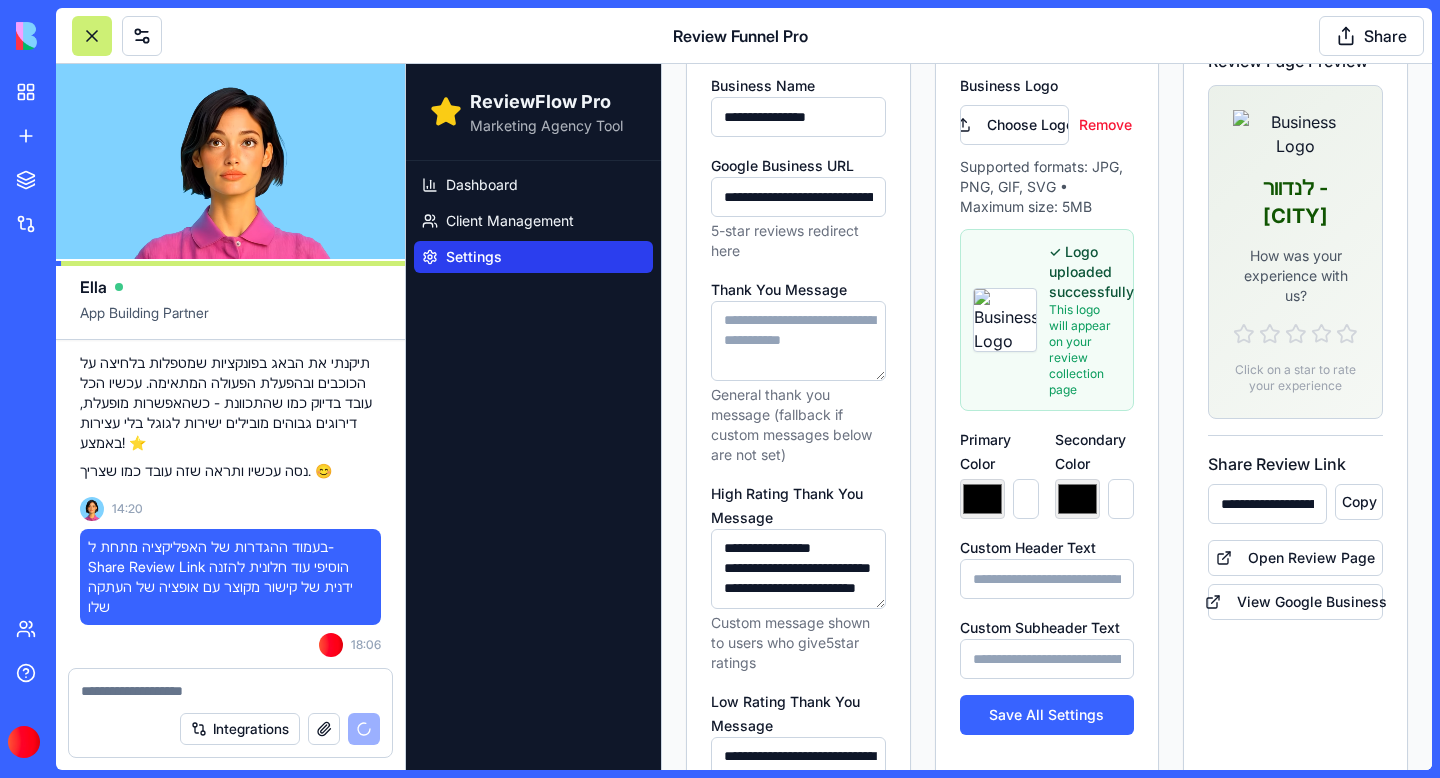 click on "I want an app where I can send a link to my customers, and they’ll get the option to leave a review for my business, from one to five stars.
If they click five stars, it will take them directly to my Google Business page to leave a five-star review.
If they click one to four stars, it will open a space for them to leave a written review that goes directly to me, without being linked to my Google Business page.
15:34 🌟 Customer Review Funnel Coming Up!
I'll build you a smart review collector that directs happy customers to Google and catches feedback from others privately. Let's make those 5-star reviews work for your business!
Let me create the data structure for your review app first. Setting up your data structure Now let me add some initial business settings data: Now I'll implement your review funnel app: Naming the app Working on the "AppLayout"  Working on the "ReviewCollection" page Working on the "Dashboard" page Working on the "Settings" page Verifying everything works together" at bounding box center [230, -31813] 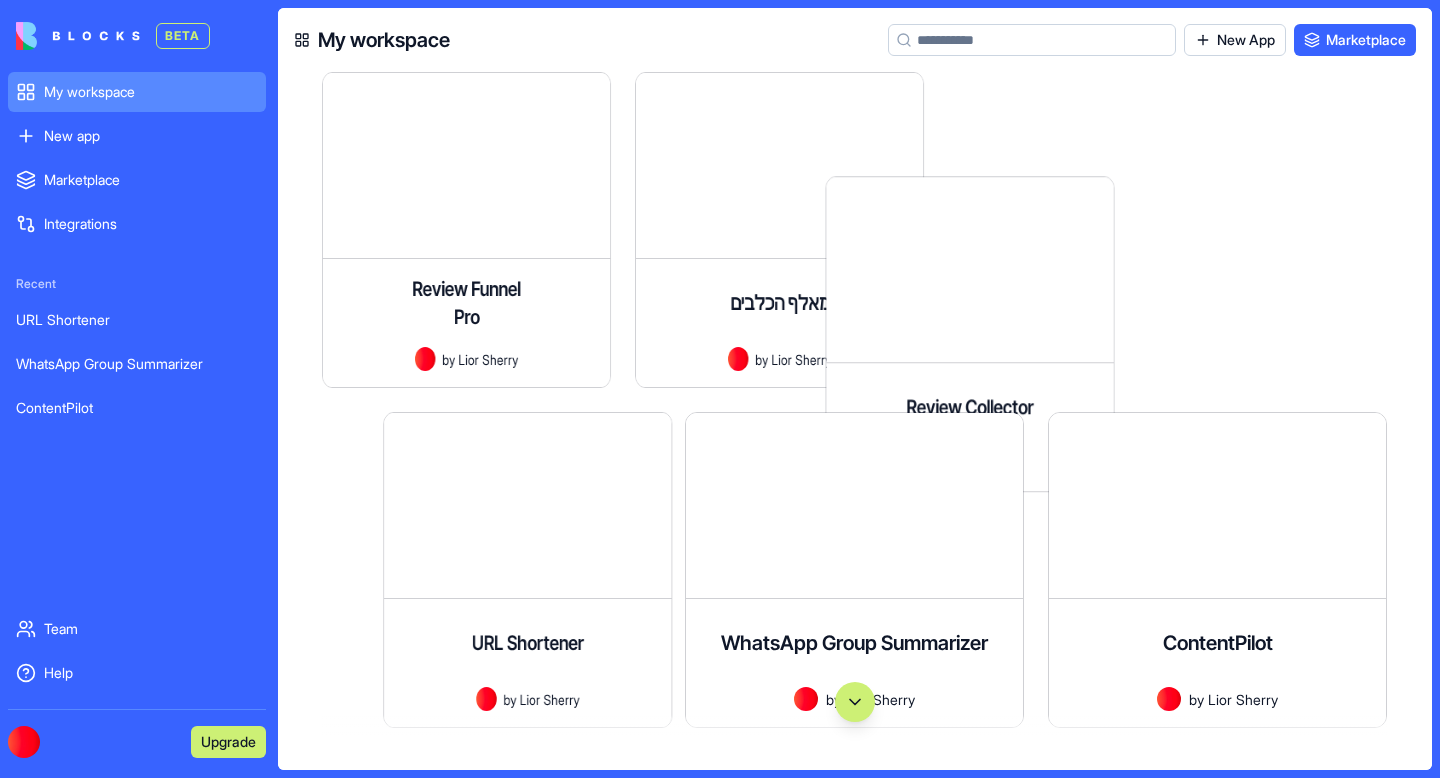scroll, scrollTop: 0, scrollLeft: 0, axis: both 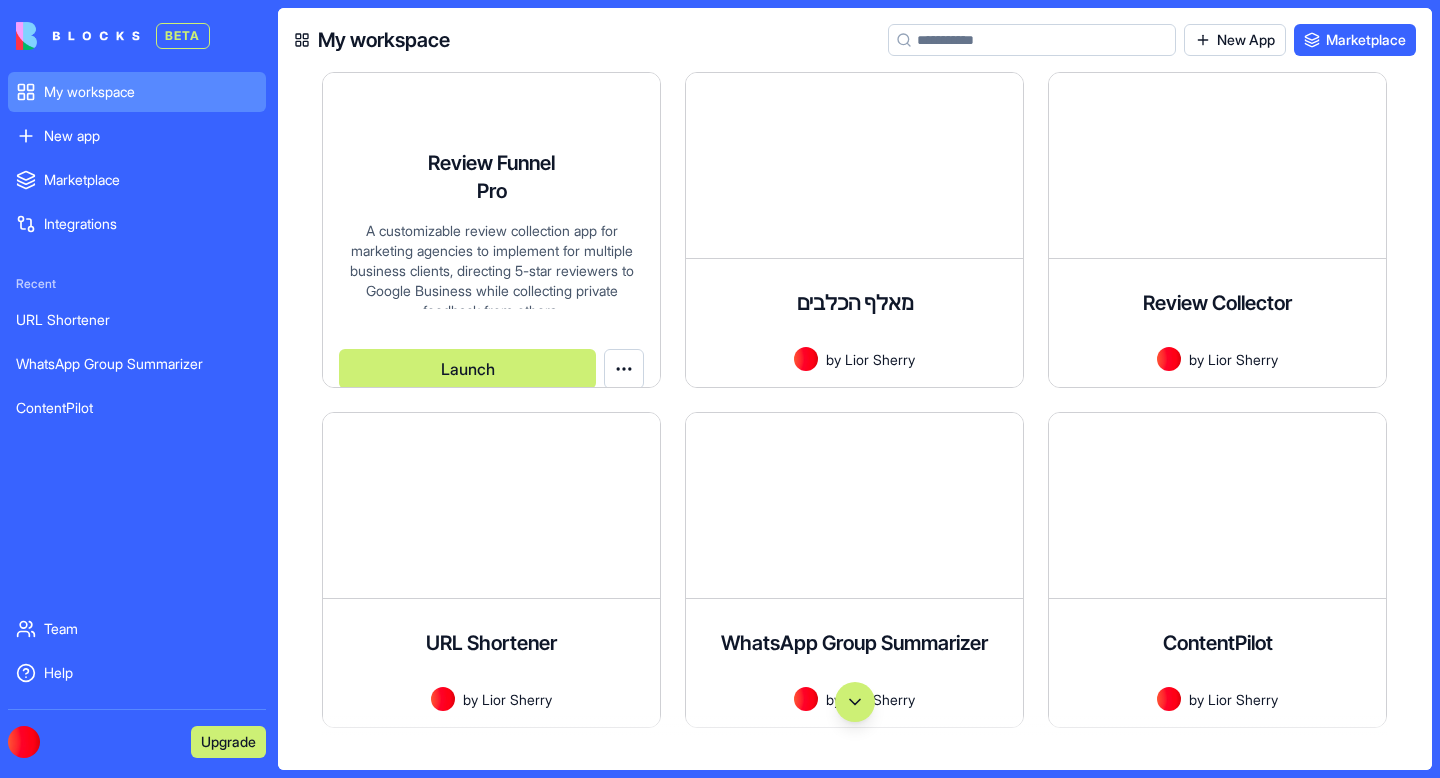 click on "Review Funnel Pro A customizable review collection app for marketing agencies to implement for multiple business clients, directing 5-star reviewers to Google Business while collecting private feedback from others. by [NAME] [LAST] Launch" at bounding box center (491, 230) 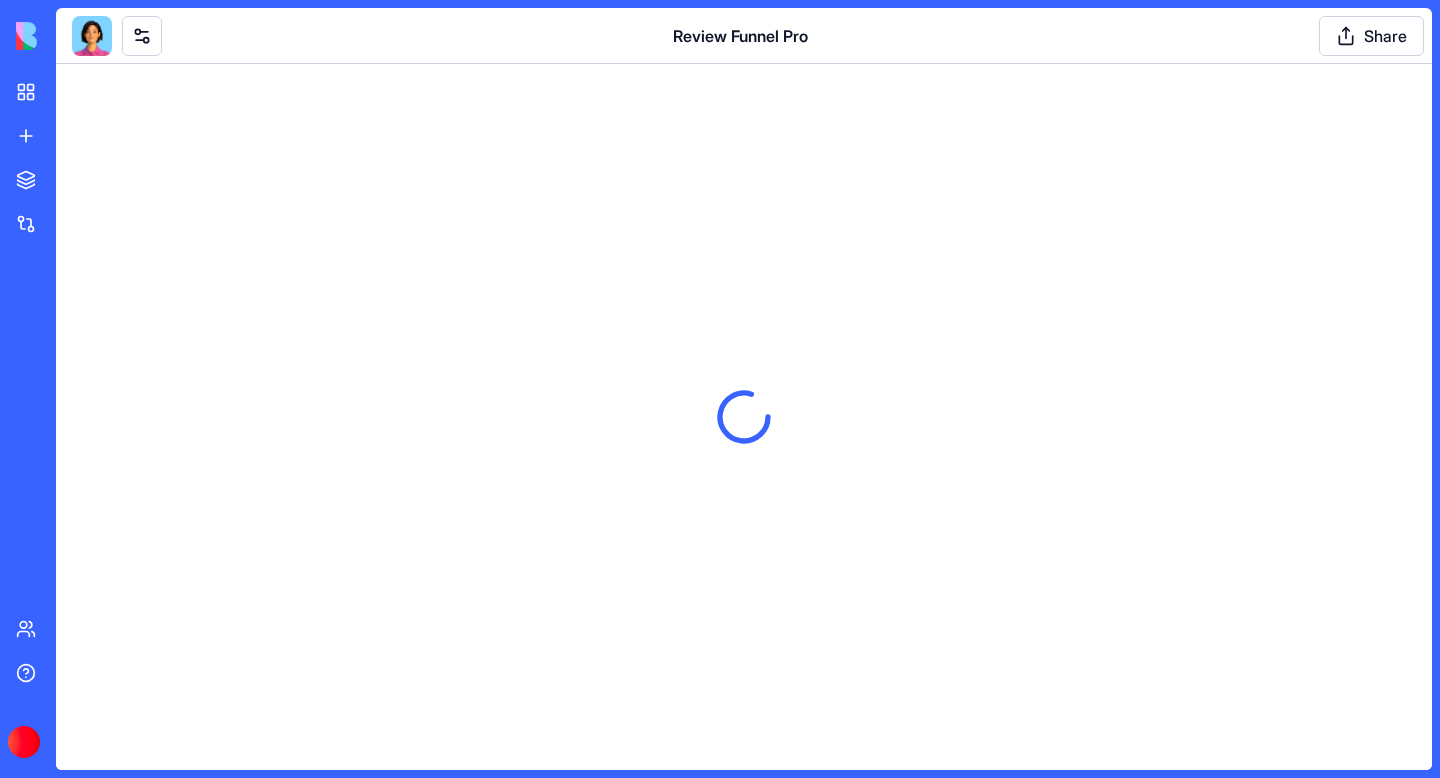 scroll, scrollTop: 0, scrollLeft: 0, axis: both 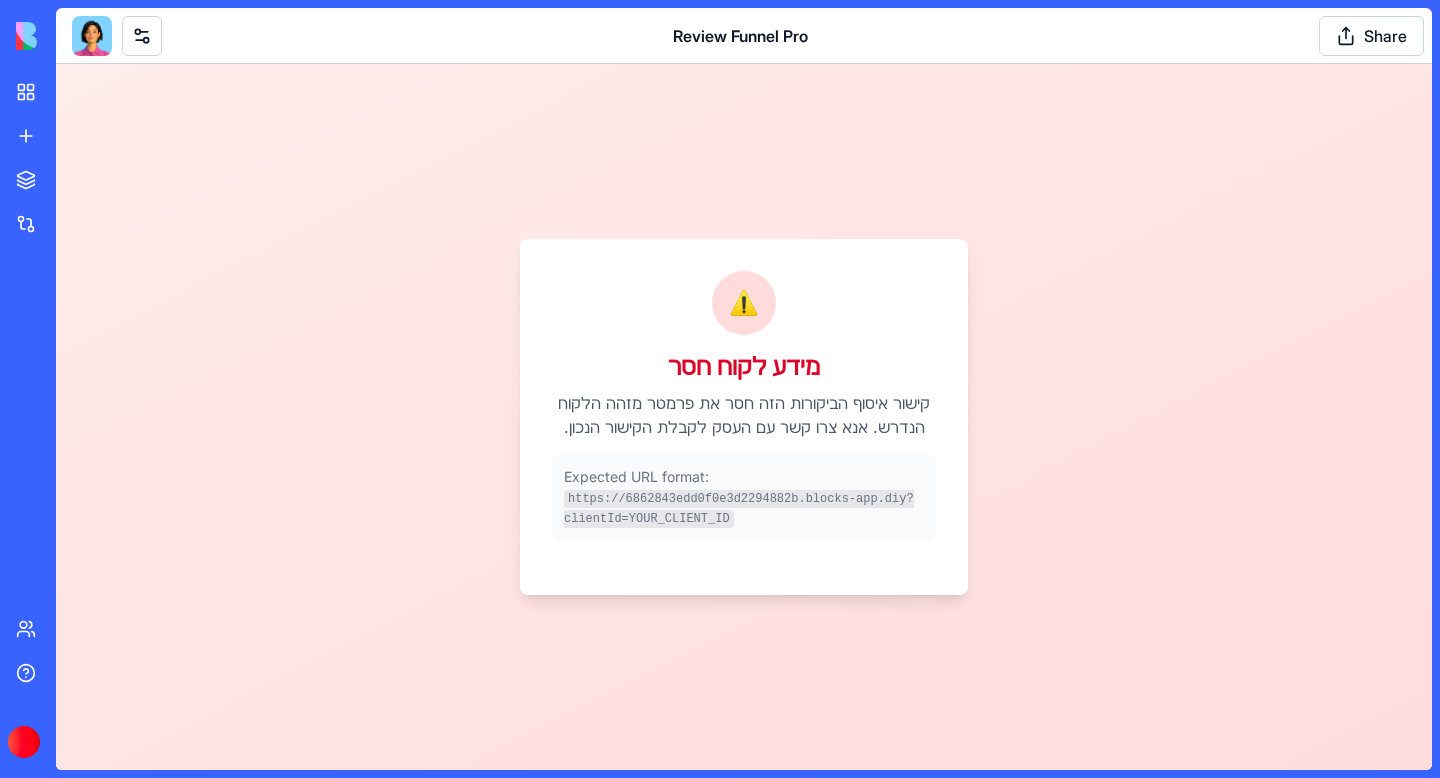 click at bounding box center (92, 36) 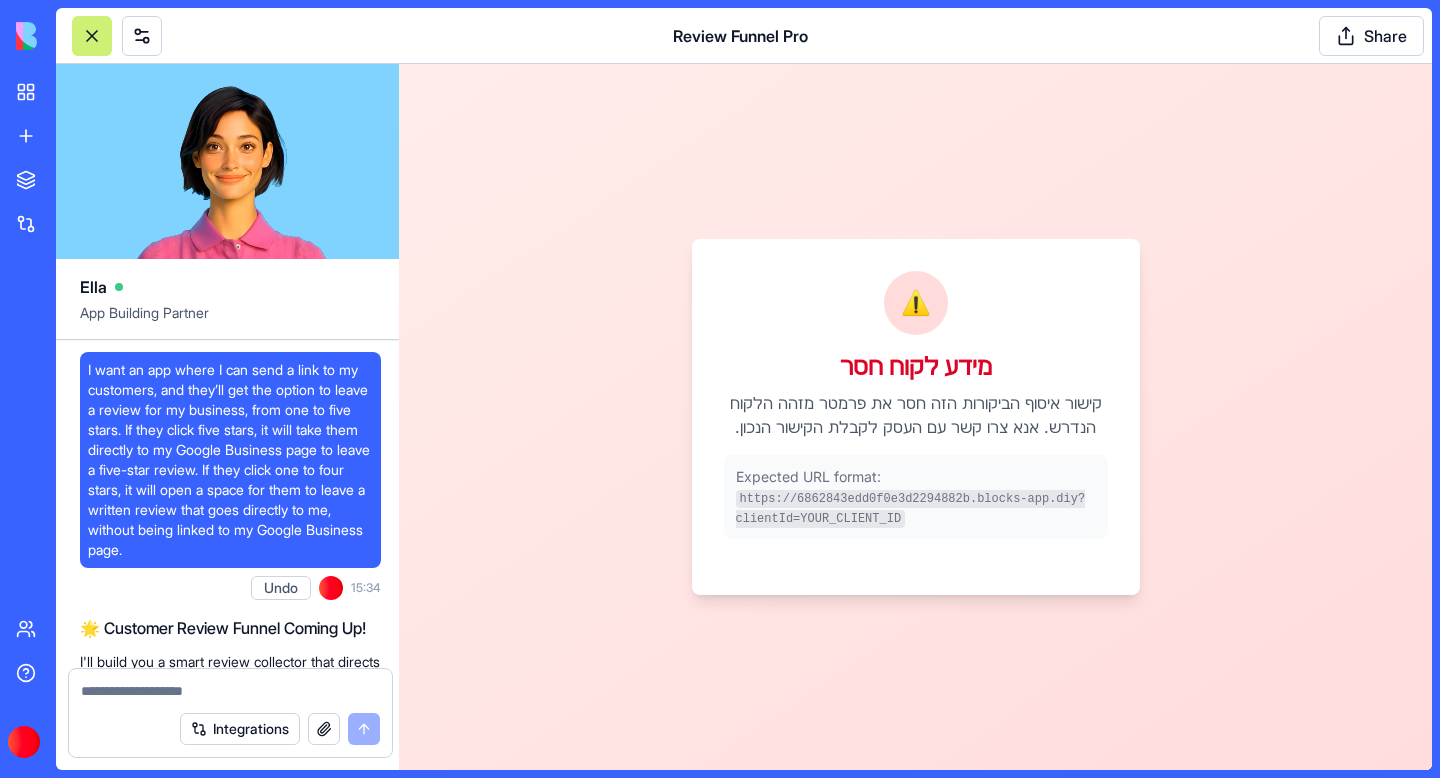 scroll, scrollTop: 68053, scrollLeft: 0, axis: vertical 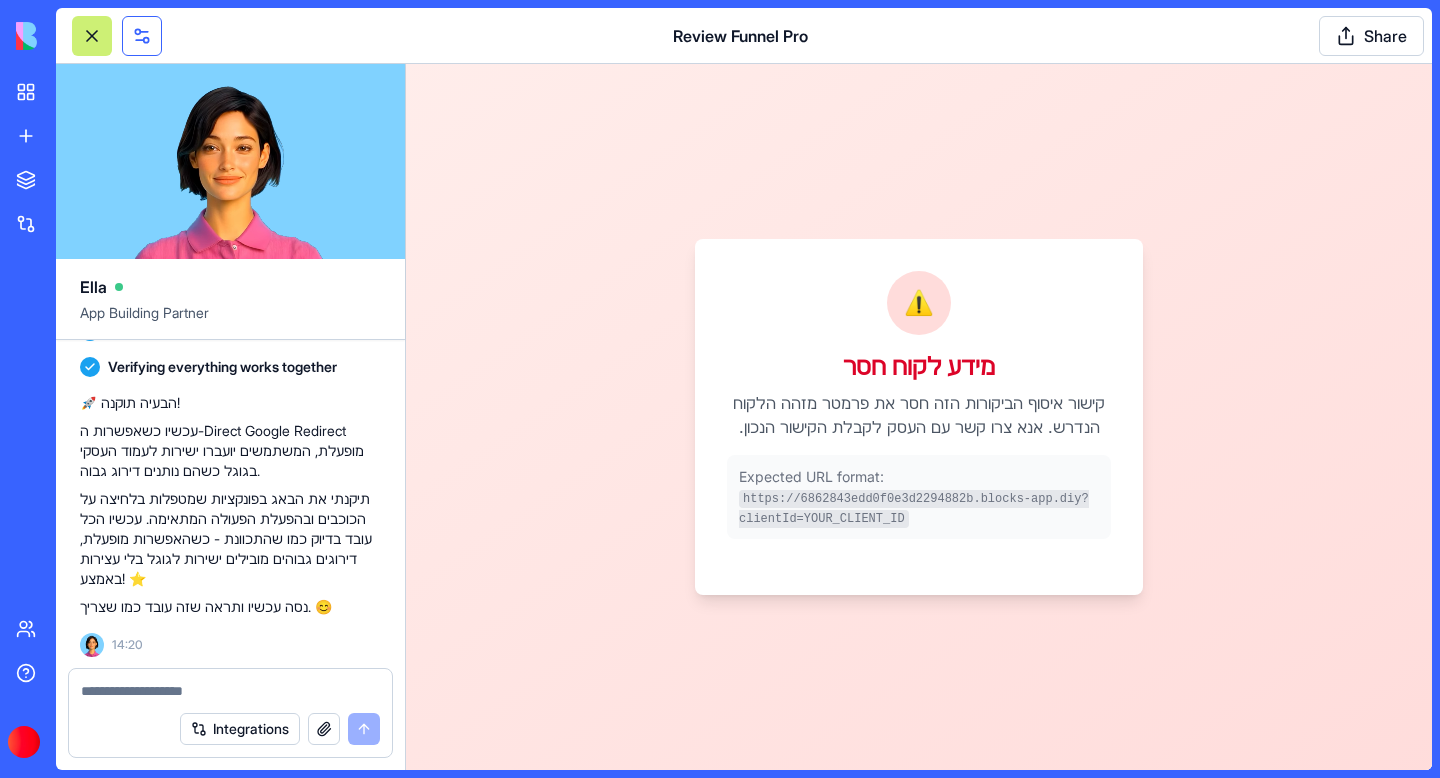 click at bounding box center (142, 36) 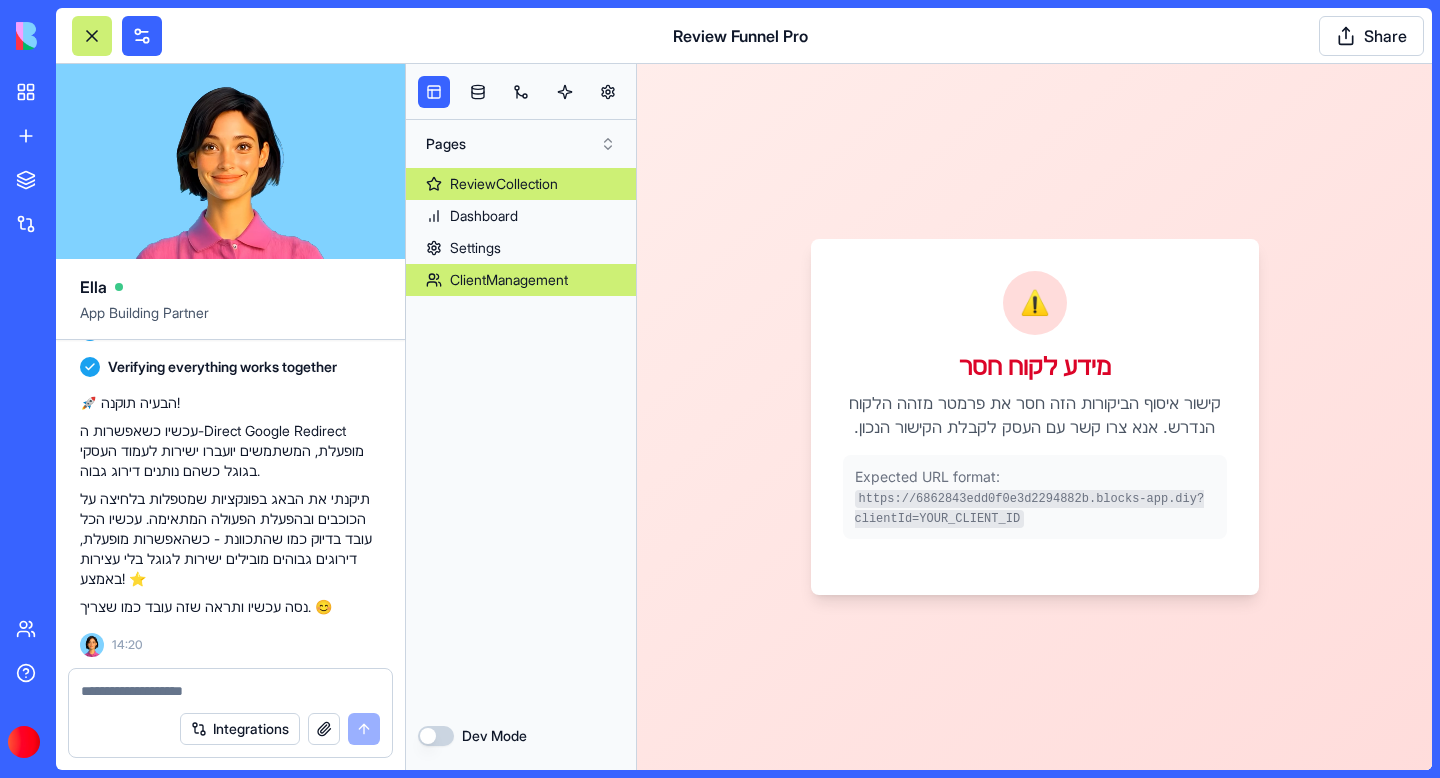 click on "ClientManagement" at bounding box center (521, 280) 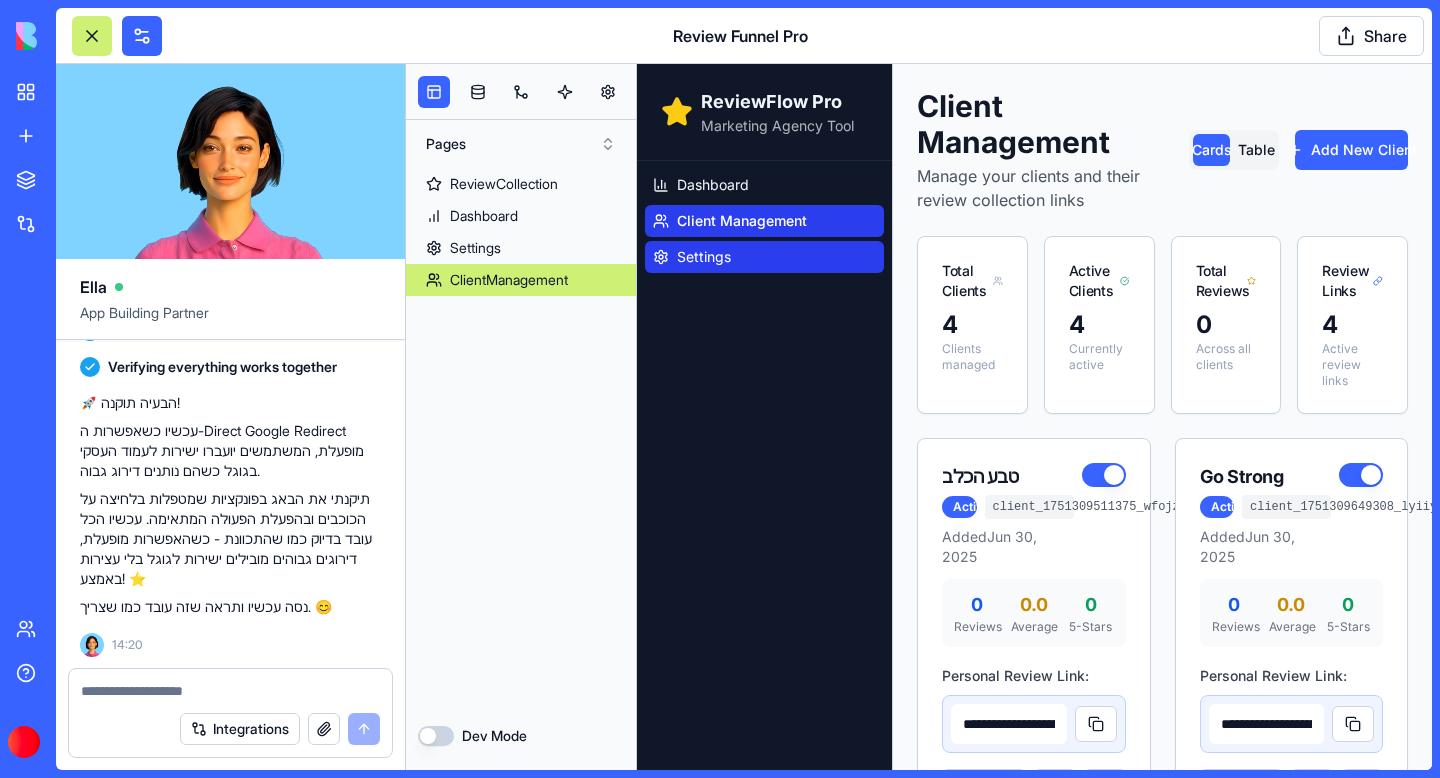 click on "Settings" at bounding box center [764, 257] 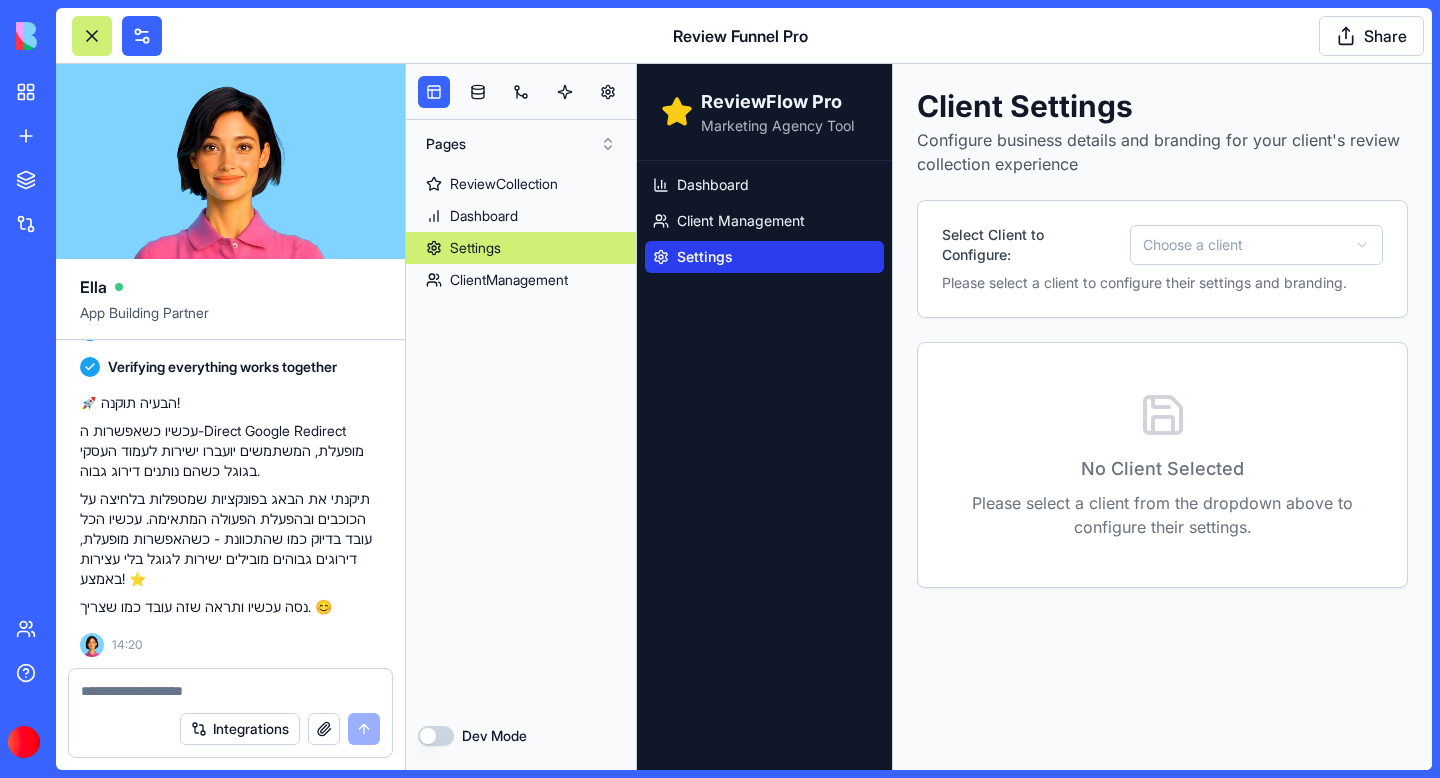 click on "ReviewFlow Pro Marketing Agency Tool Dashboard Client Management Settings Client Settings Configure business details and branding for your client's review collection experience Select Client to Configure: Choose a client Please select a client to configure their settings and branding. No Client Selected Please select a client from the dropdown above to configure their settings." at bounding box center (1034, 417) 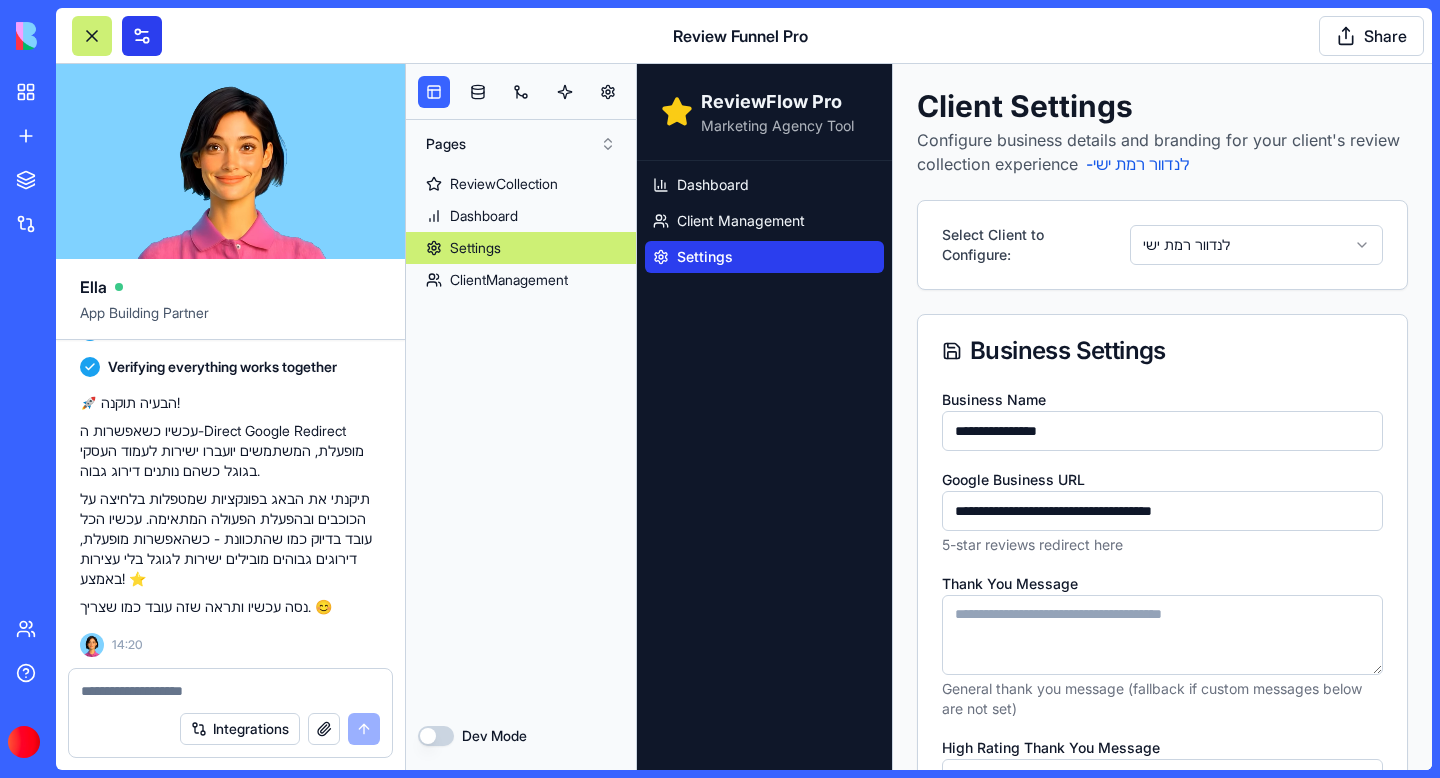 click at bounding box center (142, 36) 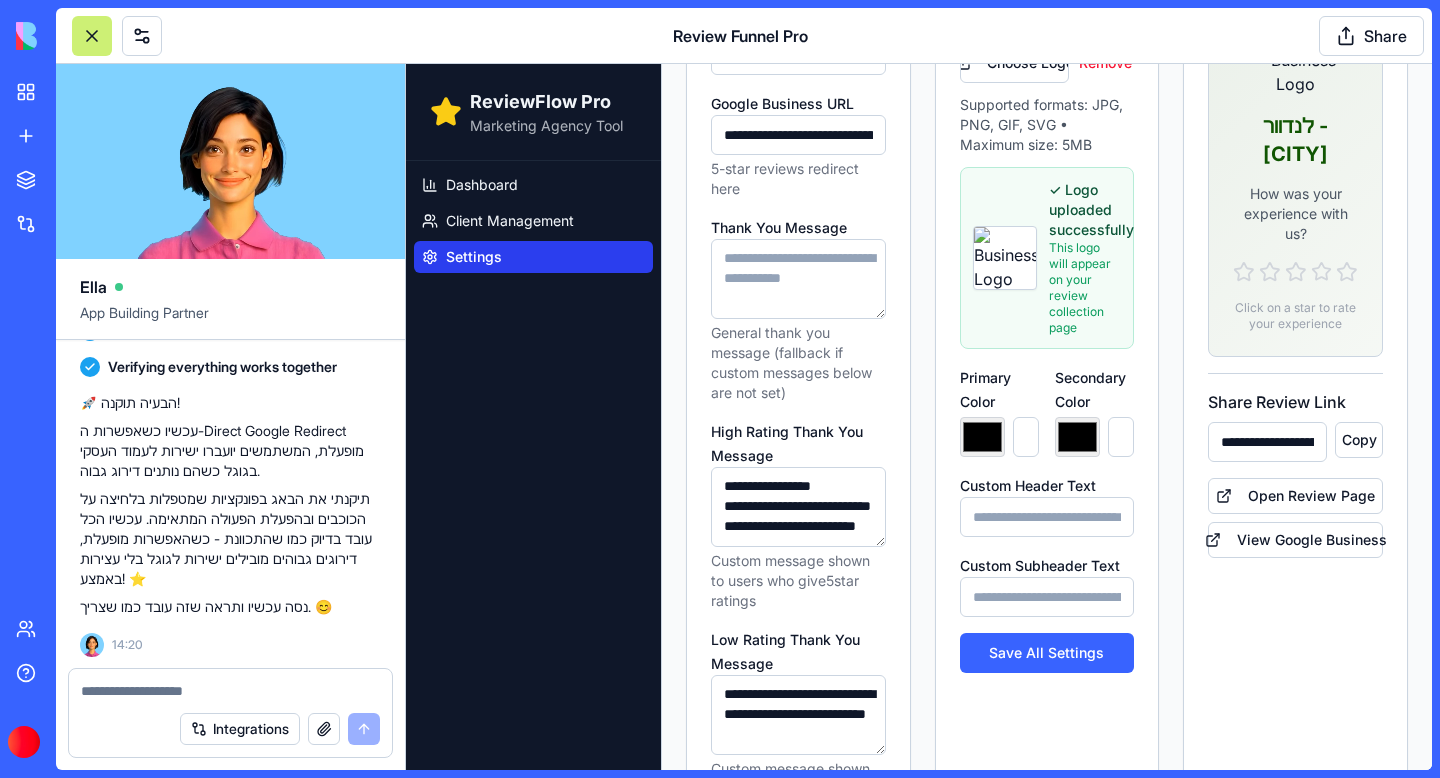 scroll, scrollTop: 407, scrollLeft: 0, axis: vertical 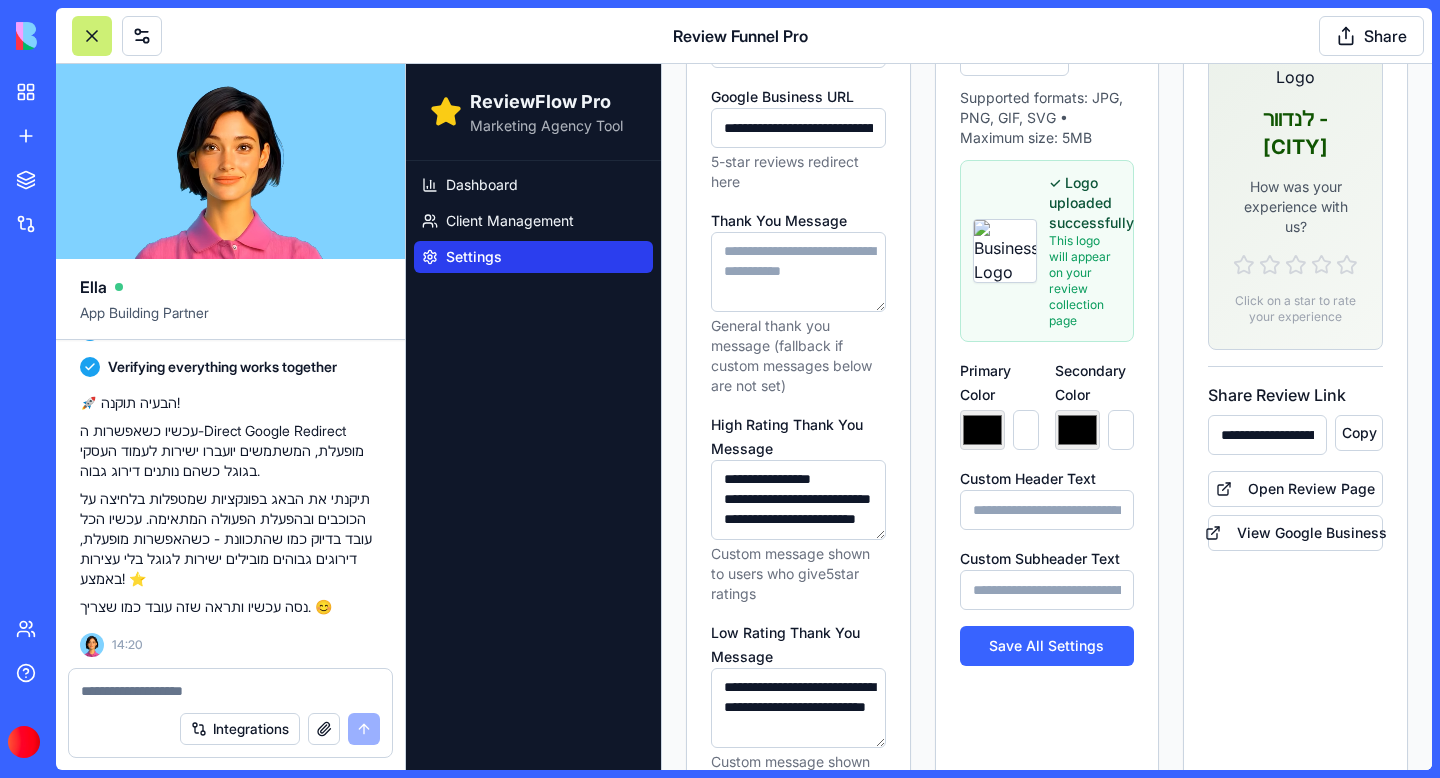 click at bounding box center [230, 691] 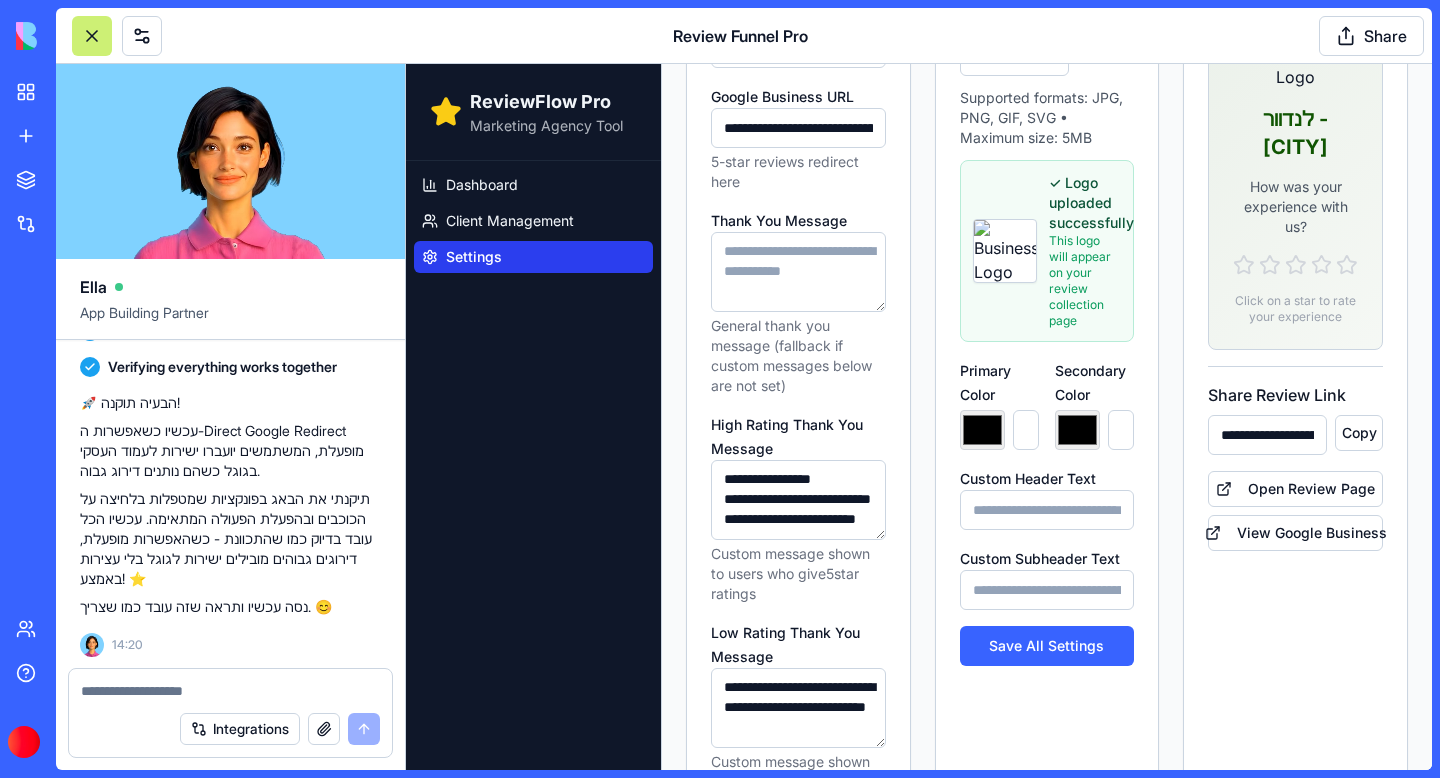 paste on "**********" 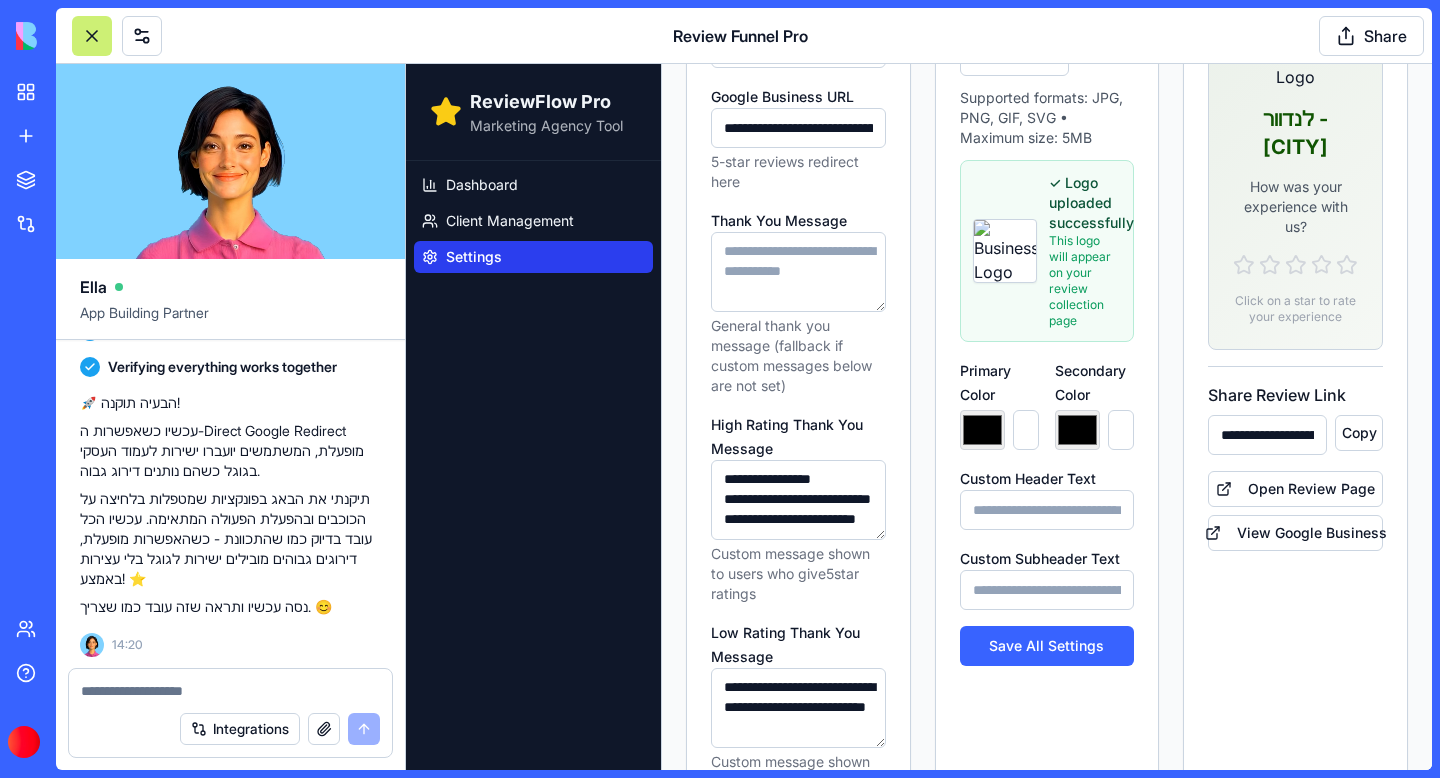 type on "**********" 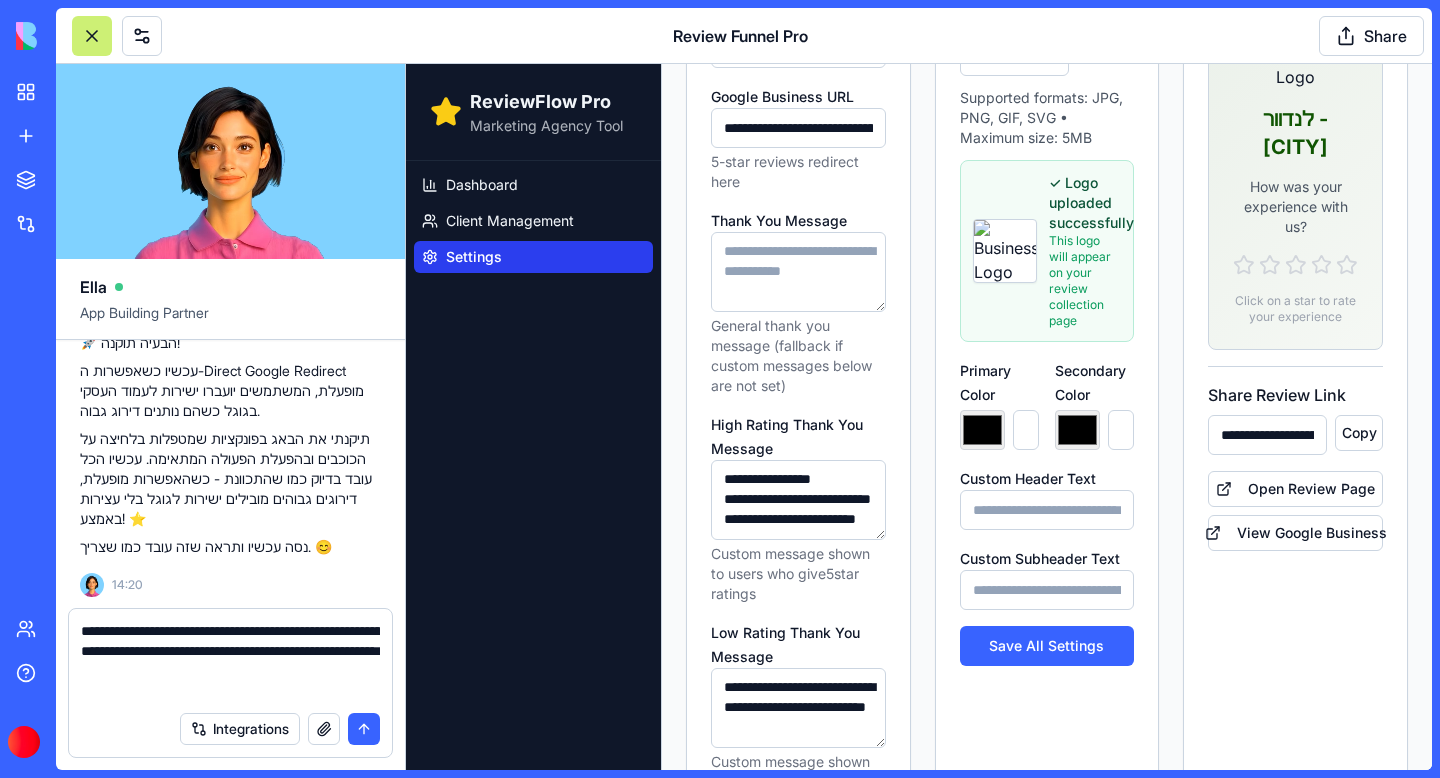 type 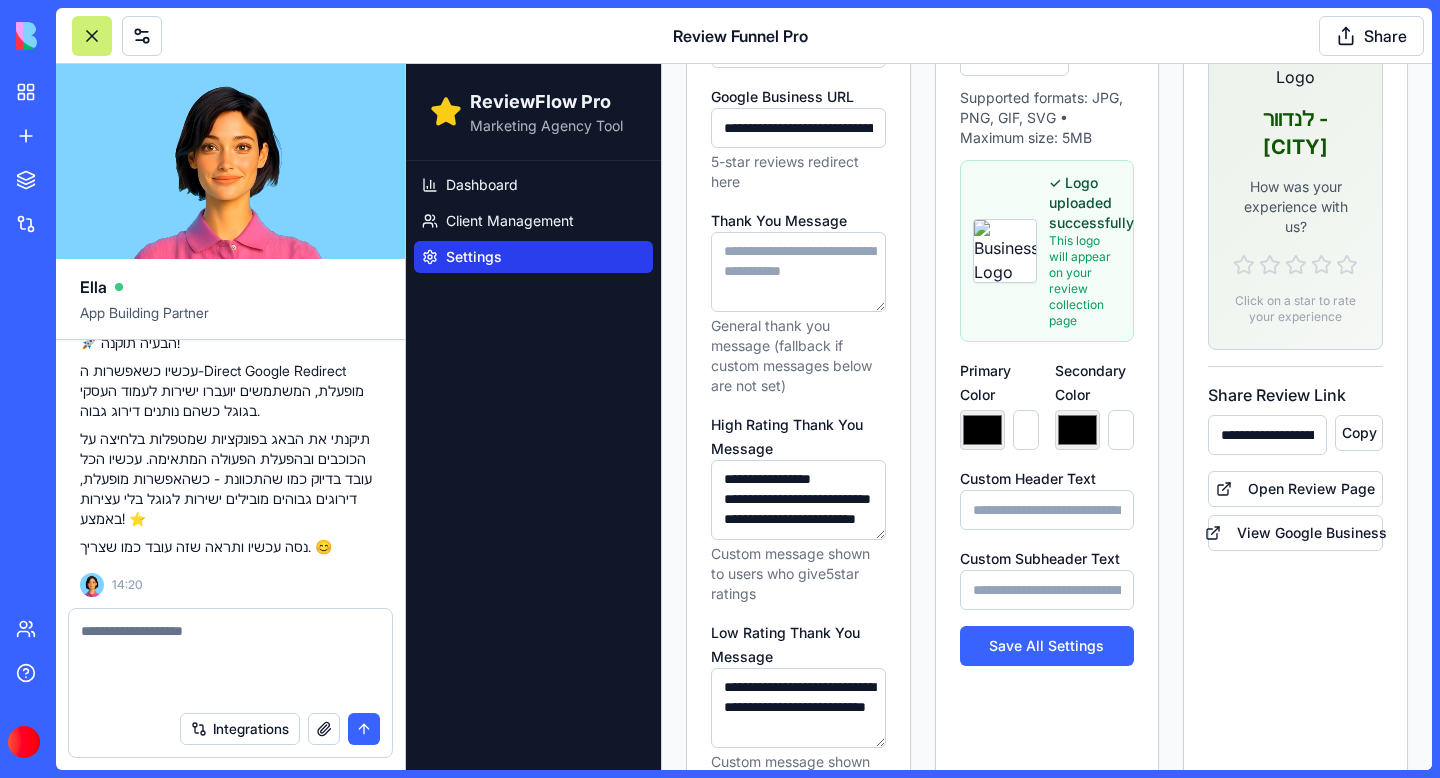scroll, scrollTop: 68189, scrollLeft: 0, axis: vertical 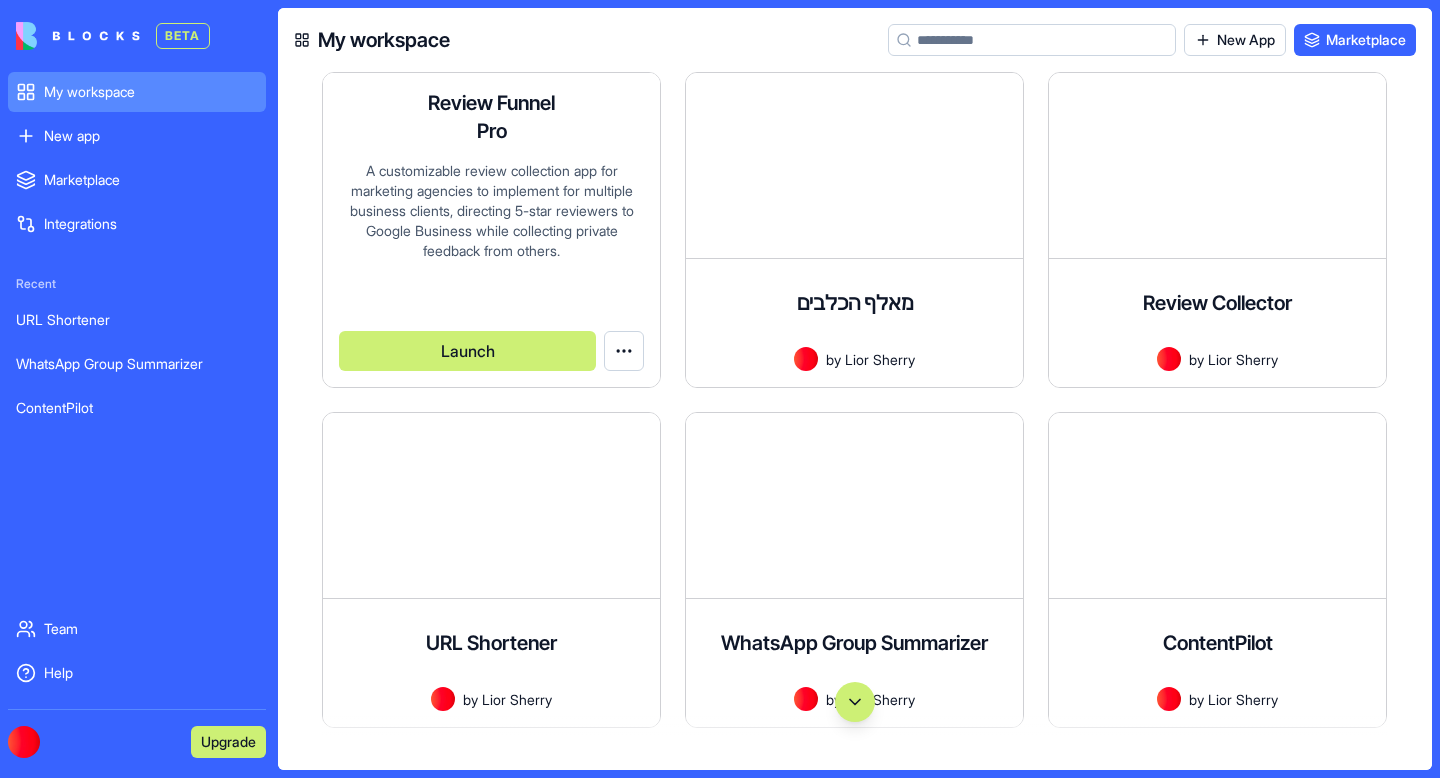 click on "A customizable review collection app for marketing agencies to implement for multiple business clients, directing 5-star reviewers to Google Business while collecting private feedback from others." at bounding box center [491, 226] 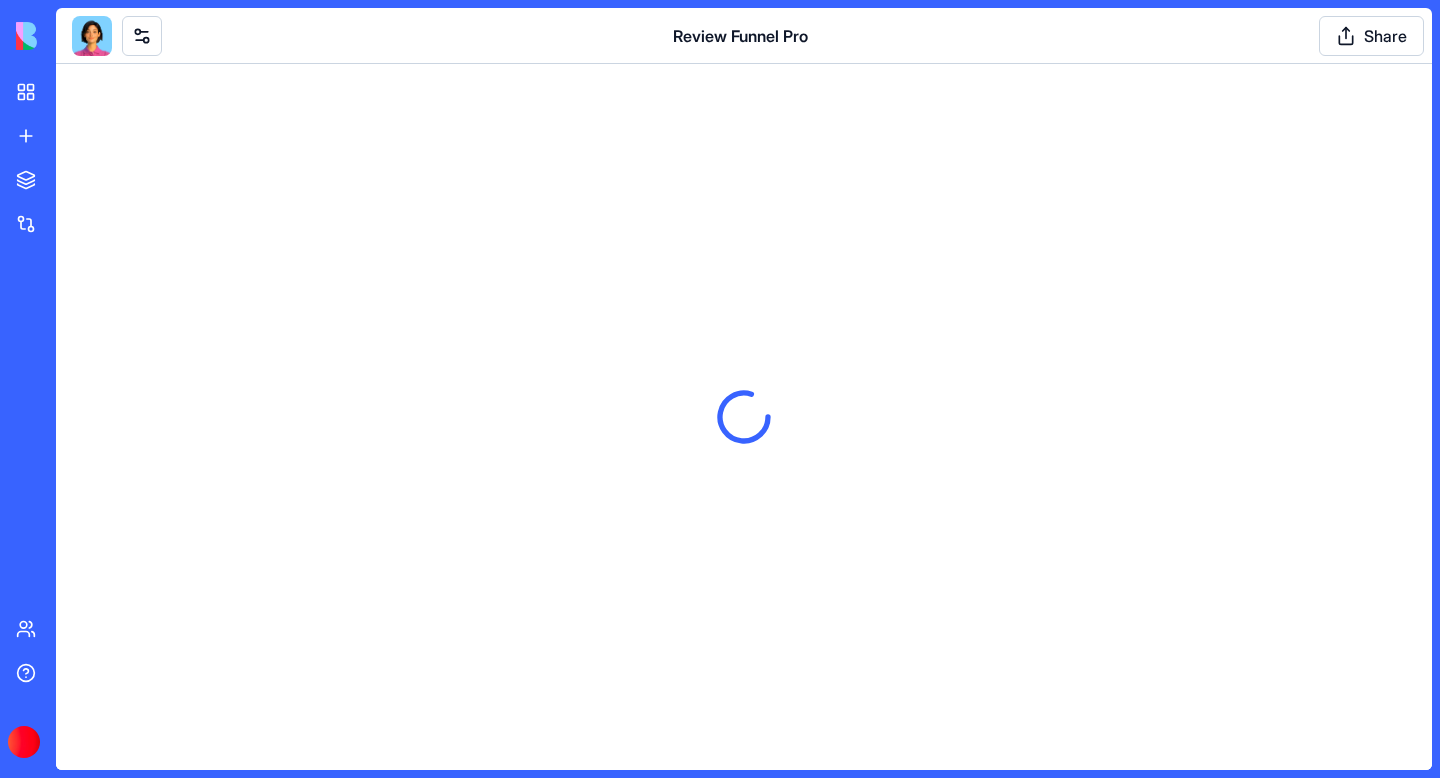 scroll, scrollTop: 0, scrollLeft: 0, axis: both 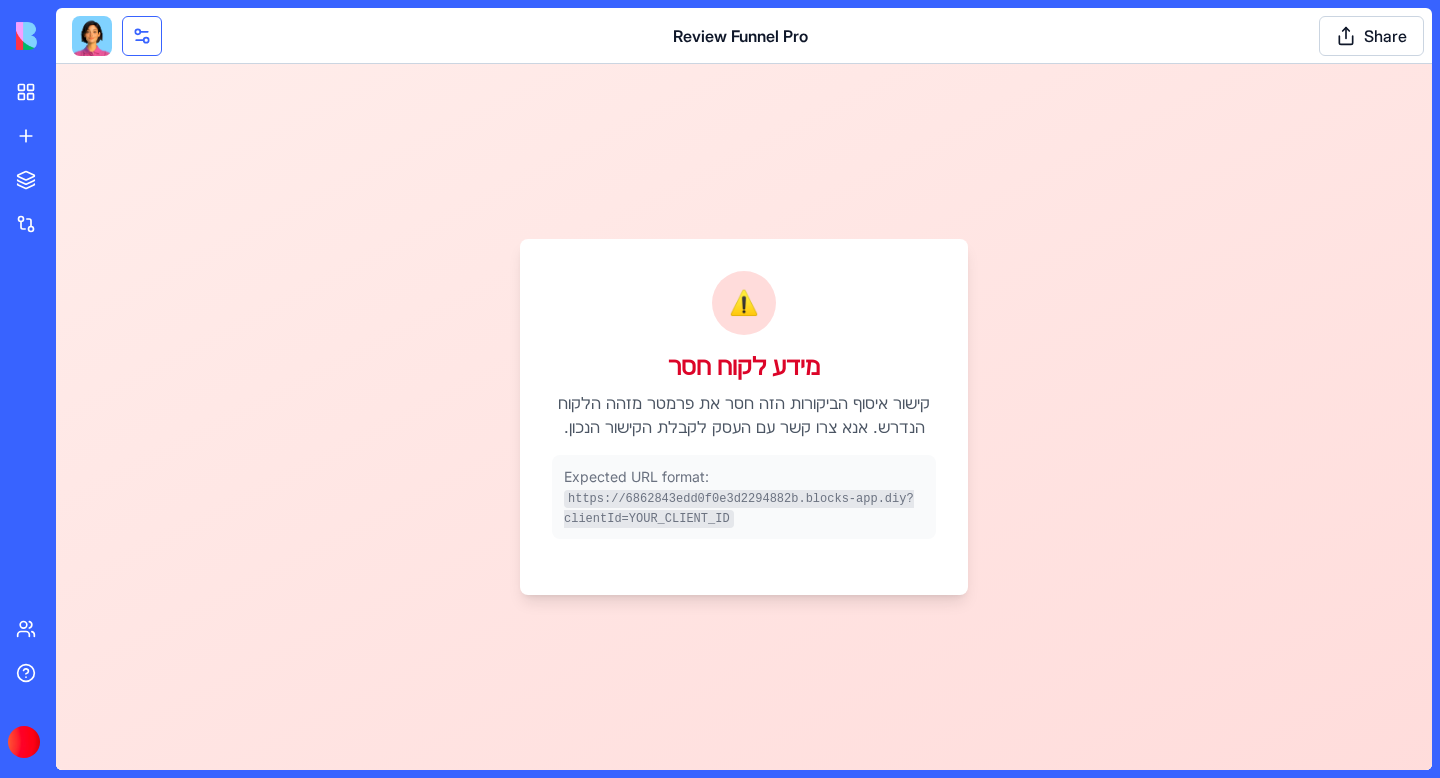 click at bounding box center [142, 36] 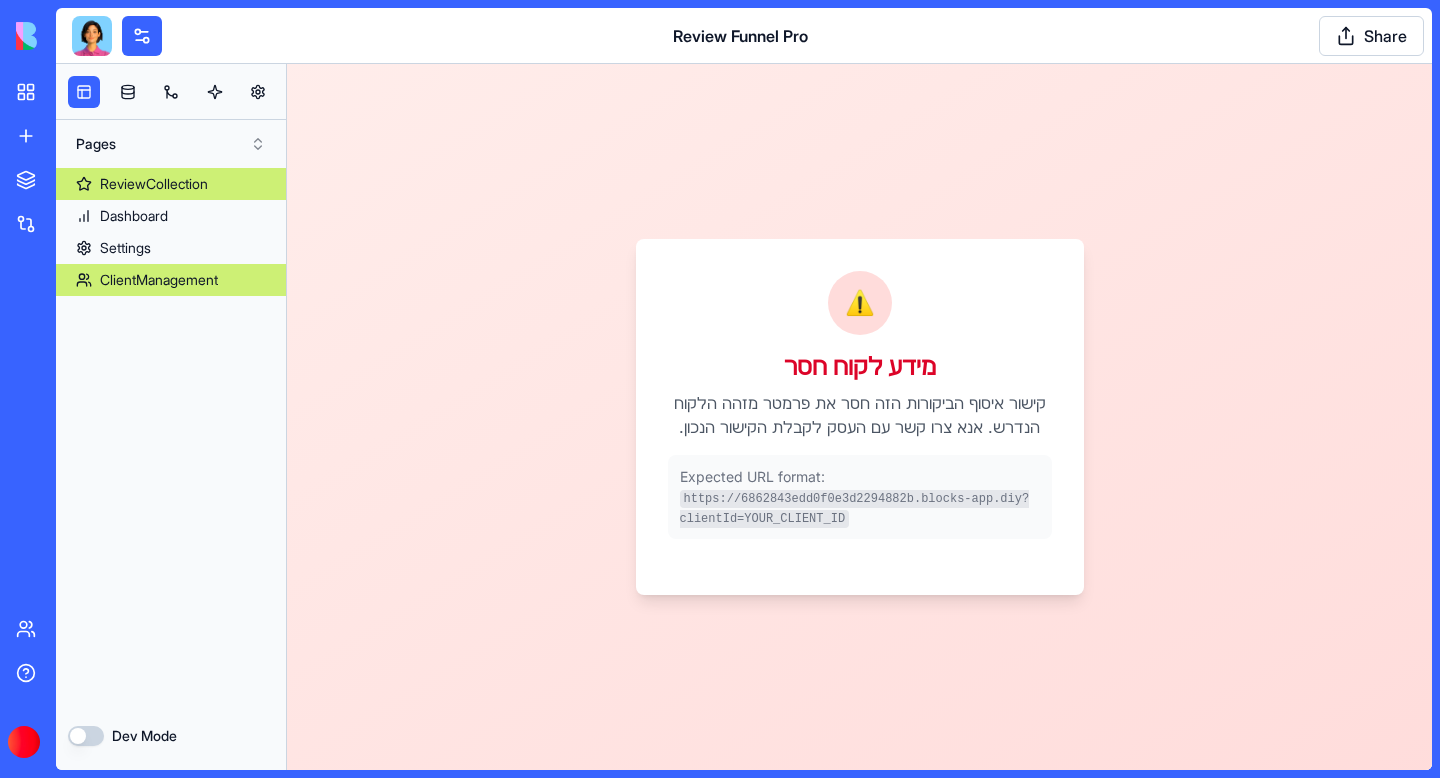 click on "ClientManagement" at bounding box center [159, 280] 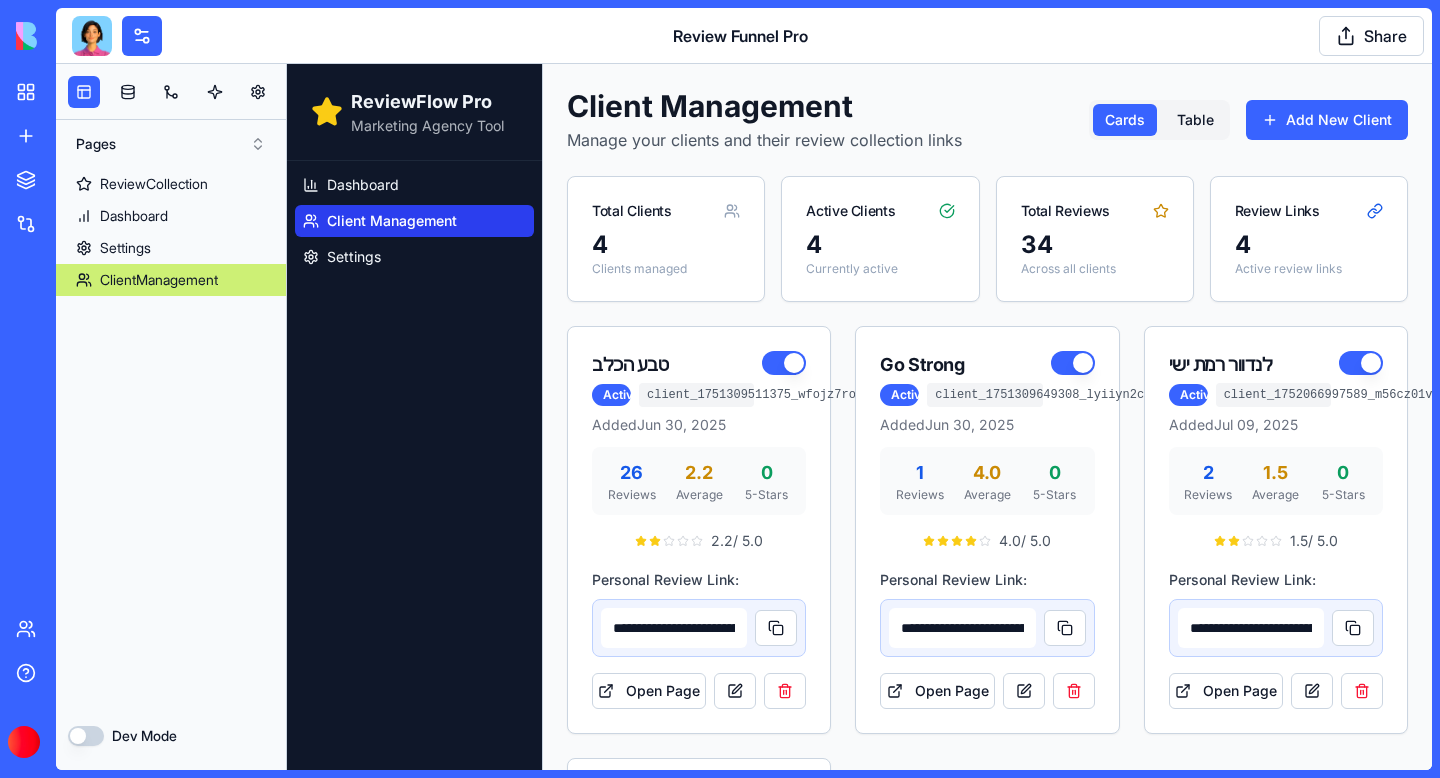 click at bounding box center [92, 36] 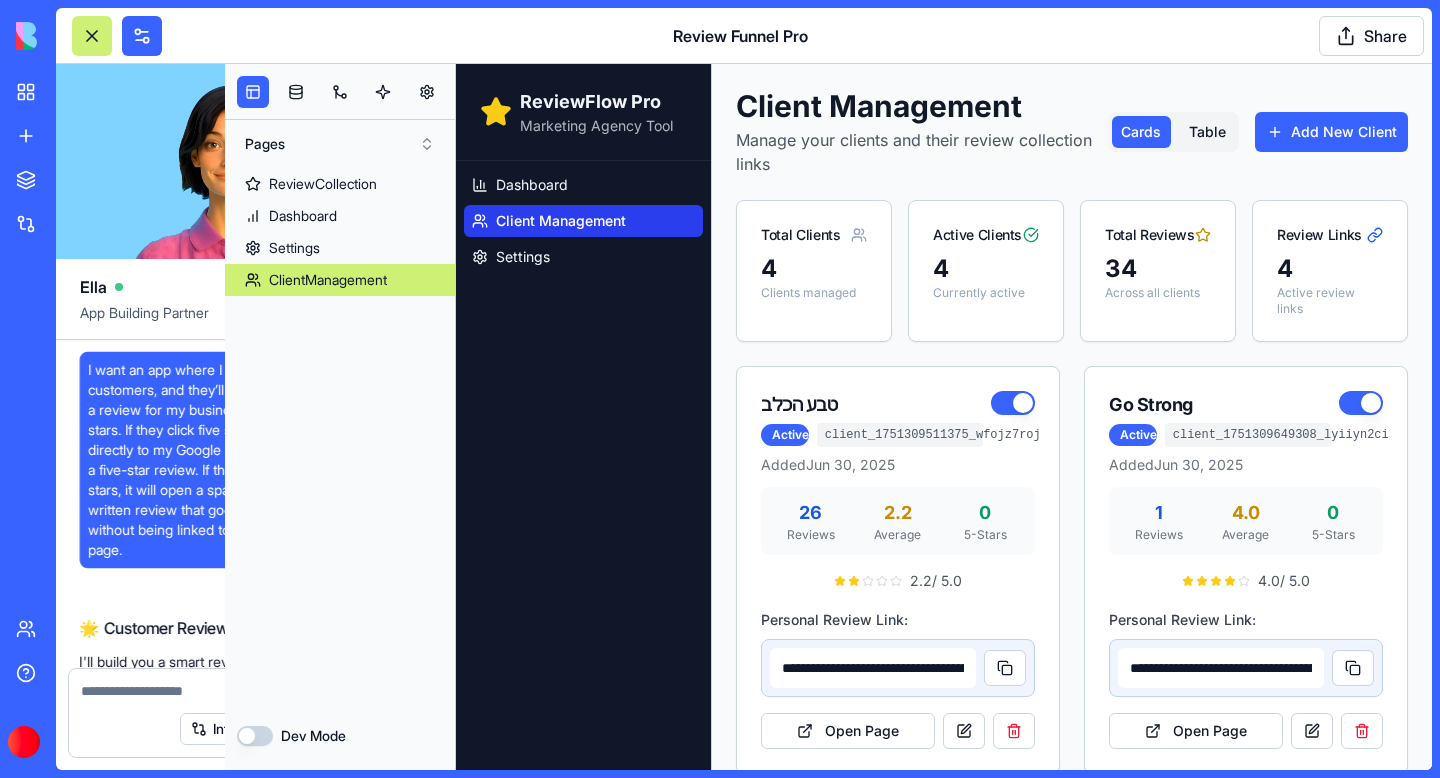 scroll, scrollTop: 68053, scrollLeft: 0, axis: vertical 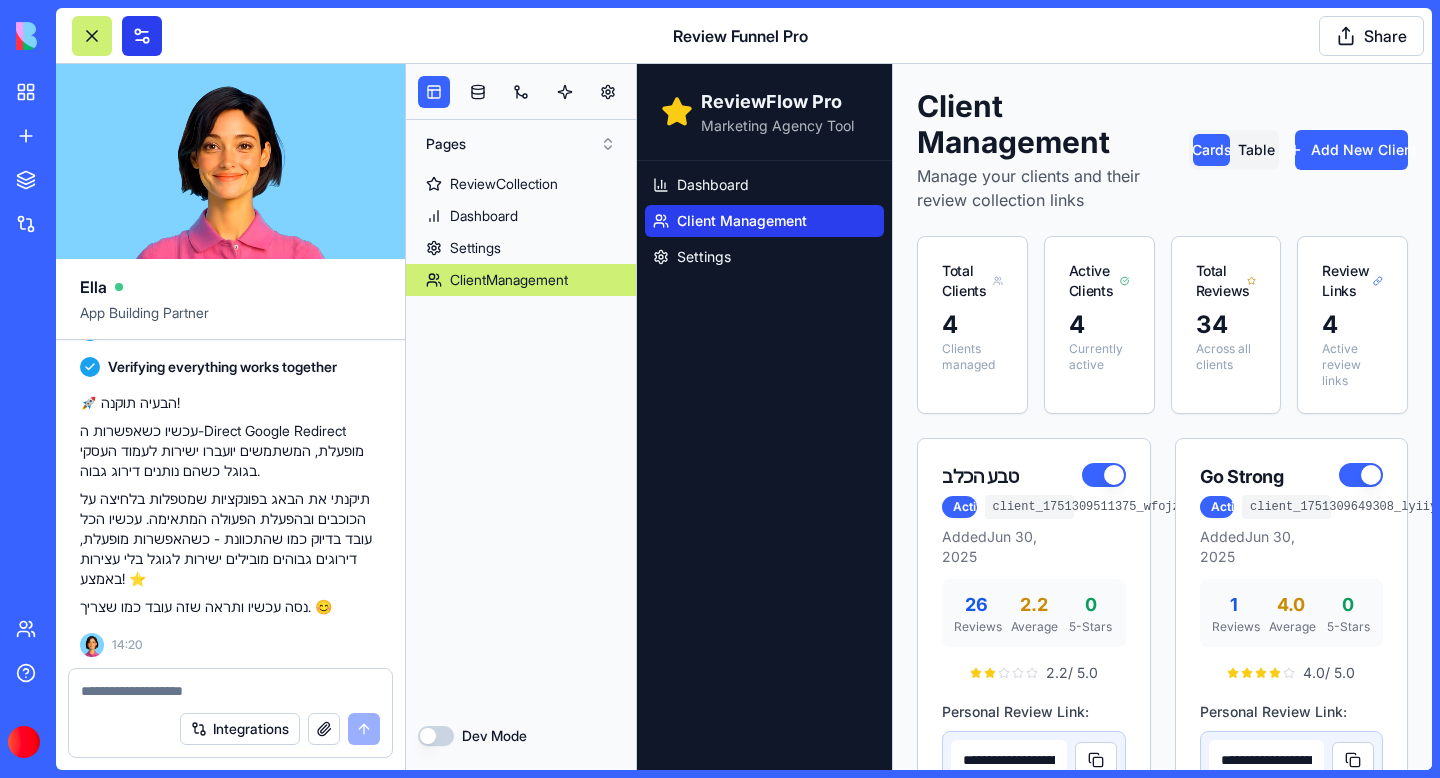 click at bounding box center [142, 36] 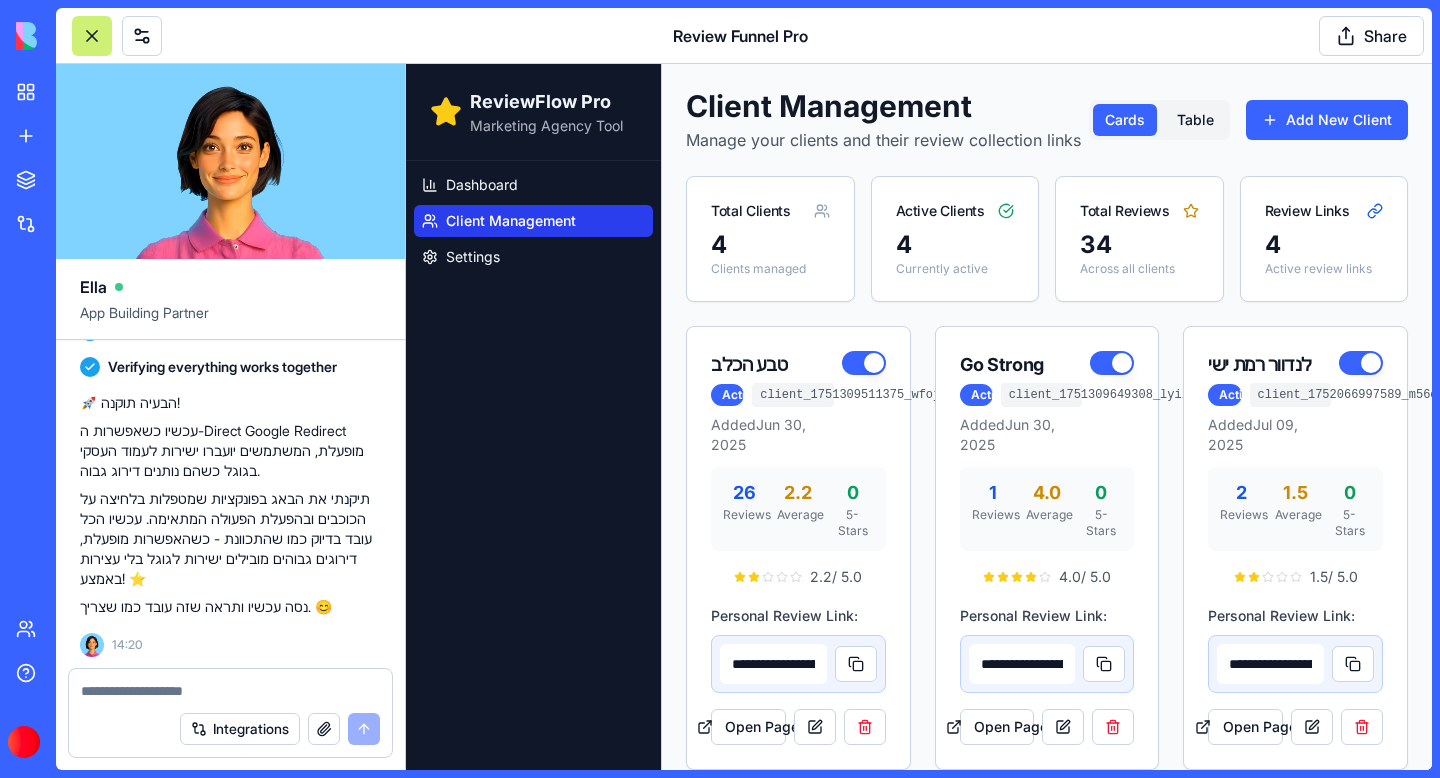 click at bounding box center [230, 691] 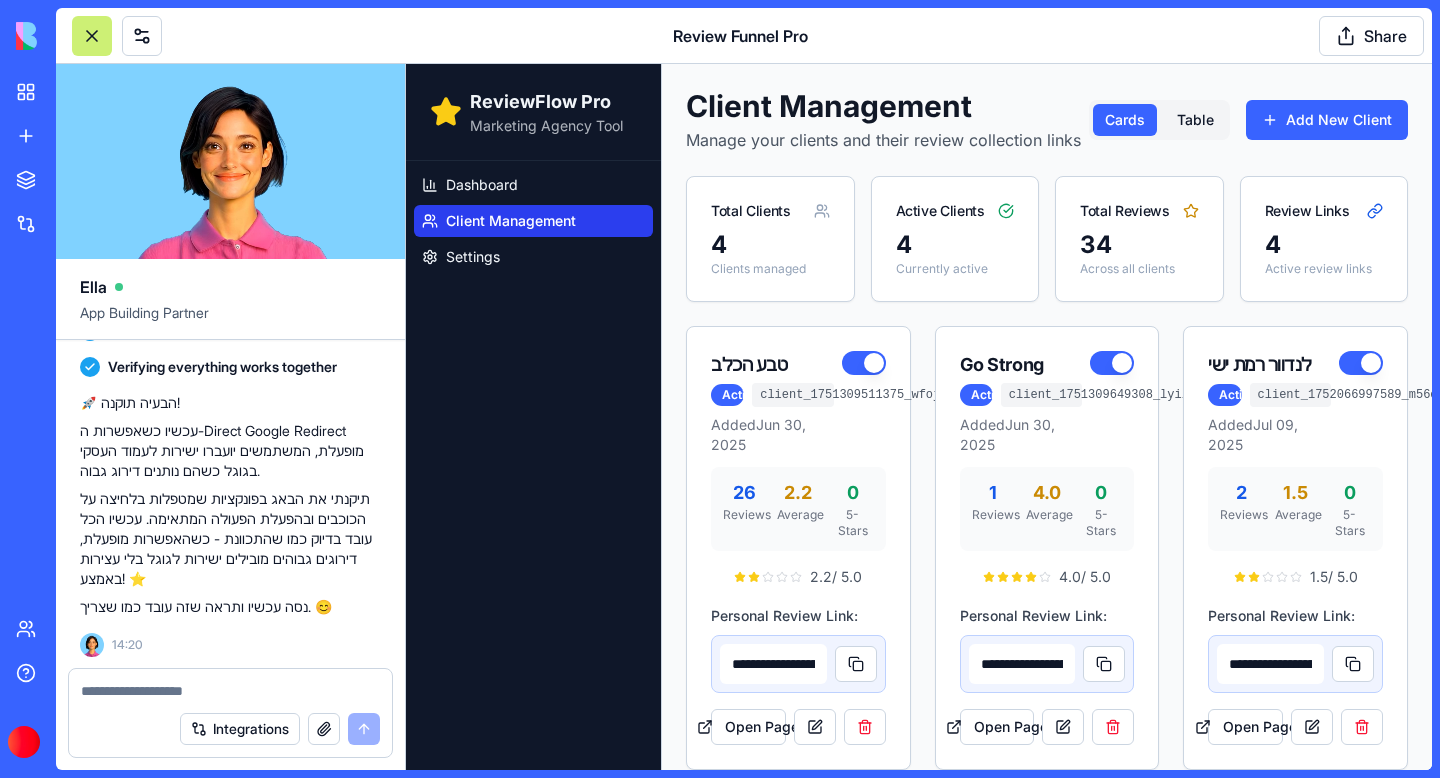 paste on "**********" 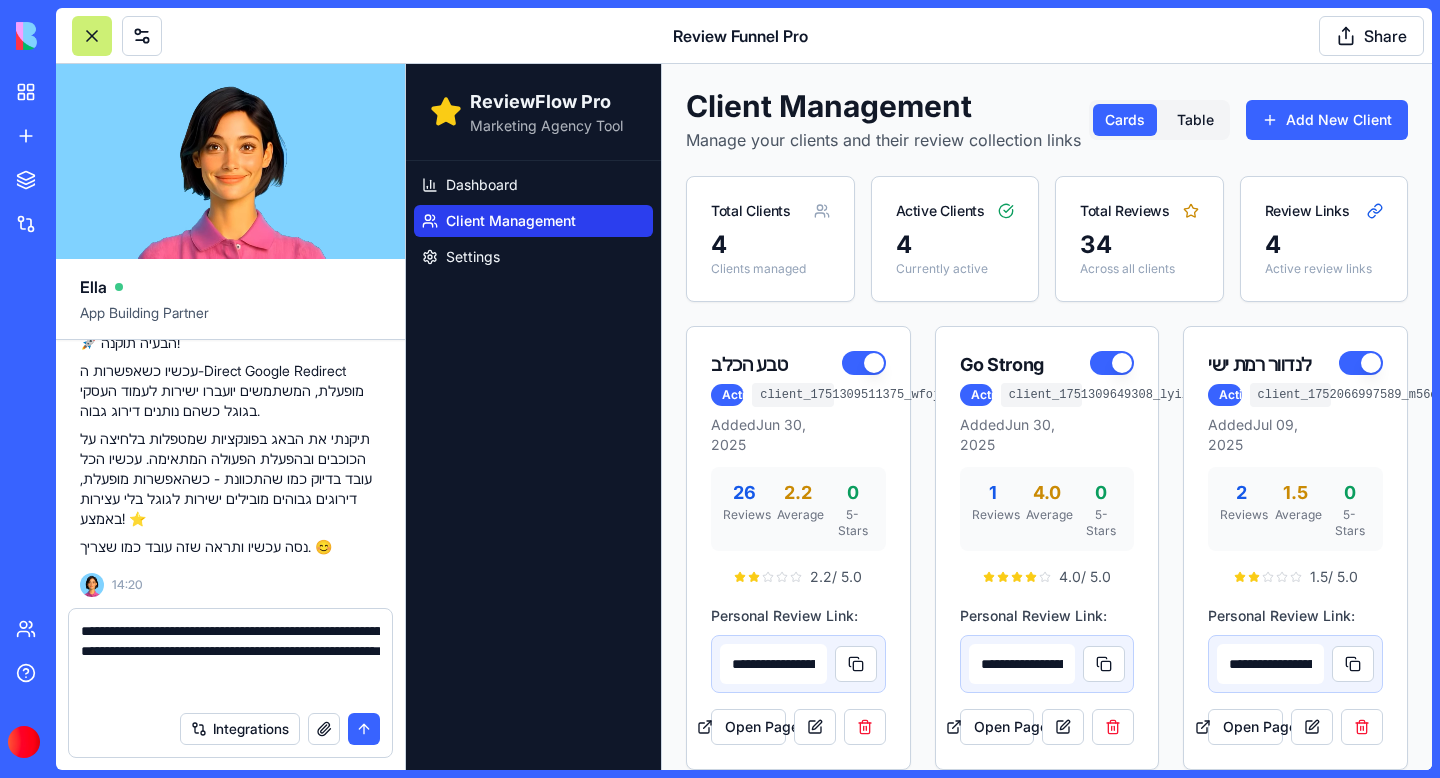click on "**********" at bounding box center (230, 661) 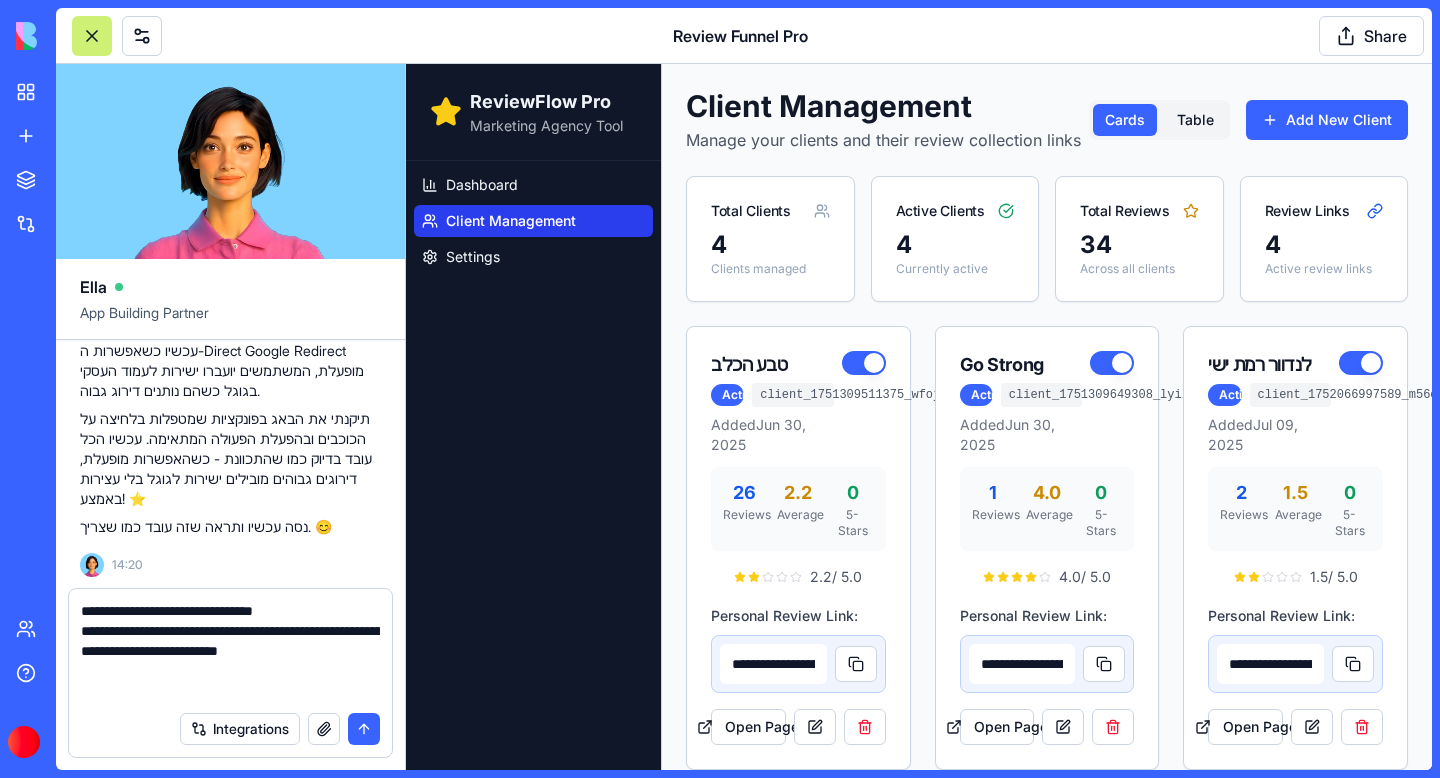 click on "**********" at bounding box center [230, 651] 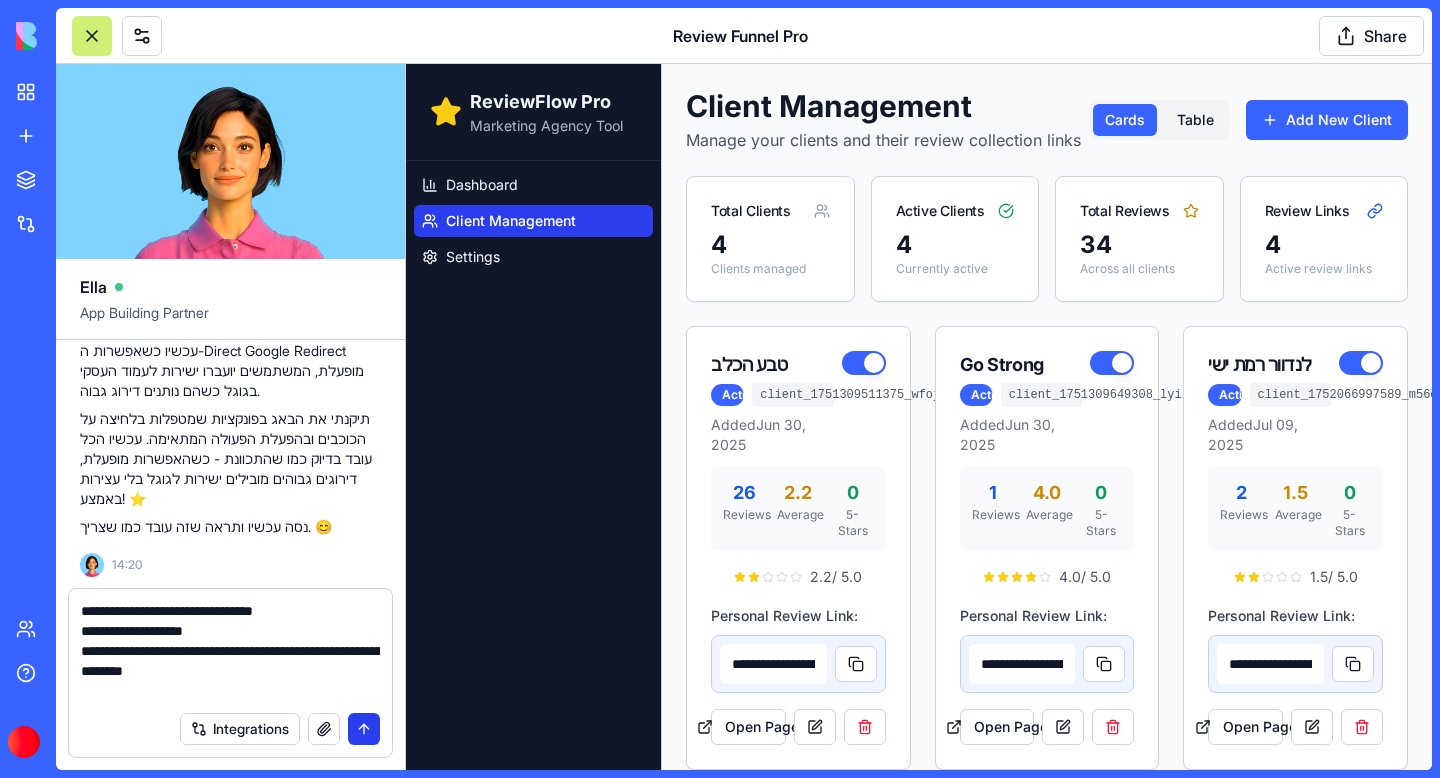 type on "**********" 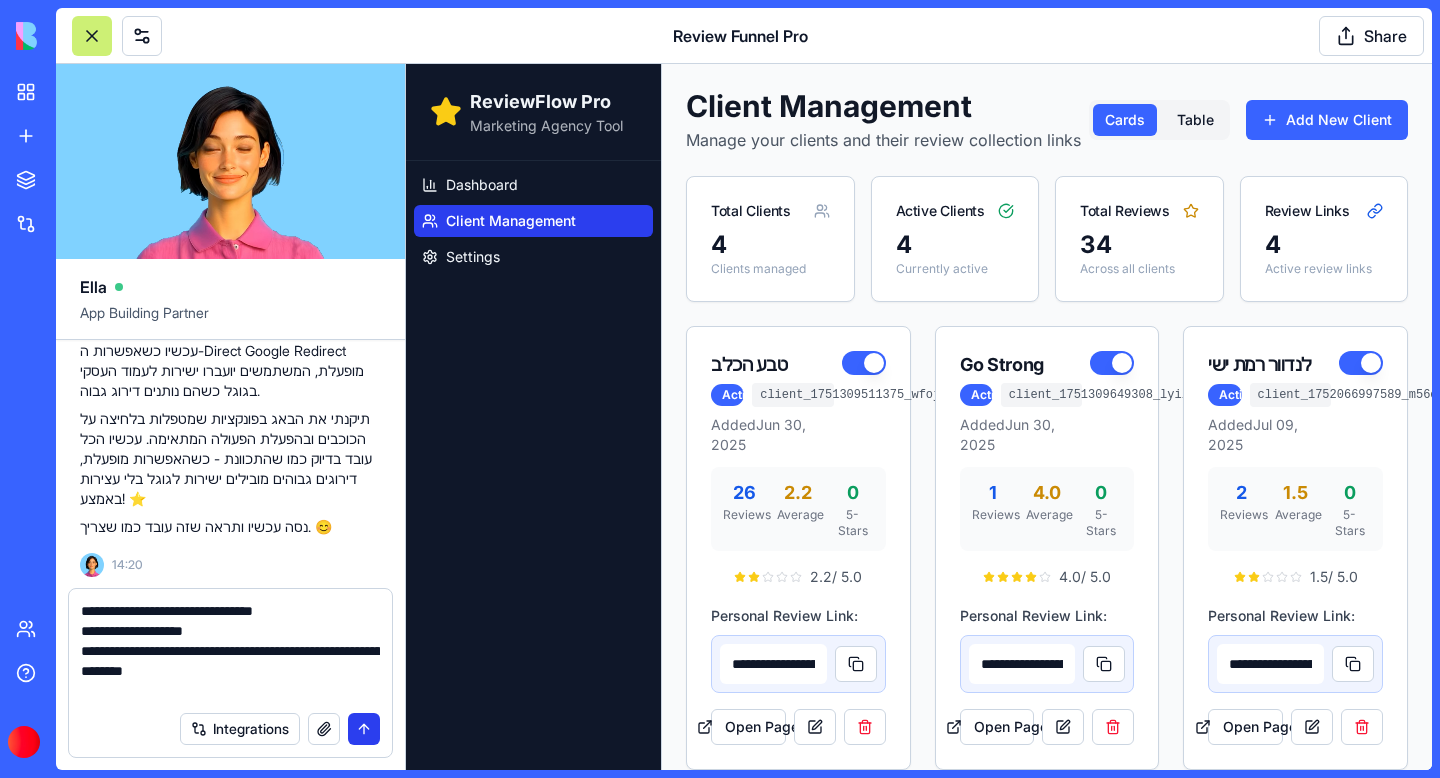 click at bounding box center (364, 729) 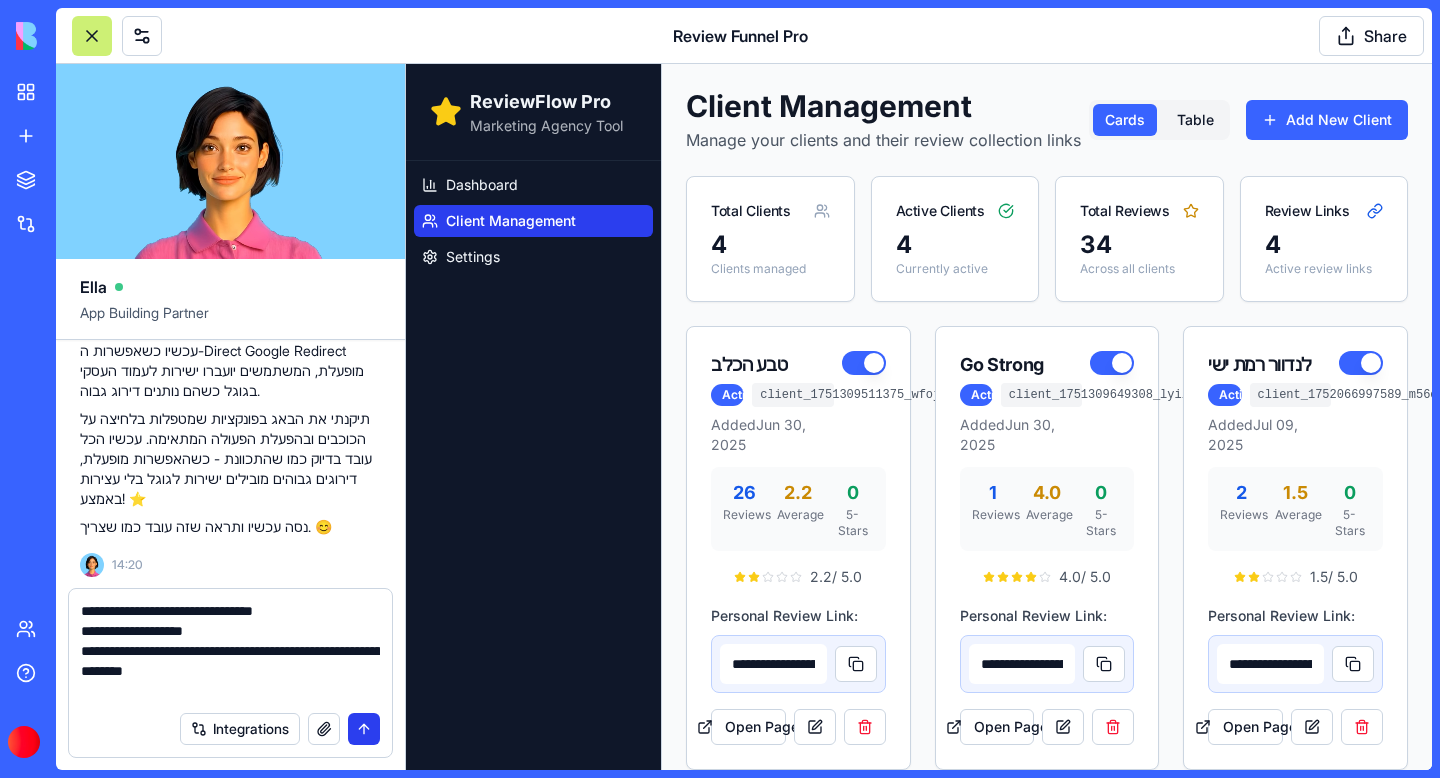 type 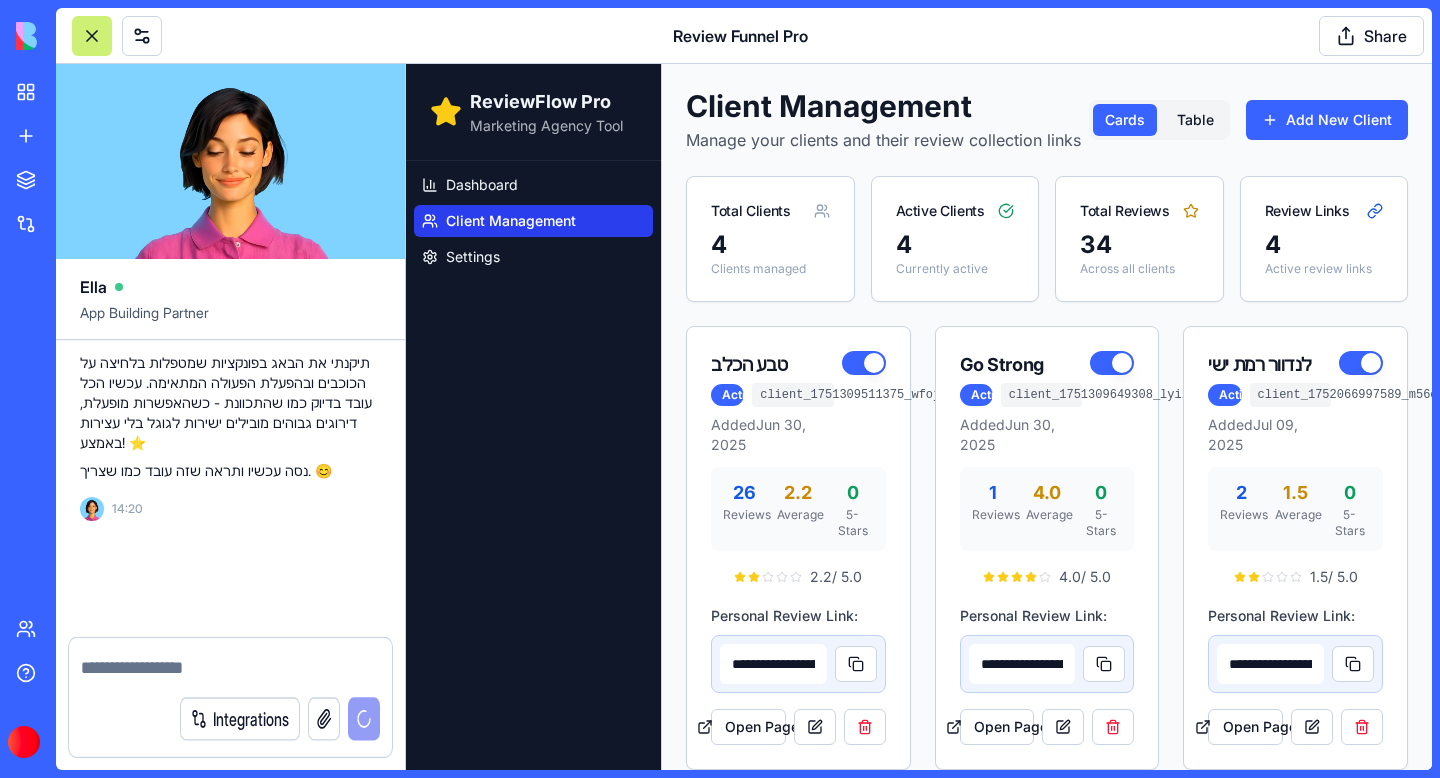 scroll, scrollTop: 68189, scrollLeft: 0, axis: vertical 